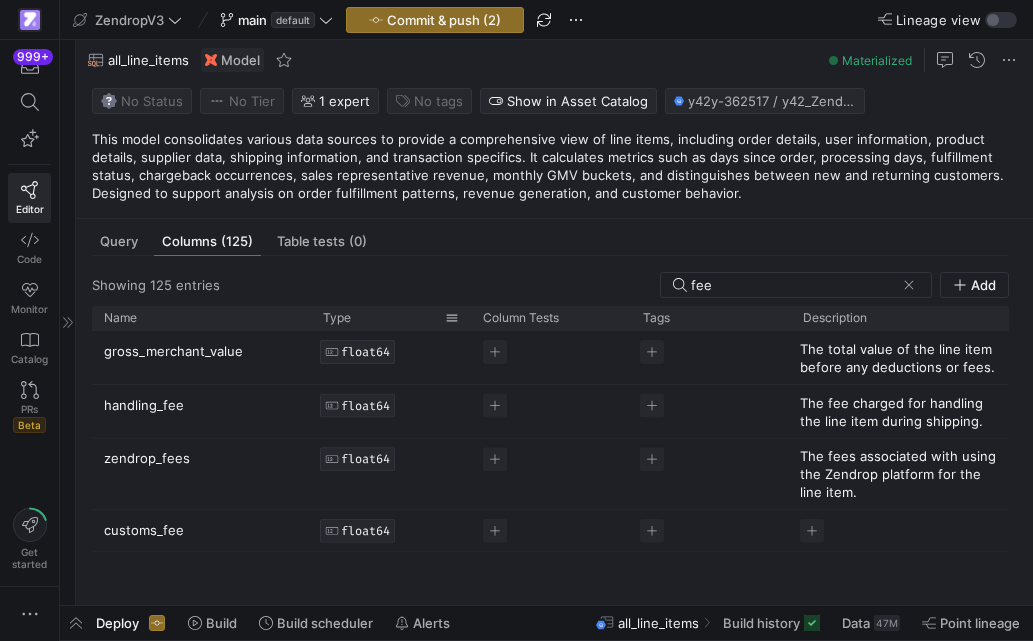 scroll, scrollTop: 0, scrollLeft: 0, axis: both 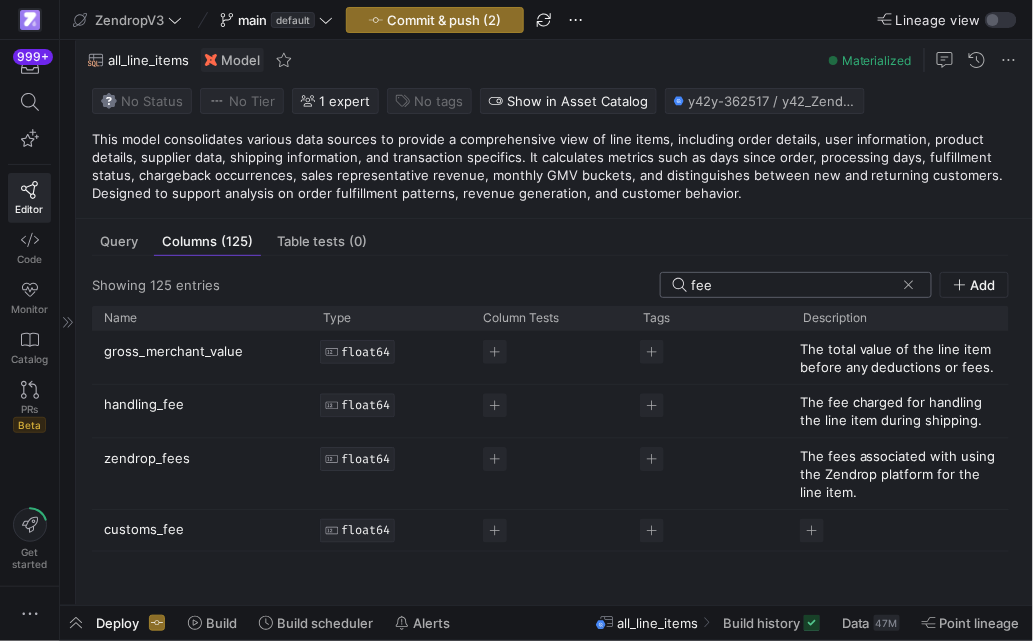 click on "fee" at bounding box center [793, 285] 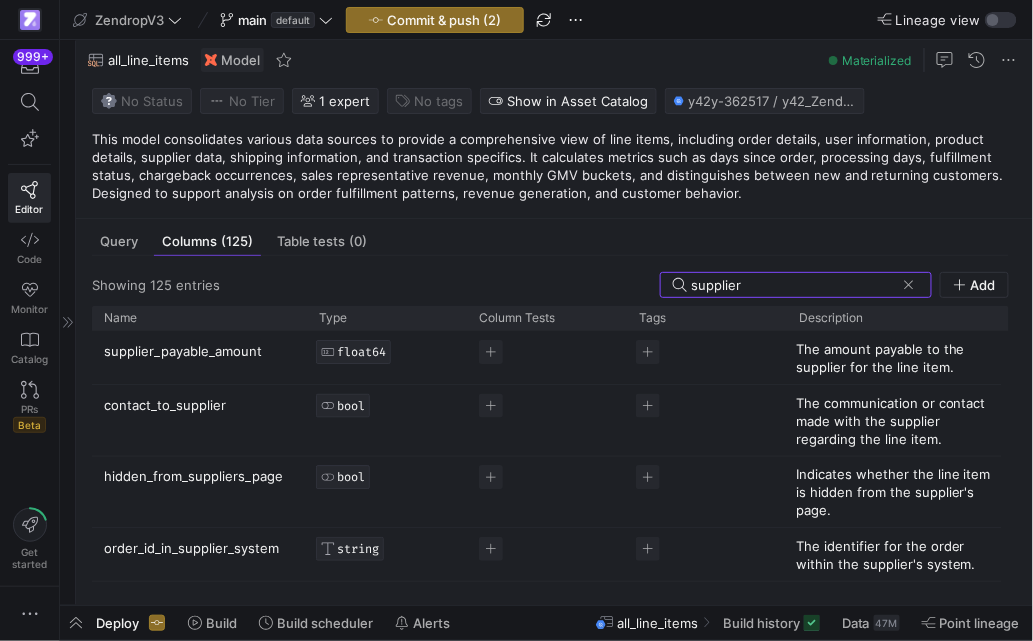 type on "supplier" 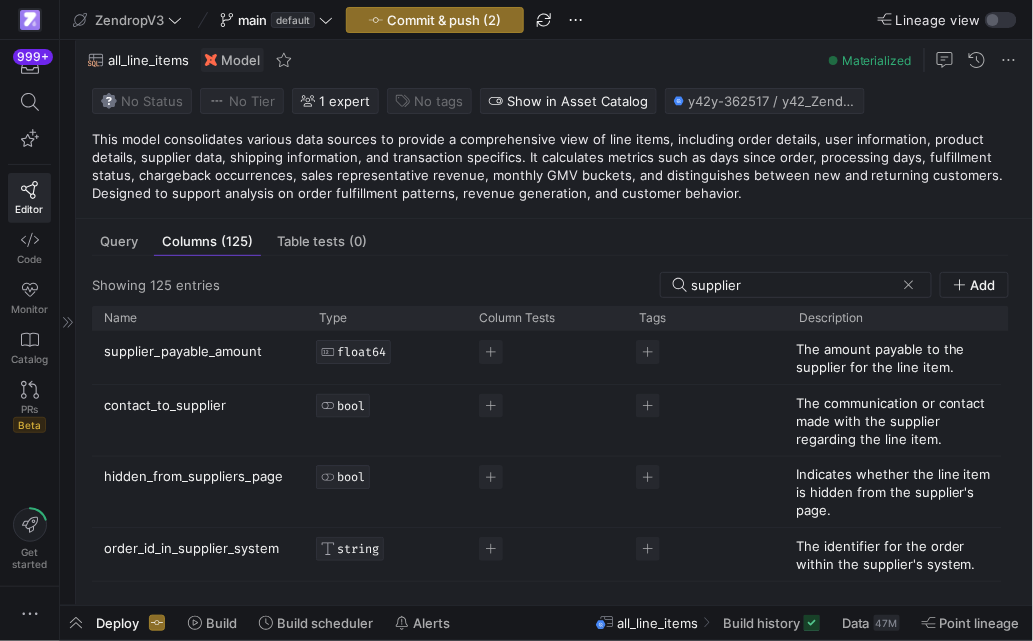 click on "supplier_payable_amount" 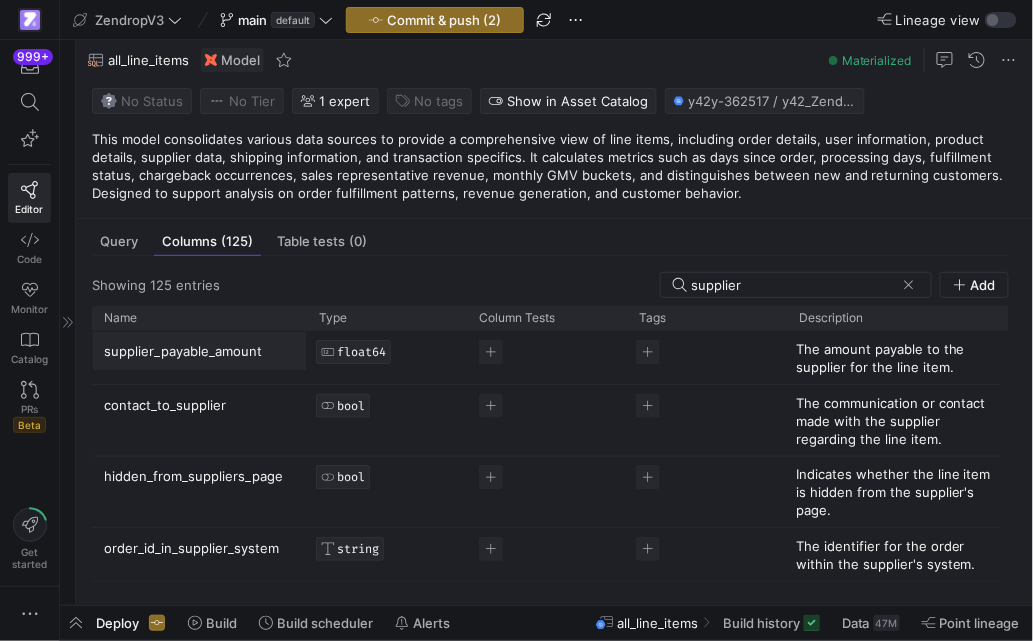 click on "supplier_payable_amount" at bounding box center [189, 351] 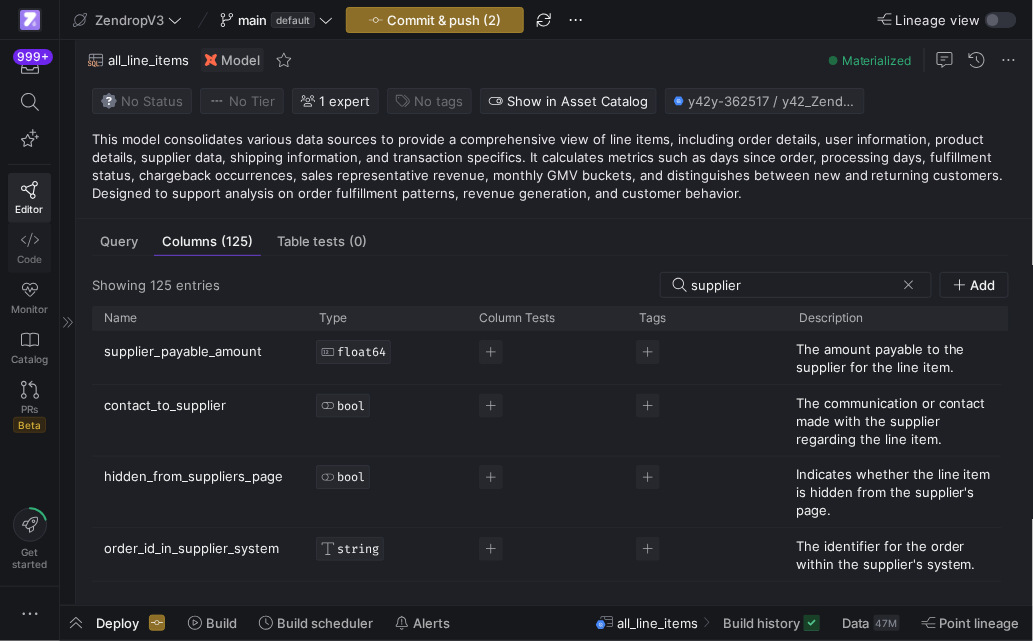 click 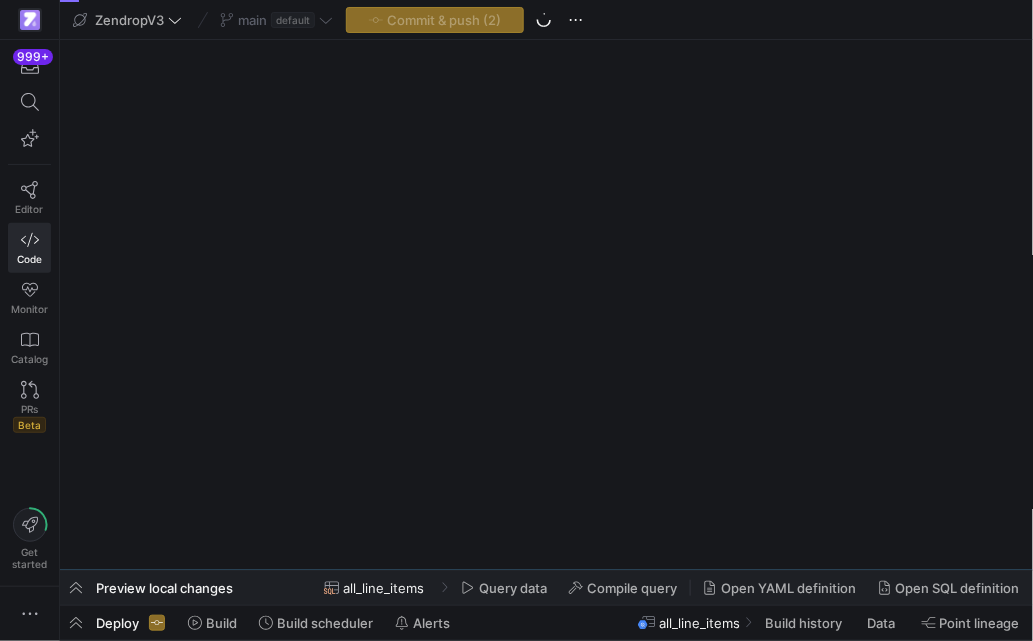 scroll, scrollTop: 0, scrollLeft: 0, axis: both 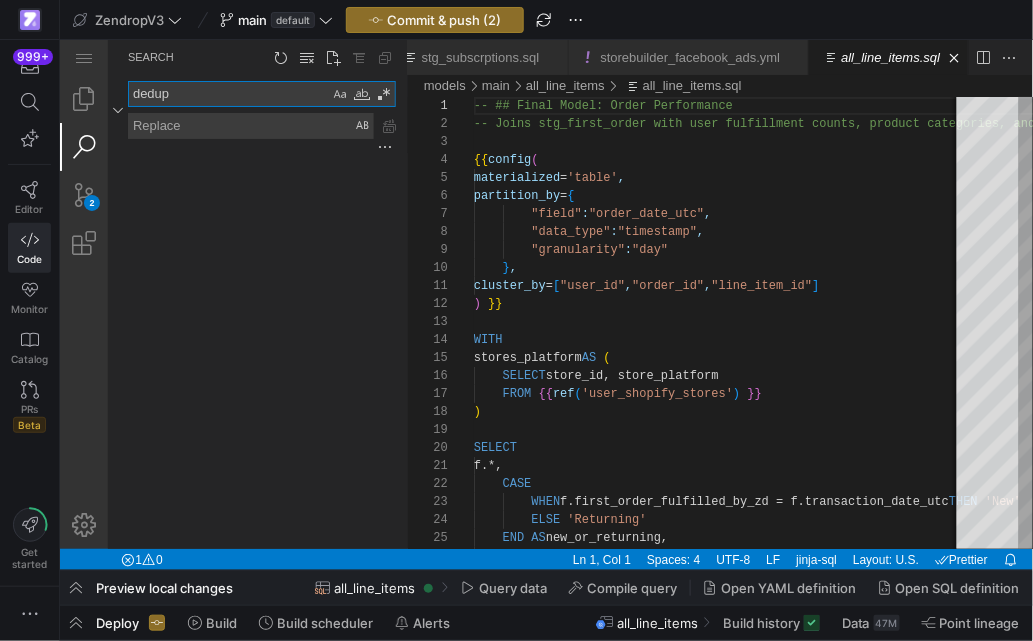 click on "dedup" at bounding box center [228, 93] 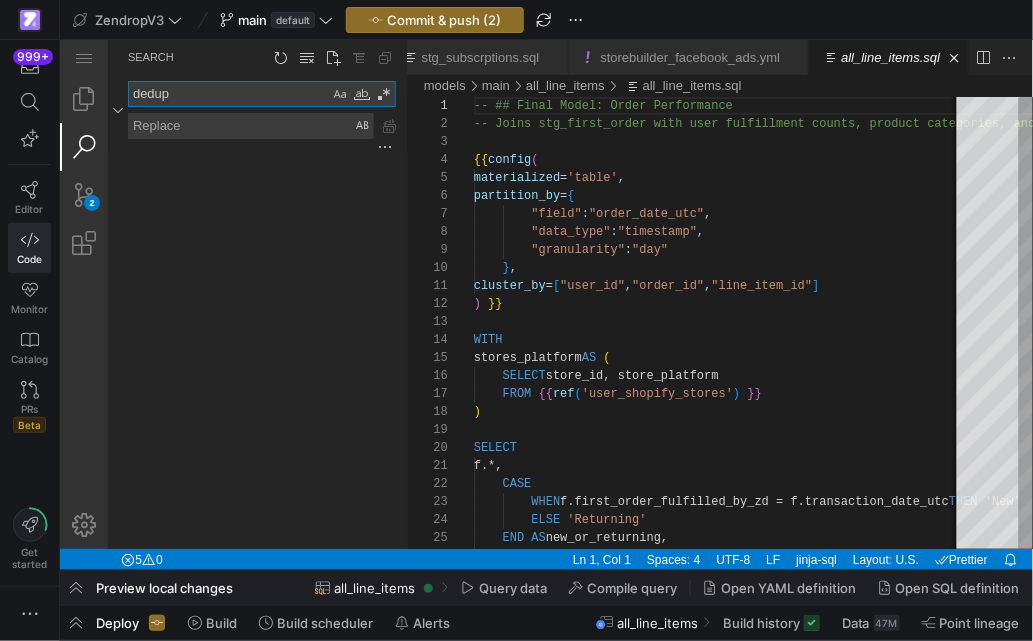 paste on "supplier_payable_amount" 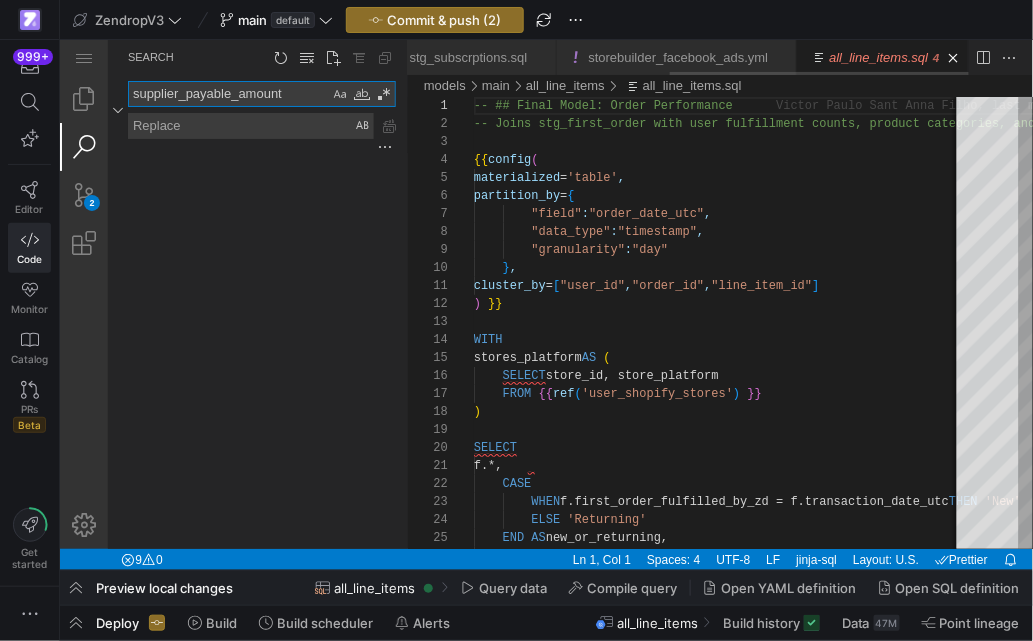scroll, scrollTop: 0, scrollLeft: 491, axis: horizontal 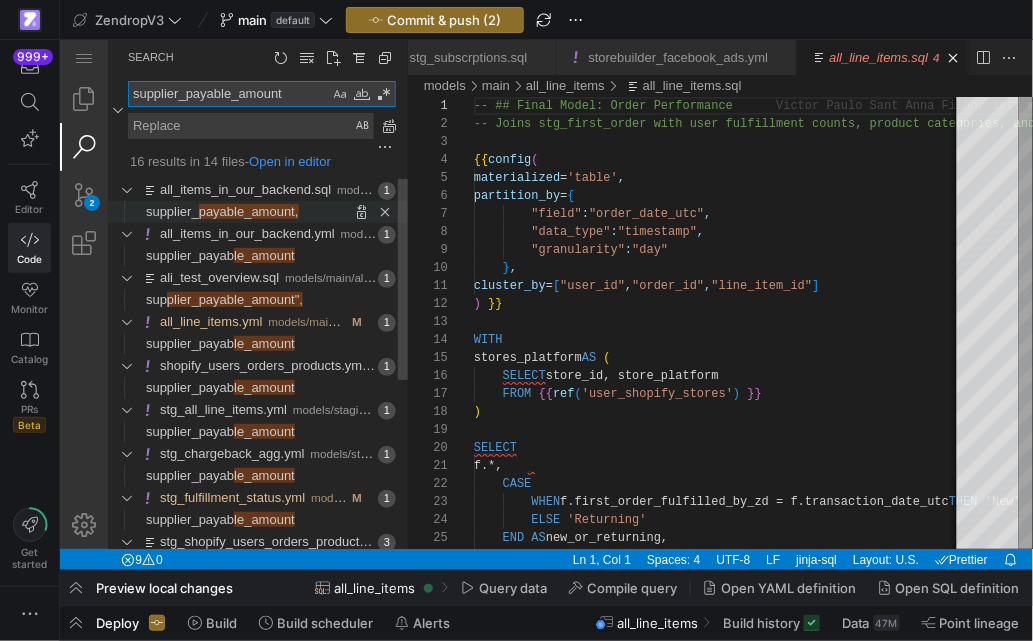 type on "supplier_payable_amount" 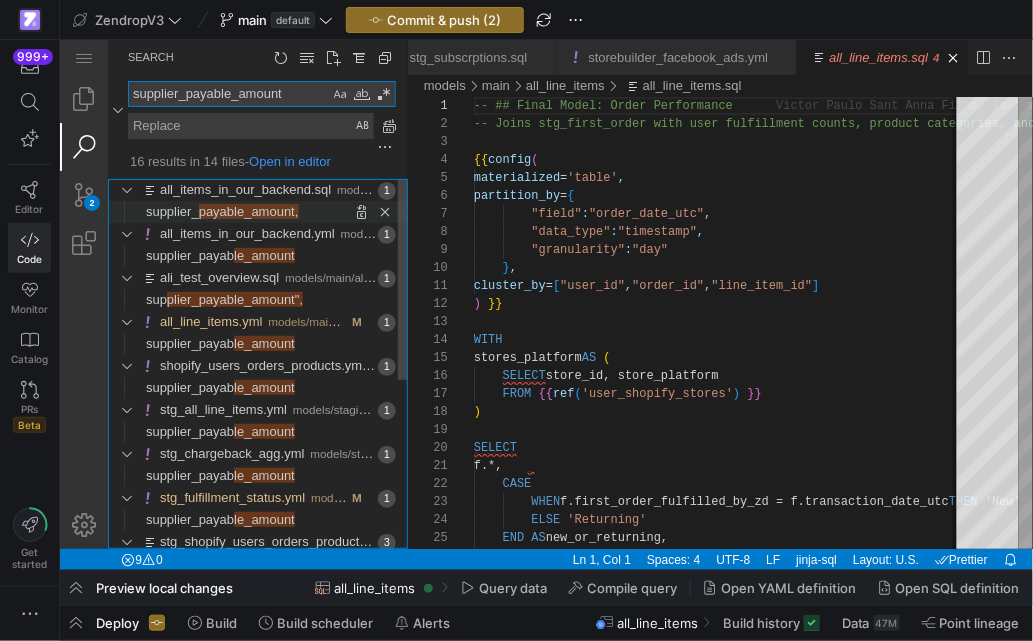click on "payable_amount," at bounding box center [248, 210] 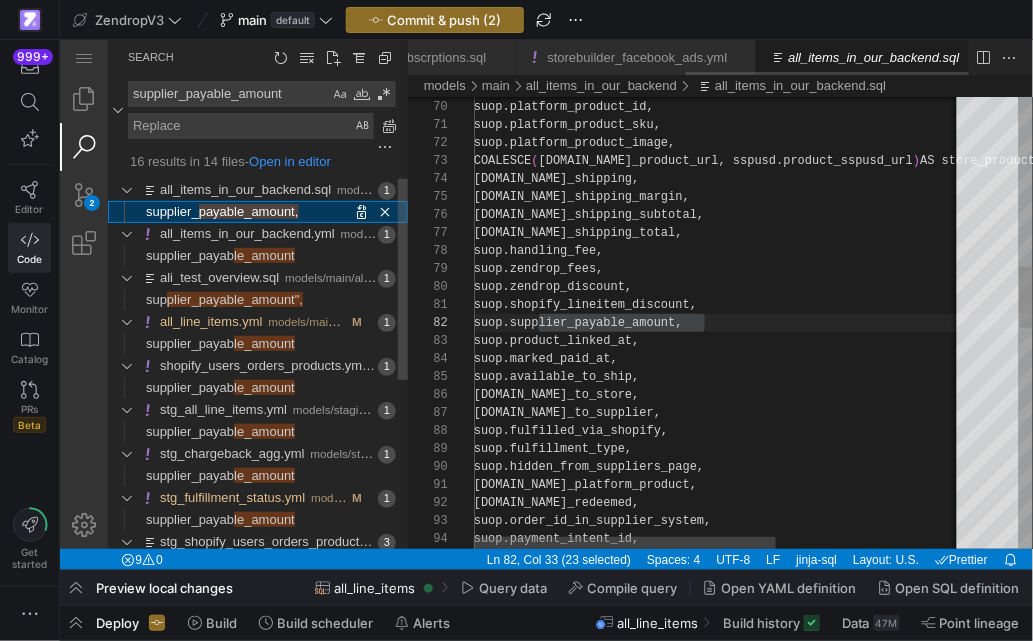 scroll, scrollTop: 0, scrollLeft: 549, axis: horizontal 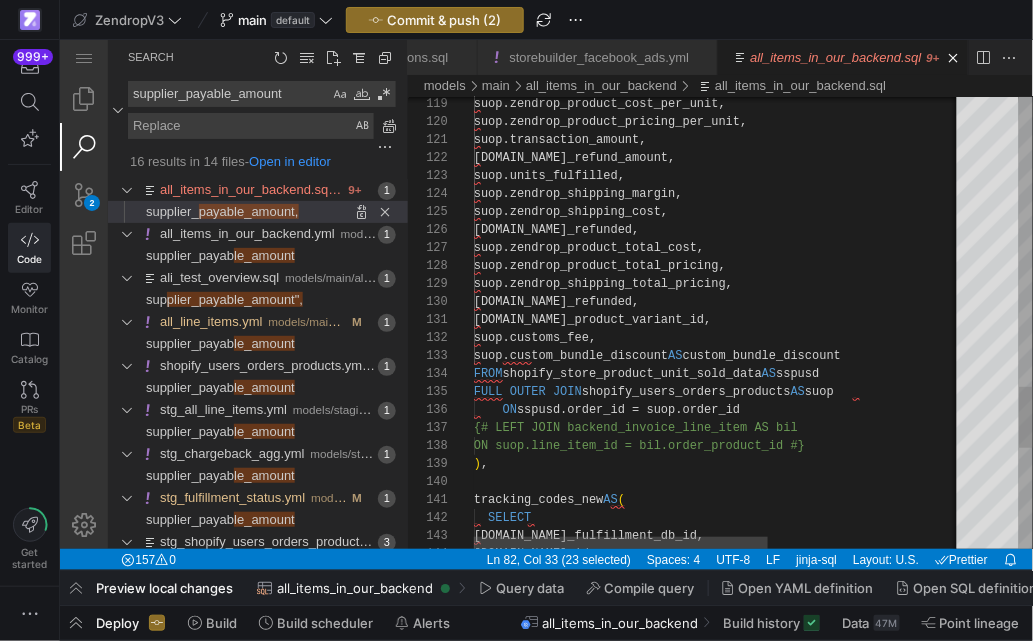 click on "s.store_fulfillment_db_id,     s.store_id,    SELECT   tracking_codes_new  AS ( ) ,     ON suop.line_item_id = bil.order_product_id #} {# LEFT JOIN backend_invoice_line_item AS bil      ON  sspusd.order_id = suop.order_id FULL OUTER JOIN  shopify_users_orders_products  AS  suop  FROM  shopify_store_product_unit_sold_data  AS  sspusd     suop.custom_bundle_discount  AS  custom_bundle_discount     suop.customs_fee,     suop.store_product_variant_id,     suop.total_refunded,     suop.zendrop_shipping_total_pricing,     suop.zendrop_product_total_pricing,     suop.zendrop_product_total_cost,     suop.credit_refunded,     suop.zendrop_shipping_cost,     suop.zendrop_shipping_margin,     suop.units_fulfilled,     suop.cash_refund_amount,     suop.transaction_amount,     suop.zendrop_product_pricing_per_unit,     suop.zendrop_product_cost_per_unit," at bounding box center (880, -373) 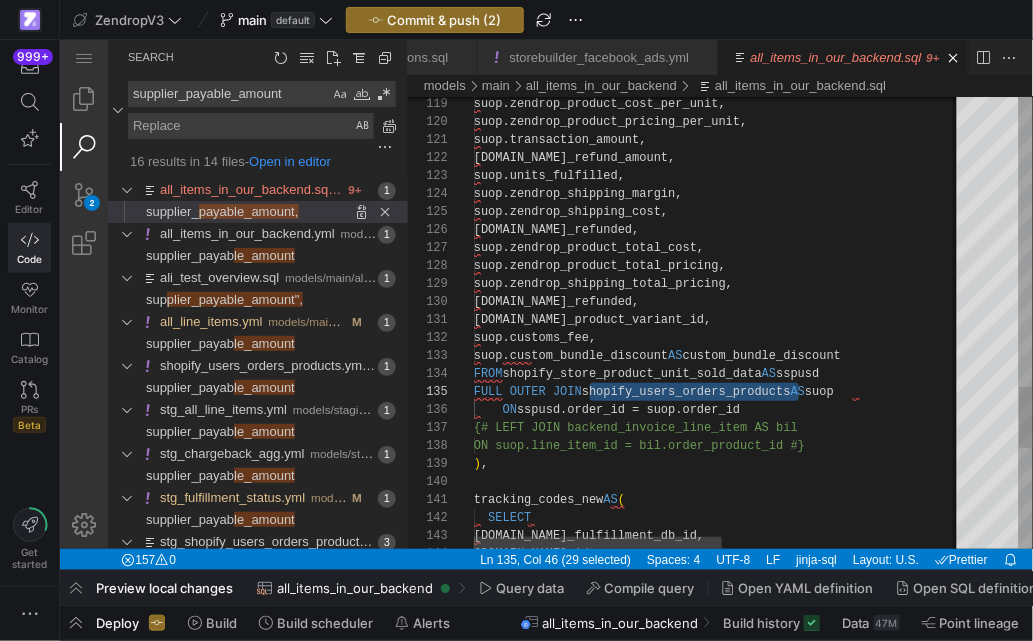 scroll, scrollTop: 72, scrollLeft: 123, axis: both 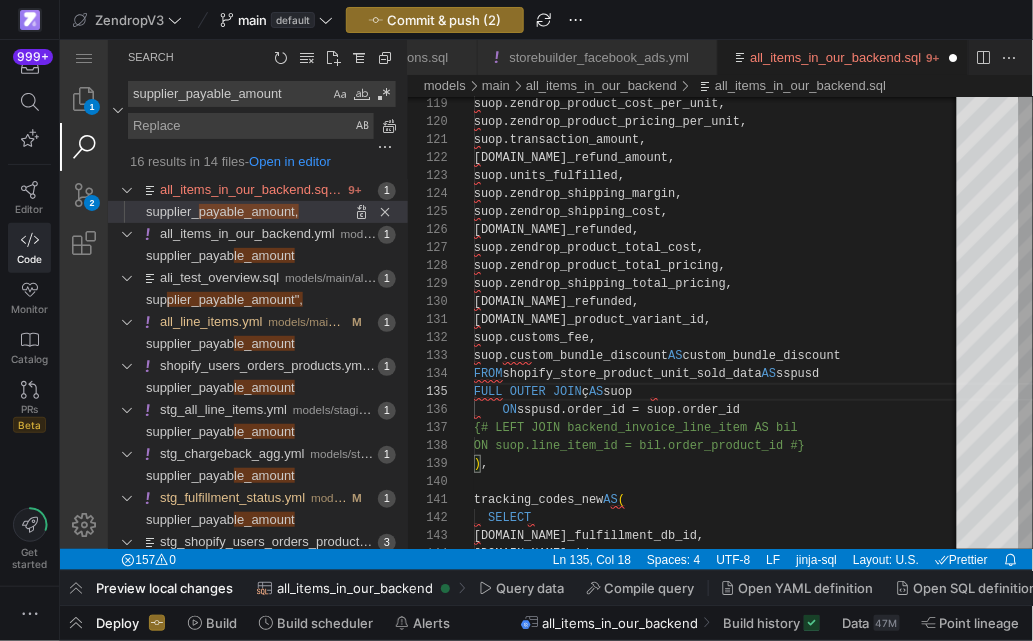 type on "suop.store_product_variant_id,
suop.customs_fee,
suop.custom_bundle_discount AS custom_bundle_discount
FROM shopify_store_product_unit_sold_data AS sspusd
FULL OUTER JOIN ç AS suop
ON sspusd.order_id = suop.order_id
{# LEFT JOIN backend_invoice_line_item AS bil
ON suop.line_item_id = bil.order_product_id #}
)," 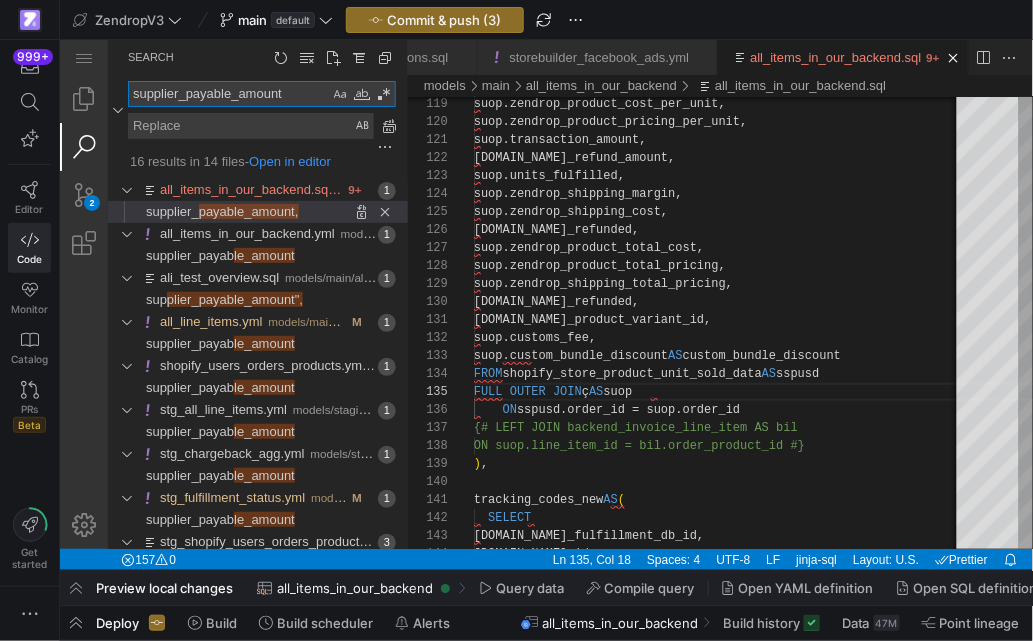 click on "supplier_payable_amount" at bounding box center (228, 93) 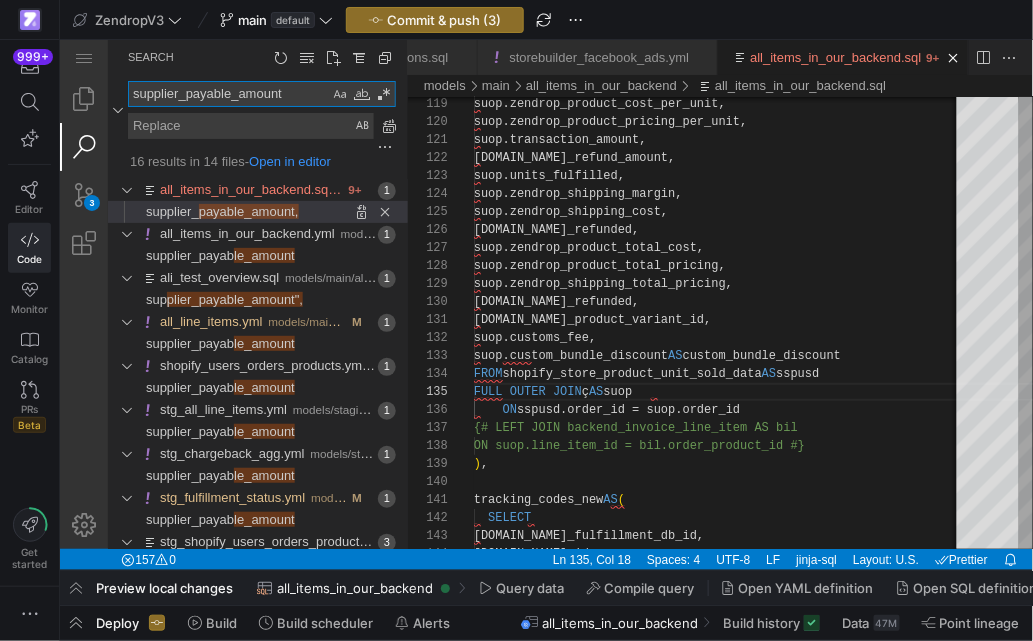 click on "supplier_payable_amount" at bounding box center [228, 93] 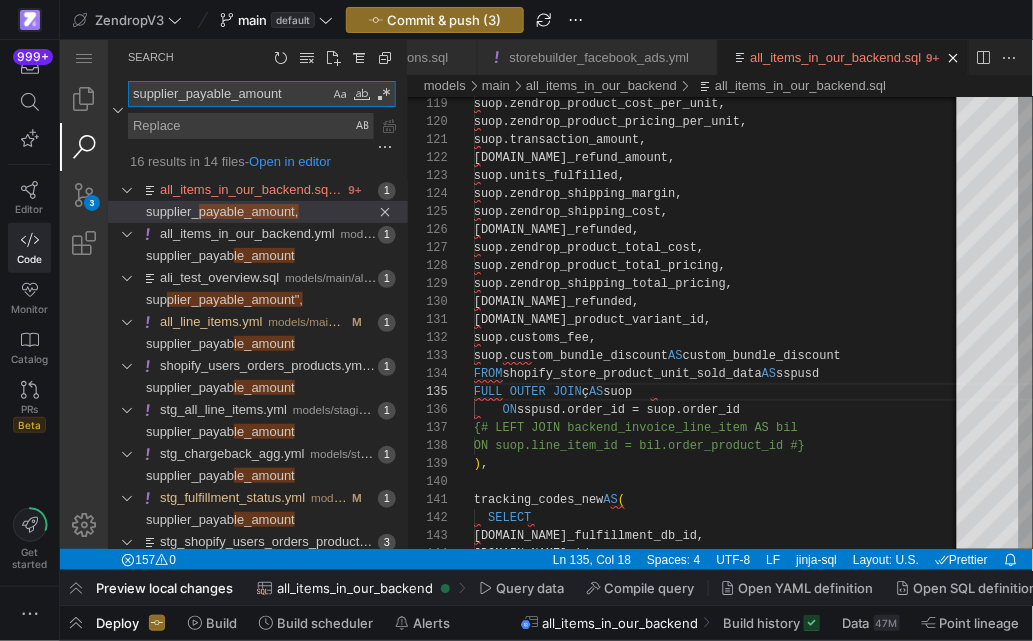 type on "√" 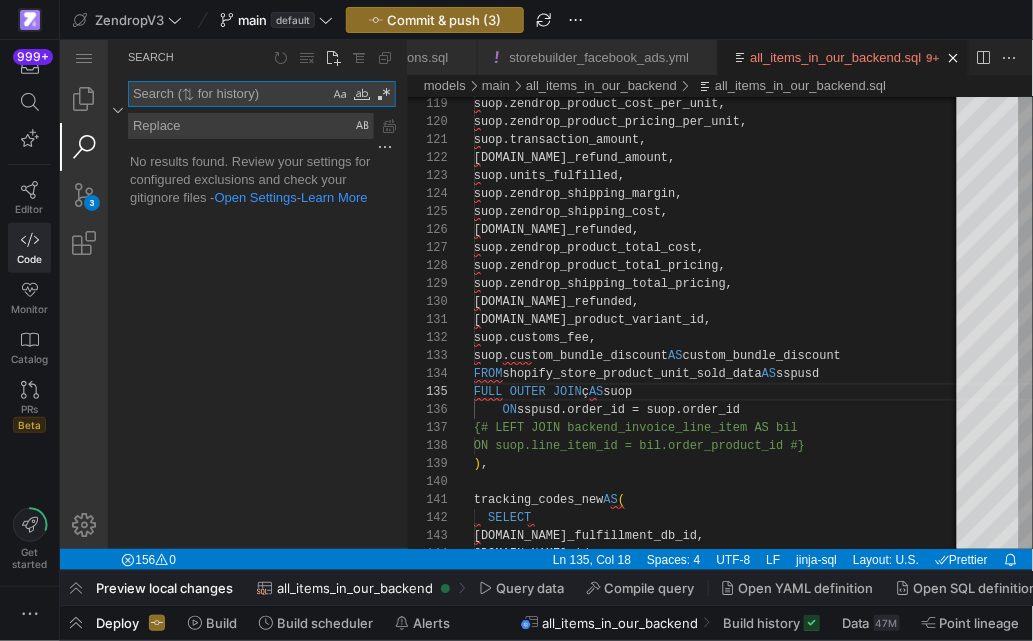 paste on "supplier_payable_amount" 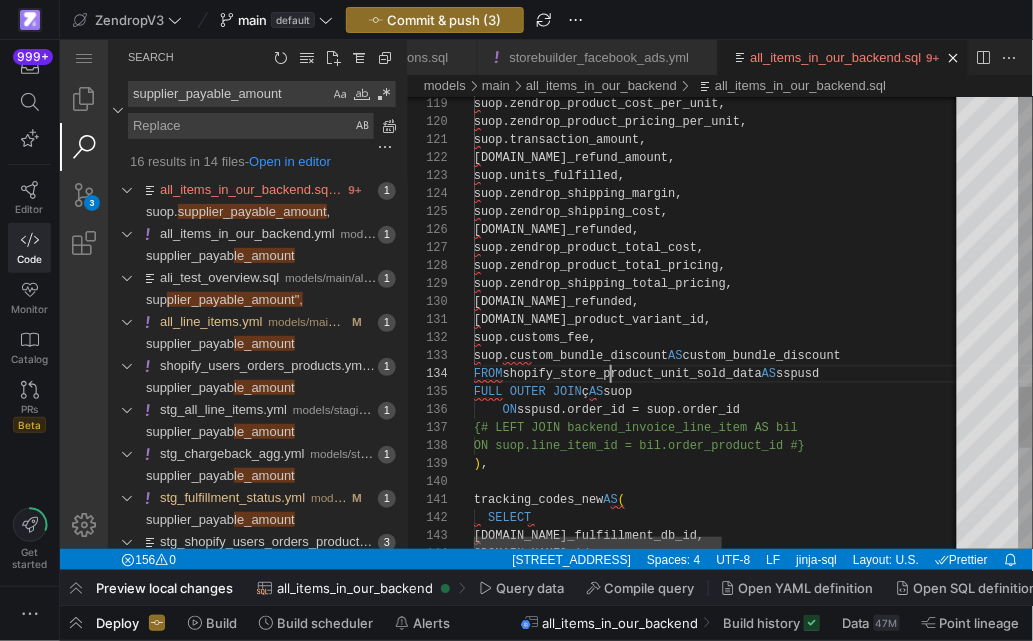 click on "s.store_fulfillment_db_id,     s.store_id,    SELECT   tracking_codes_new  AS ( ) ,     ON suop.line_item_id = bil.order_product_id #} {# LEFT JOIN backend_invoice_line_item AS bil      ON  sspusd.order_id = suop.order_id FULL OUTER JOIN  ç  AS  suop  FROM  shopify_store_product_unit_sold_data  AS  sspusd     suop.custom_bundle_discount  AS  custom_bundle_discount     suop.customs_fee,     suop.store_product_variant_id,     suop.total_refunded,     suop.zendrop_shipping_total_pricing,     suop.zendrop_product_total_pricing,     suop.zendrop_product_total_cost,     suop.credit_refunded,     suop.zendrop_shipping_cost,     suop.zendrop_shipping_margin,     suop.units_fulfilled,     suop.cash_refund_amount,     suop.transaction_amount,     suop.zendrop_product_pricing_per_unit,     suop.zendrop_product_cost_per_unit," at bounding box center [956, -373] 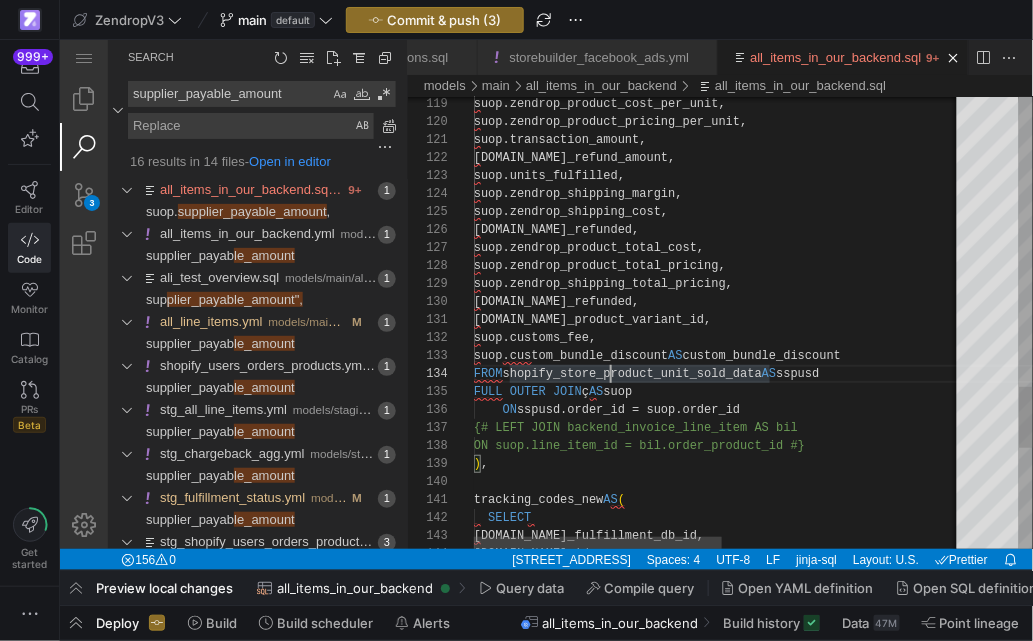 scroll, scrollTop: 54, scrollLeft: 296, axis: both 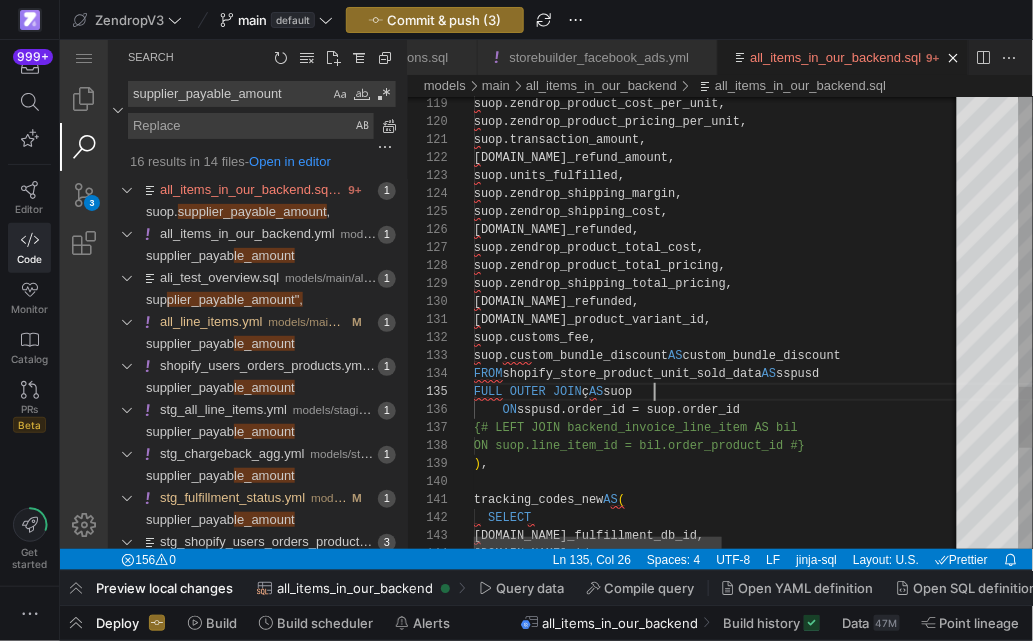 click on "s.store_fulfillment_db_id,     s.store_id,    SELECT   tracking_codes_new  AS ( ) ,     ON suop.line_item_id = bil.order_product_id #} {# LEFT JOIN backend_invoice_line_item AS bil      ON  sspusd.order_id = suop.order_id FULL OUTER JOIN  ç  AS  suop  FROM  shopify_store_product_unit_sold_data  AS  sspusd     suop.custom_bundle_discount  AS  custom_bundle_discount     suop.customs_fee,     suop.store_product_variant_id,     suop.total_refunded,     suop.zendrop_shipping_total_pricing,     suop.zendrop_product_total_pricing,     suop.zendrop_product_total_cost,     suop.credit_refunded,     suop.zendrop_shipping_cost,     suop.zendrop_shipping_margin,     suop.units_fulfilled,     suop.cash_refund_amount,     suop.transaction_amount,     suop.zendrop_product_pricing_per_unit,     suop.zendrop_product_cost_per_unit," at bounding box center [956, -373] 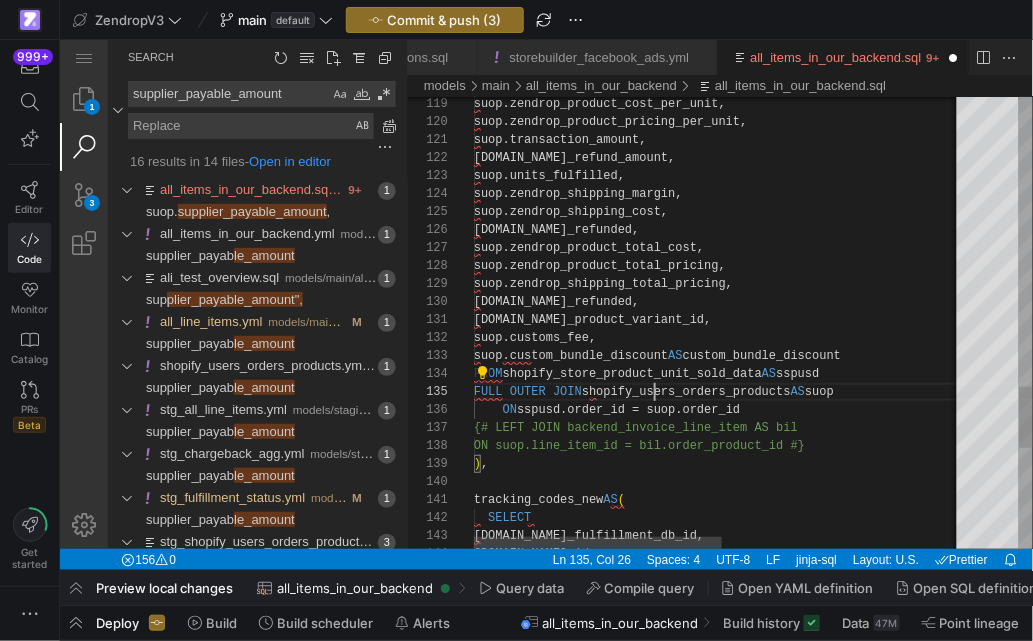 scroll, scrollTop: 72, scrollLeft: 325, axis: both 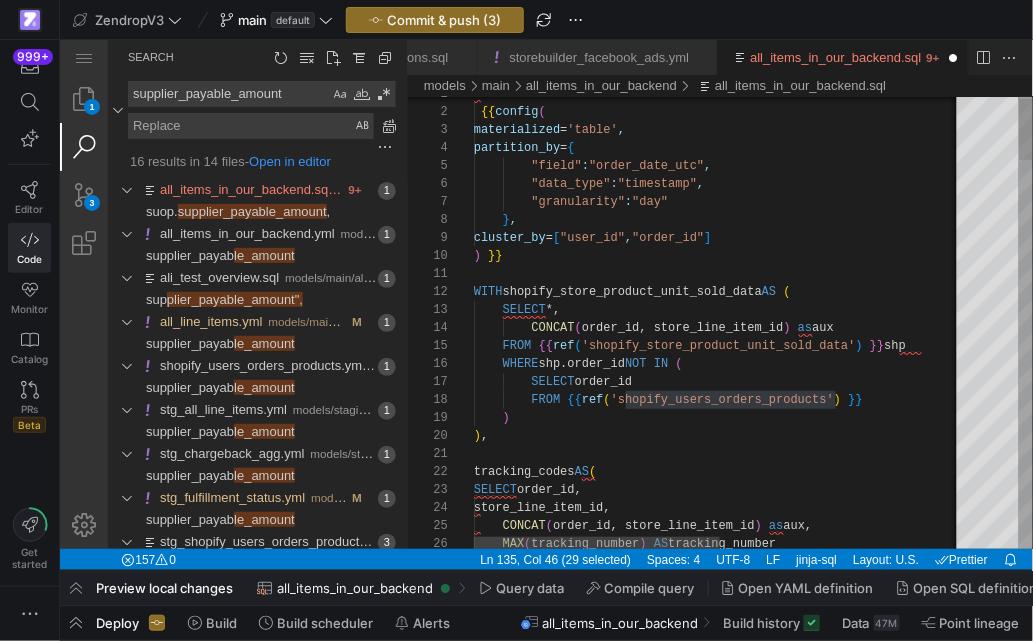 type on "WITH shopify_store_product_unit_sold_data AS (
SELECT *,
CONCAT(order_id, store_line_item_id) as aux
FROM {{ ref('shopify_store_product_unit_sold_data') }} shp
WHERE shp.order_id NOT IN (
SELECT order_id
FROM {{ ref('shopify_users_orders_products') }}
)
)," 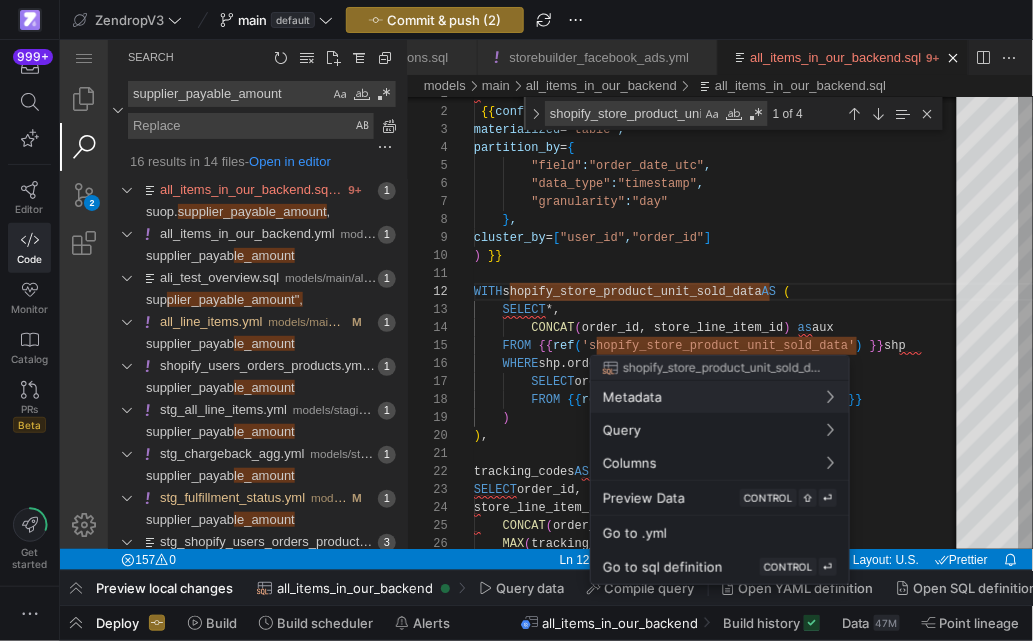 click at bounding box center (516, 320) 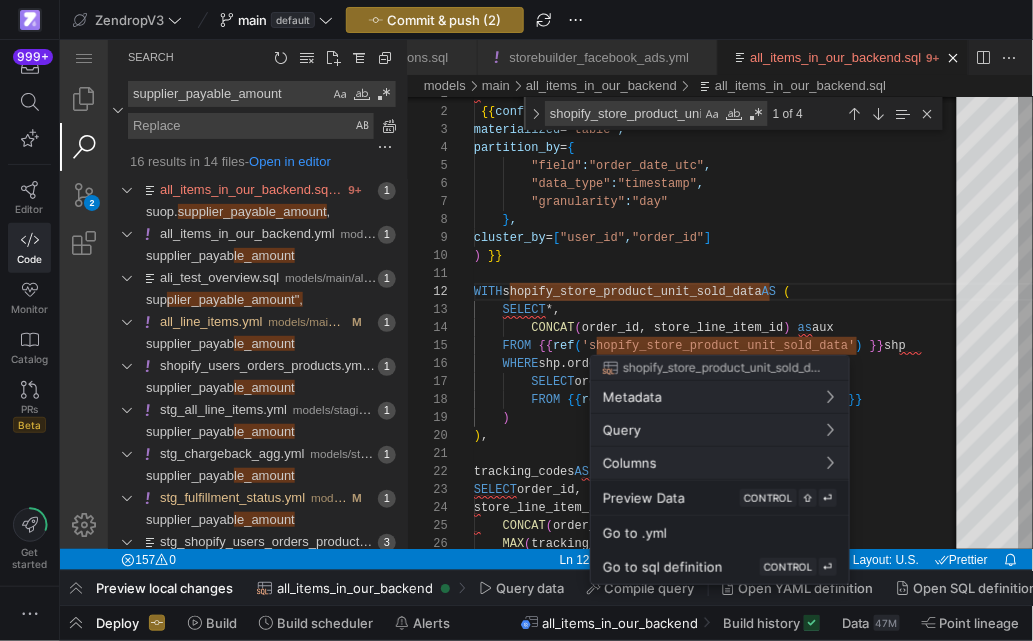 scroll, scrollTop: 180, scrollLeft: 0, axis: vertical 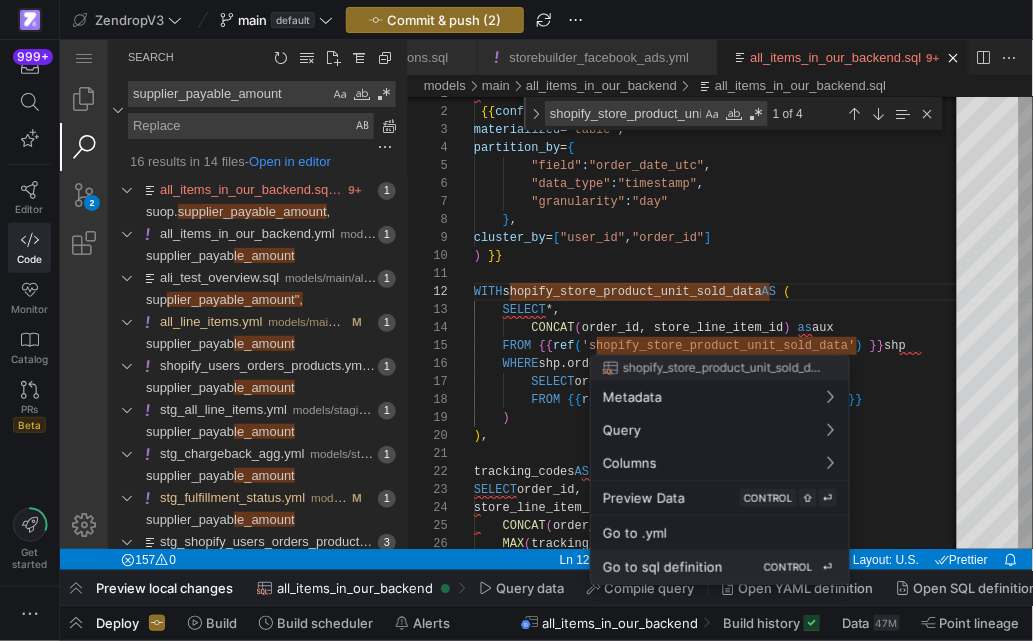 click on "Go to sql definition
CONTROL
⏎" at bounding box center (720, 567) 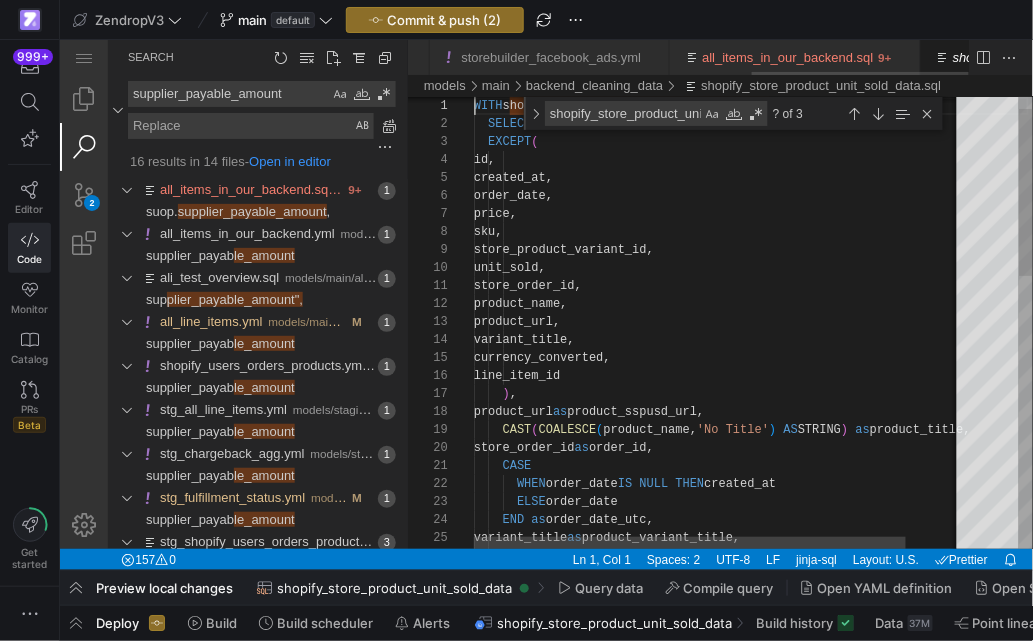scroll, scrollTop: 0, scrollLeft: 885, axis: horizontal 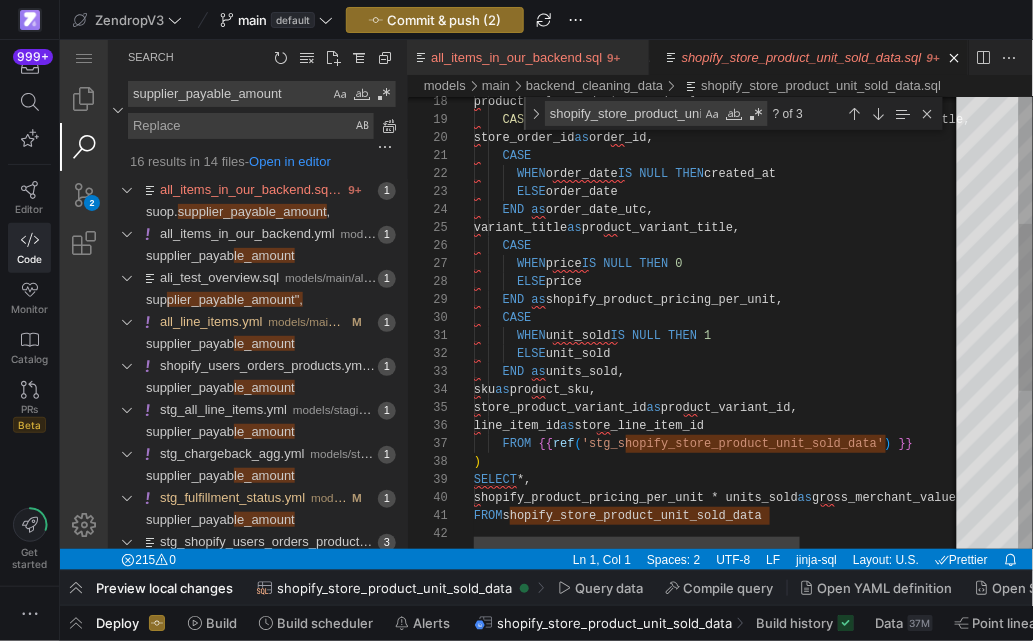 click on "WHEN  order_date  IS   NULL   THEN  created_at        ELSE  order_date      END   as  order_date_utc,     variant_title  as  product_variant_title,      CASE        WHEN  price  IS   NULL   THEN   0        ELSE  price      END   as  shopify_product_pricing_per_unit,      CASE        WHEN  unit_sold  IS   NULL   THEN   1        ELSE  unit_sold      END   as  units_sold,     sku  as  product_sku,     store_product_variant_id  as  product_variant_id,     line_item_id  as  store_line_item_id      FROM   {{  ref ( 'stg_shopify_store_product_unit_sold_data' )   }} ) SELECT  *,   shopify_product_pricing_per_unit * units_sold  as  gross_merchant_value FROM  shopify_store_product_unit_sold_data      CASE     store_order_id  as  order_id,      CAST ( COALESCE ( product_name, 'No Title' )   AS  STRING )   as  product_title,     product_url  as  product_sspusd_url," at bounding box center (840, 364) 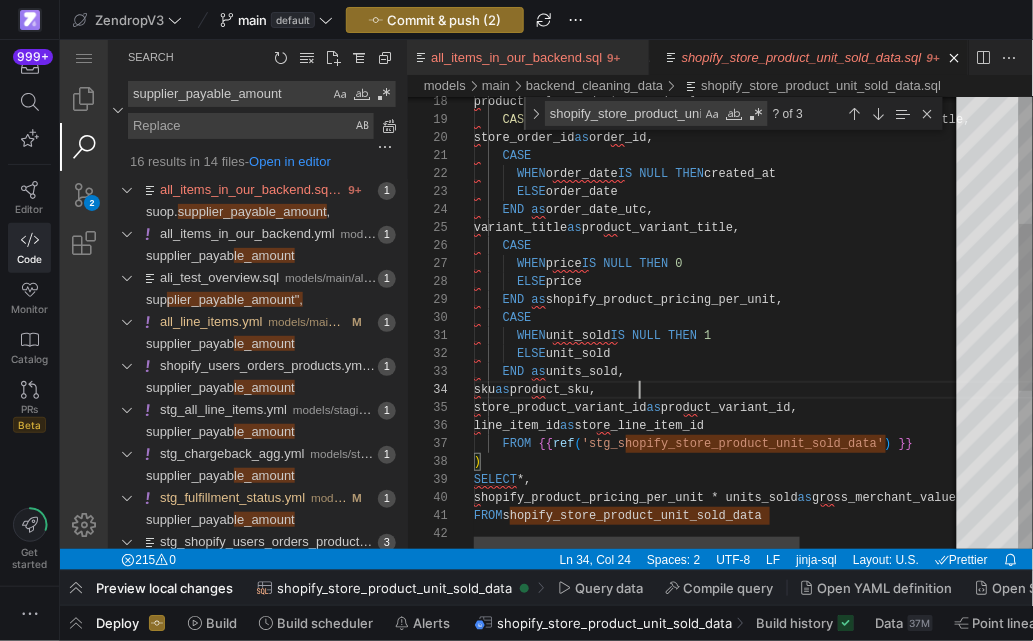 click on "WHEN  order_date  IS   NULL   THEN  created_at        ELSE  order_date      END   as  order_date_utc,     variant_title  as  product_variant_title,      CASE        WHEN  price  IS   NULL   THEN   0        ELSE  price      END   as  shopify_product_pricing_per_unit,      CASE        WHEN  unit_sold  IS   NULL   THEN   1        ELSE  unit_sold      END   as  units_sold,     sku  as  product_sku,     store_product_variant_id  as  product_variant_id,     line_item_id  as  store_line_item_id      FROM   {{  ref ( 'stg_shopify_store_product_unit_sold_data' )   }} ) SELECT  *,   shopify_product_pricing_per_unit * units_sold  as  gross_merchant_value FROM  shopify_store_product_unit_sold_data      CASE     store_order_id  as  order_id,      CAST ( COALESCE ( product_name, 'No Title' )   AS  STRING )   as  product_title,     product_url  as  product_sspusd_url," at bounding box center [840, 364] 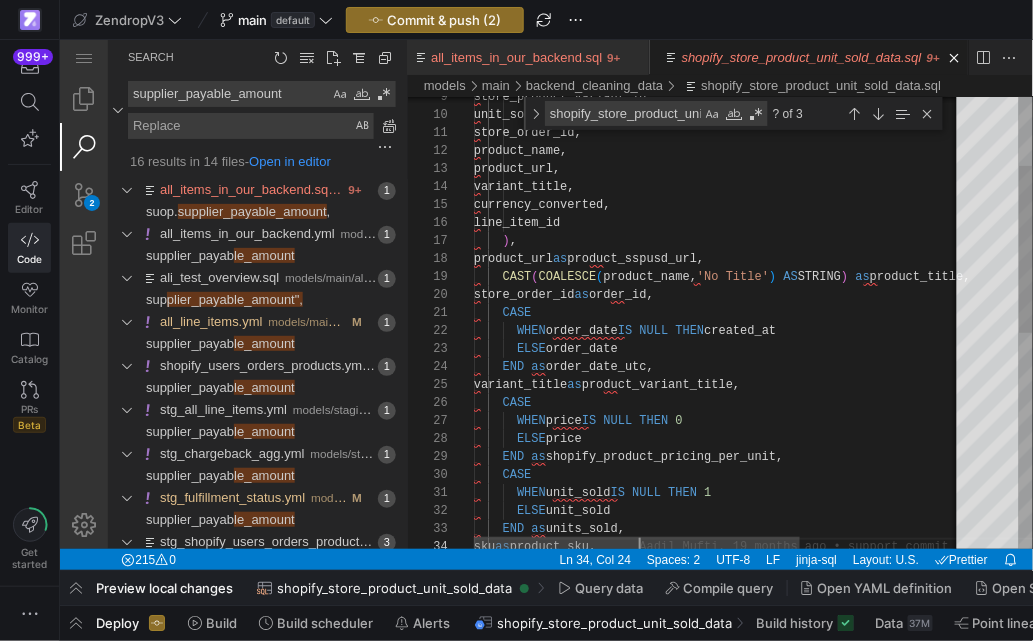 click on "shopify_store_product_unit_sold_data" at bounding box center (622, 112) 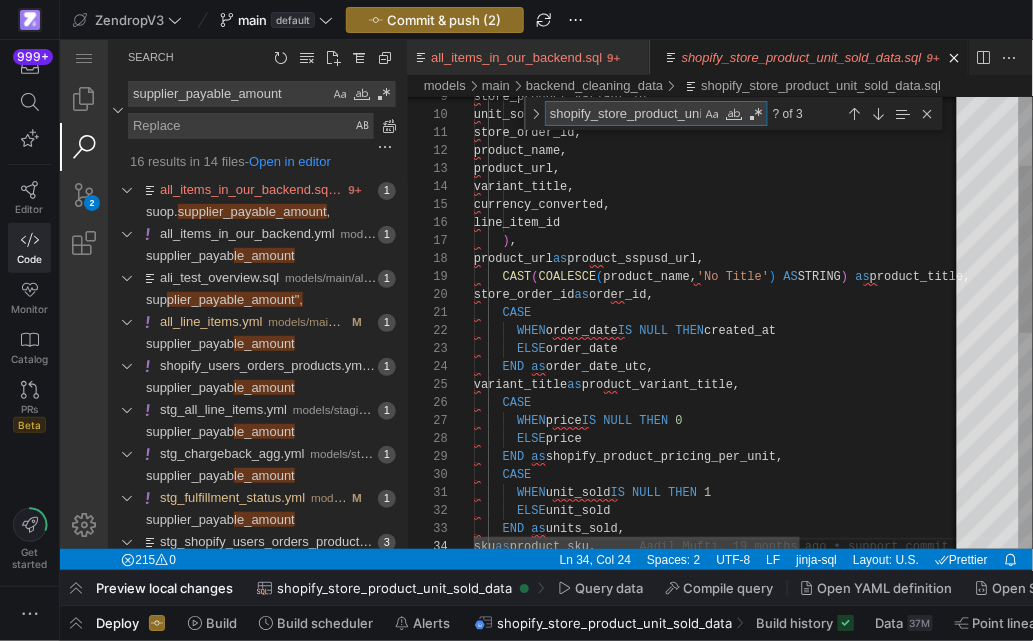 click on "shopify_store_product_unit_sold_data" at bounding box center (622, 112) 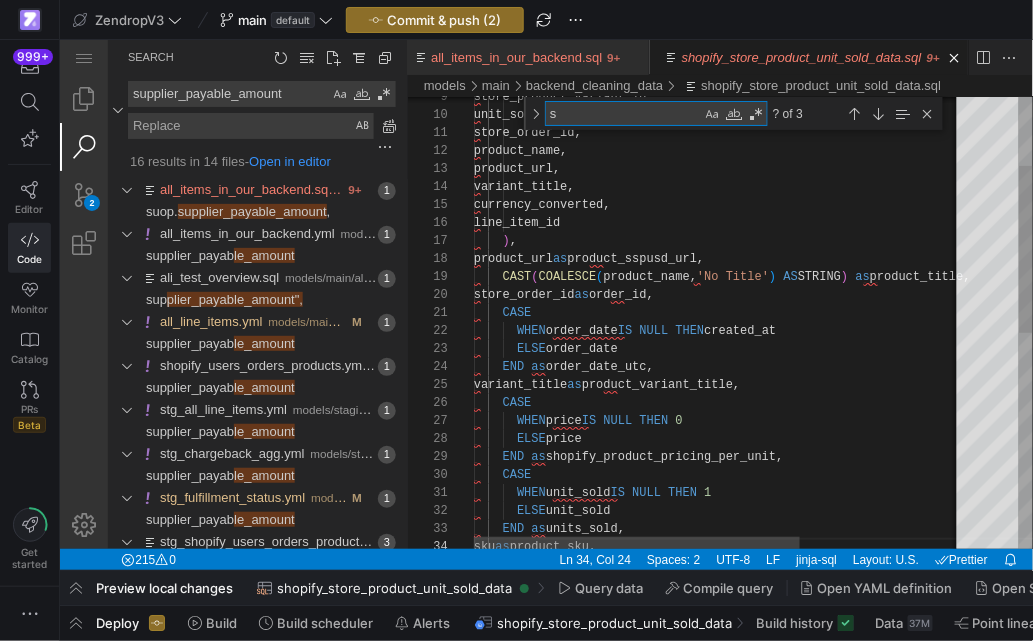 scroll, scrollTop: 54, scrollLeft: 36, axis: both 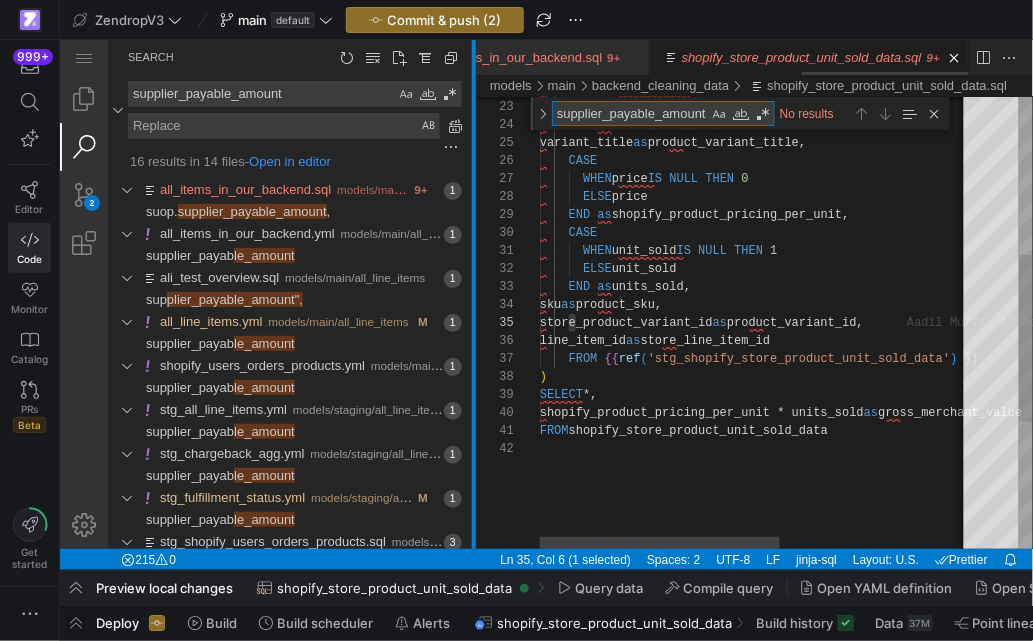 drag, startPoint x: 406, startPoint y: 328, endPoint x: 470, endPoint y: 325, distance: 64.070274 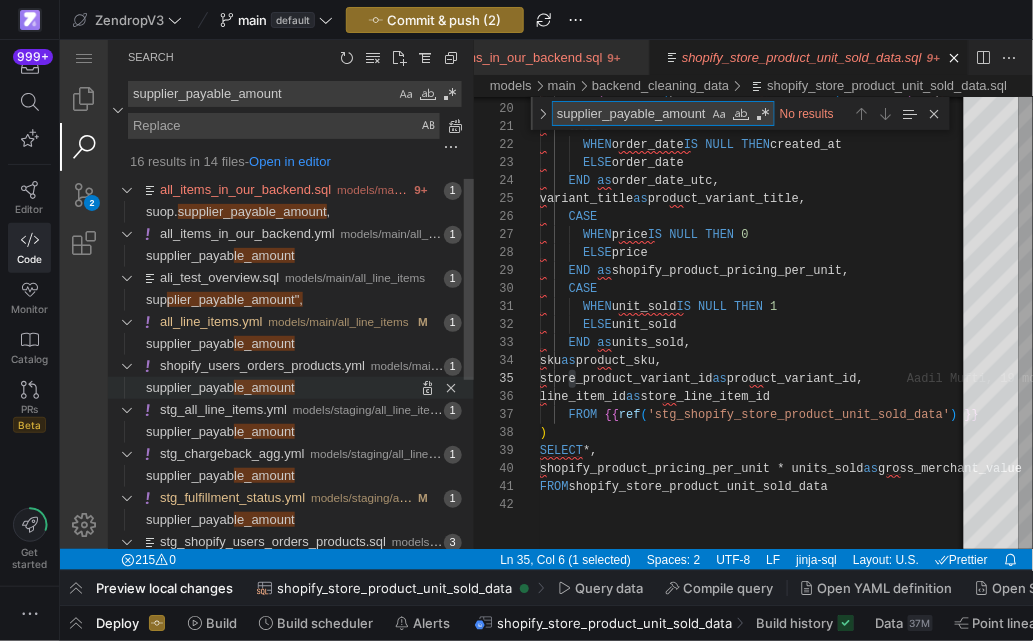 type on "supplier_payable_amount" 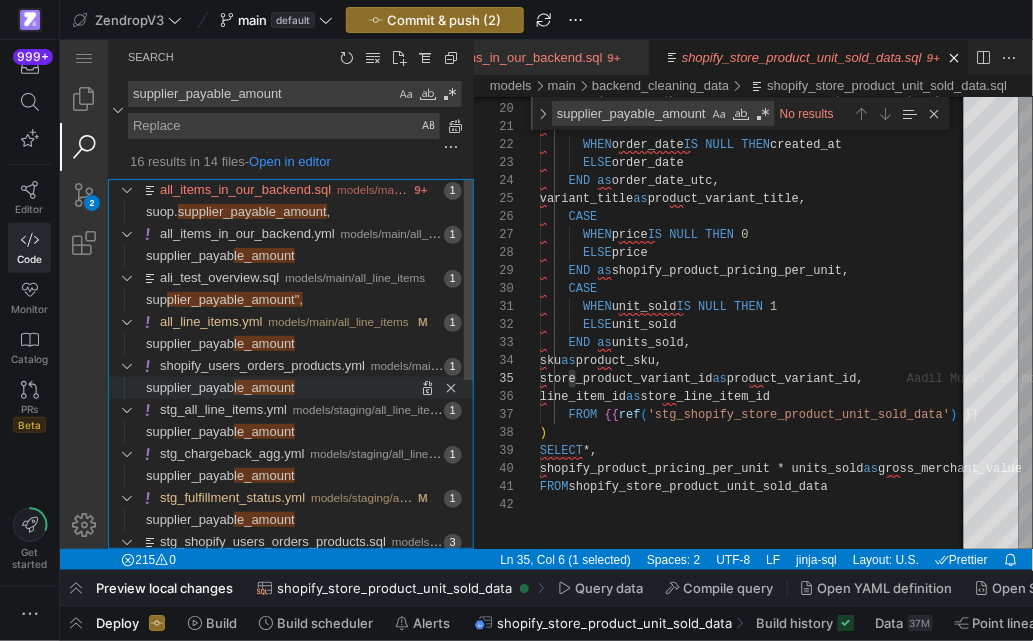 click at bounding box center [383, 387] 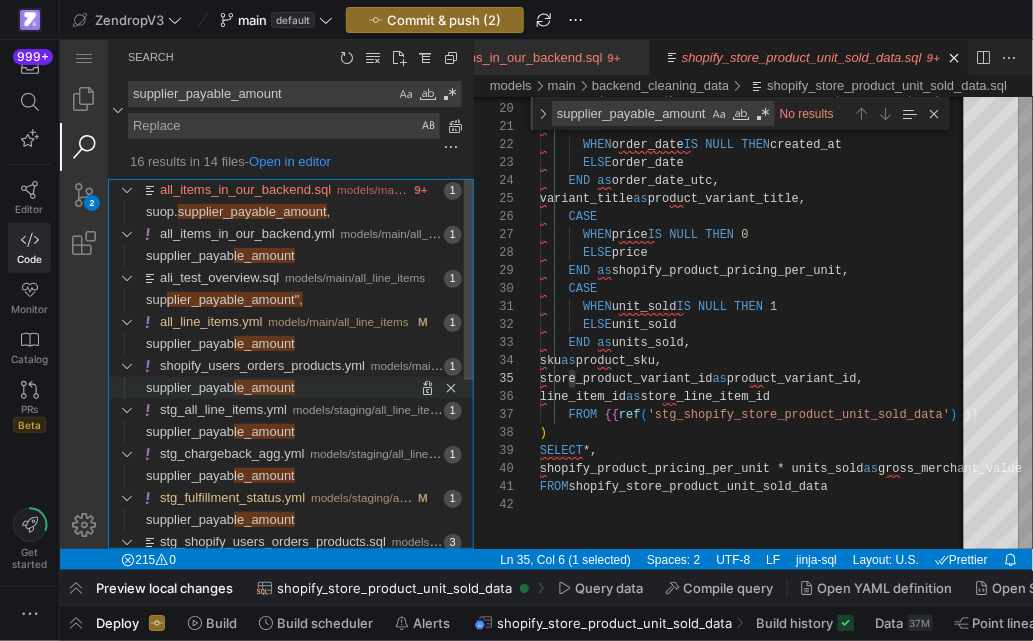 scroll, scrollTop: 0, scrollLeft: 916, axis: horizontal 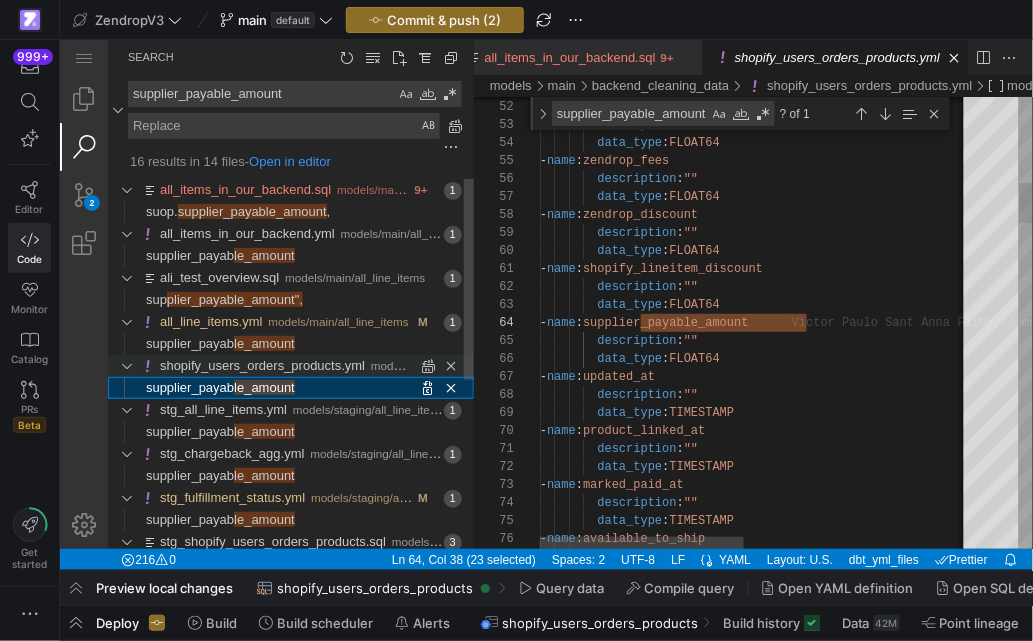 click on "shopify_users_orders_products.yml" at bounding box center (261, 364) 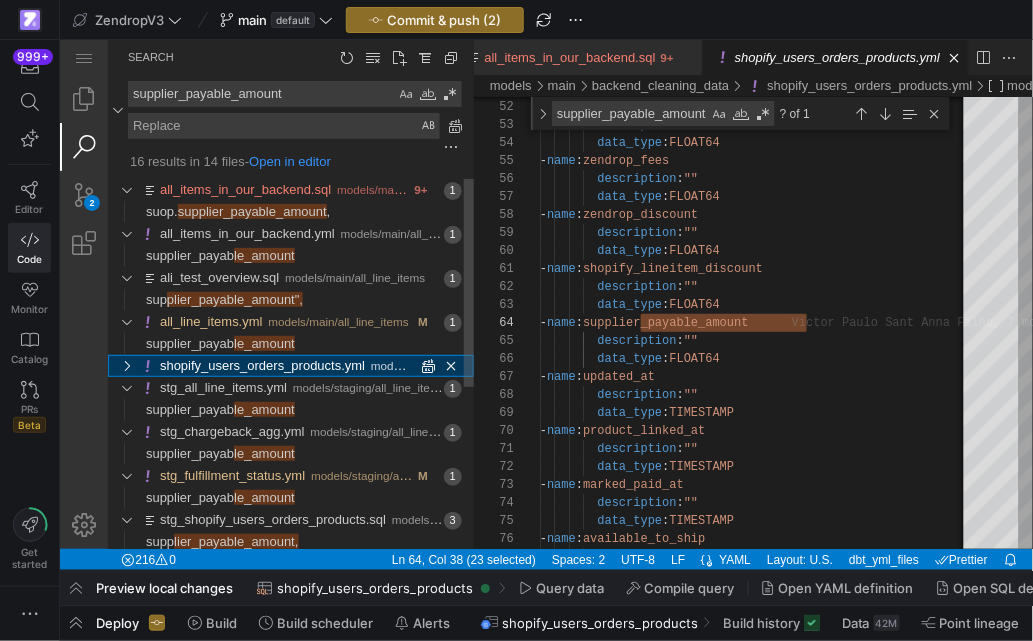 click on "shopify_users_orders_products.yml" at bounding box center (261, 364) 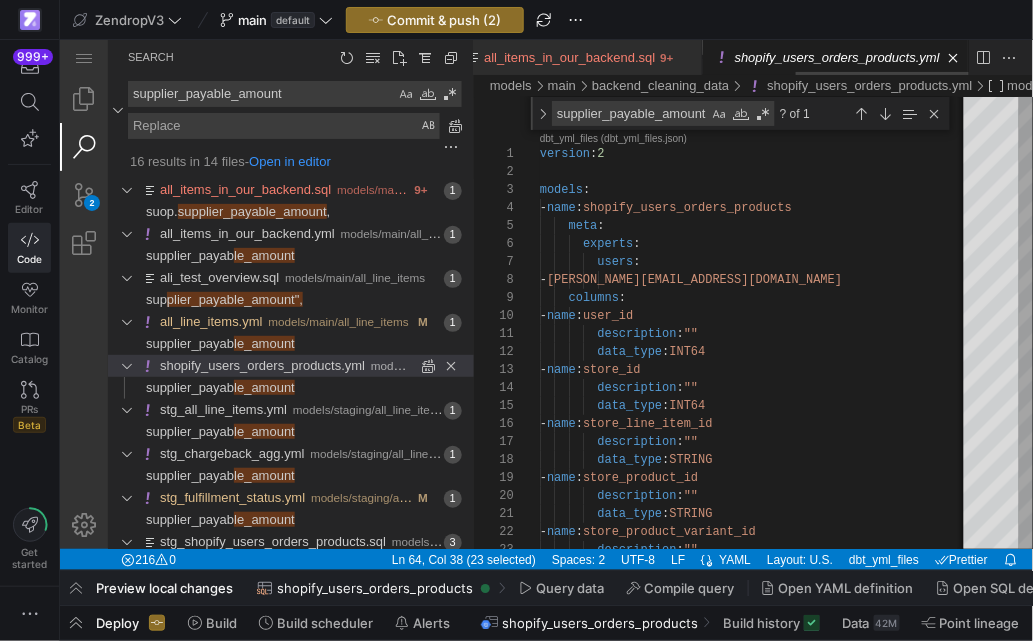 scroll, scrollTop: 180, scrollLeft: 0, axis: vertical 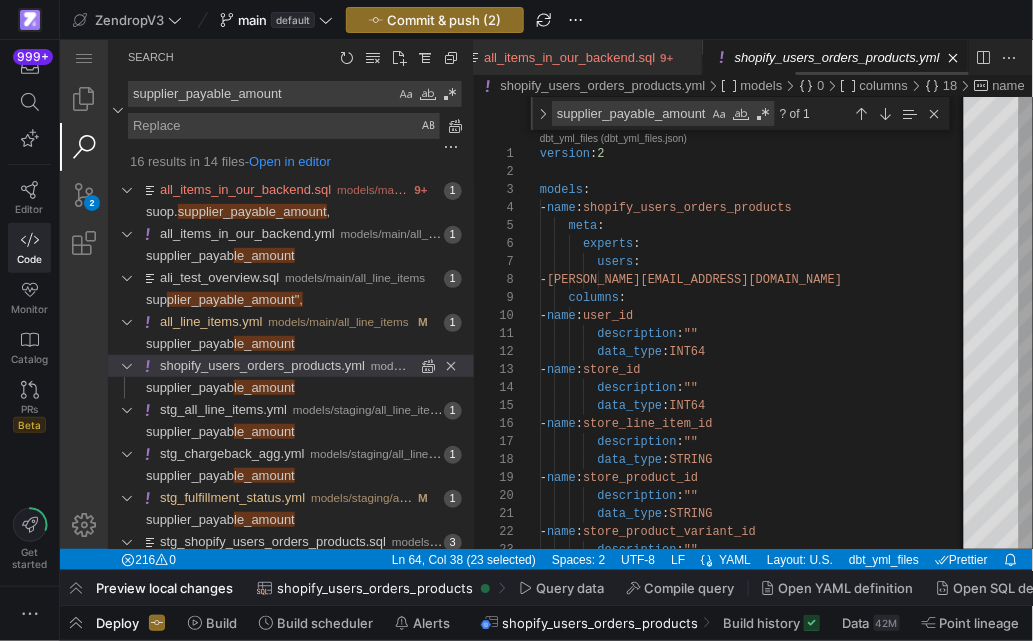 click on "shopify_users_orders_products.yml" at bounding box center [836, 56] 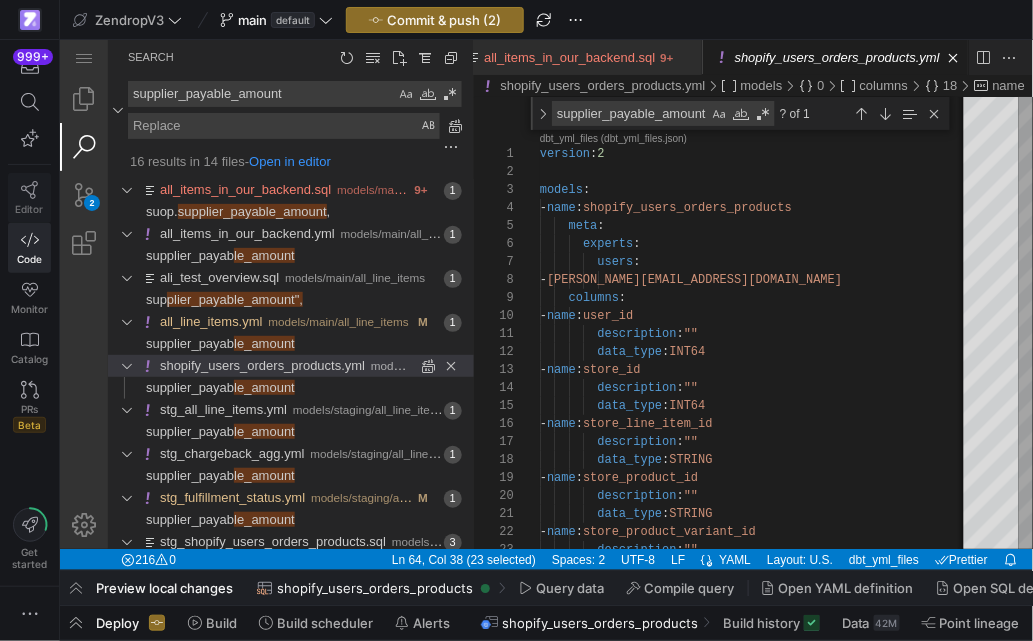 click on "Editor" 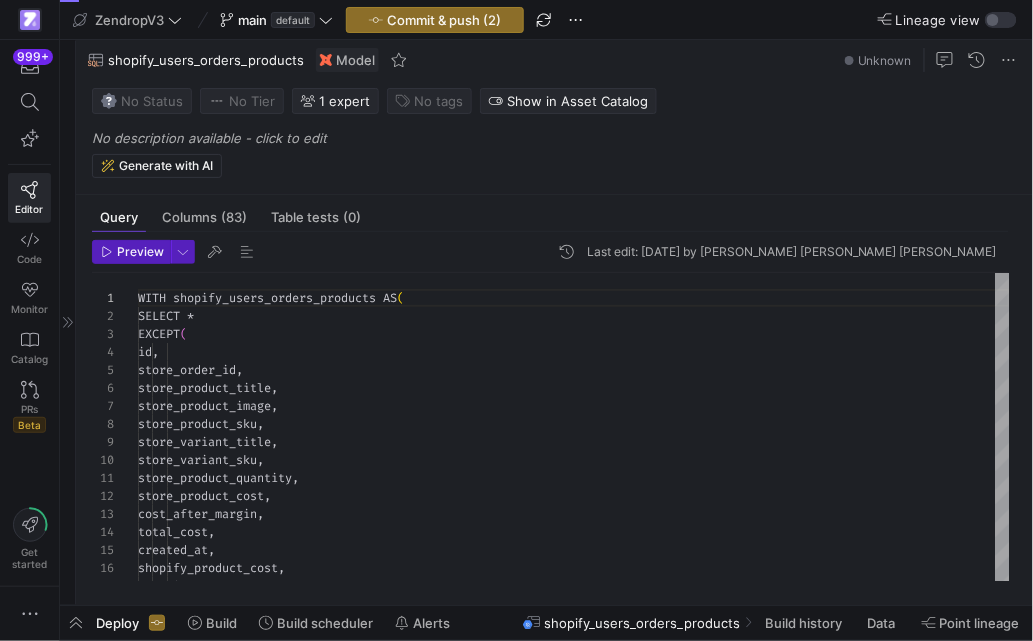 scroll, scrollTop: 75, scrollLeft: 0, axis: vertical 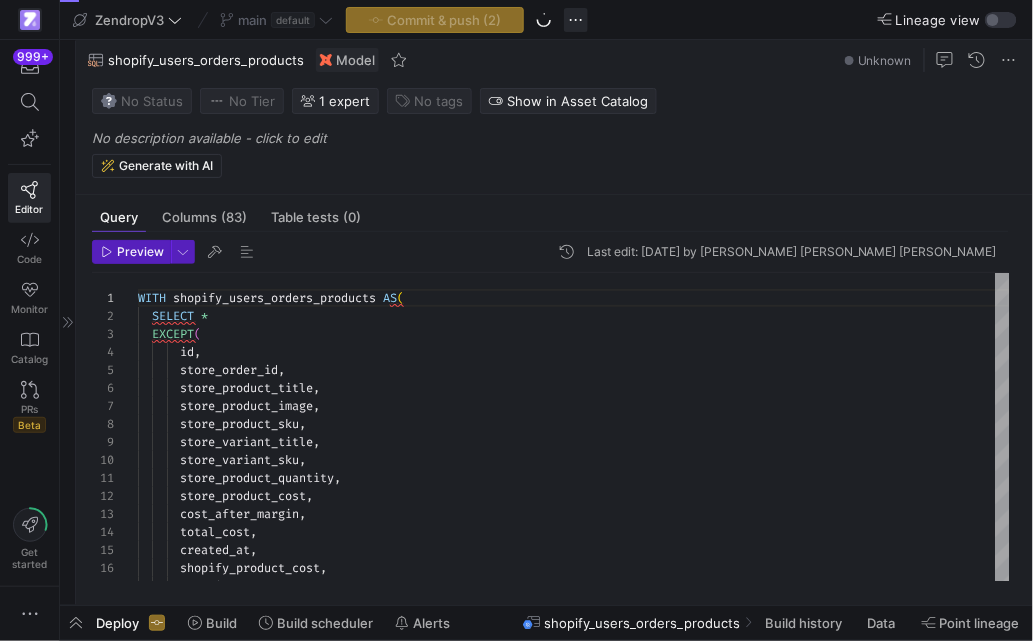 click 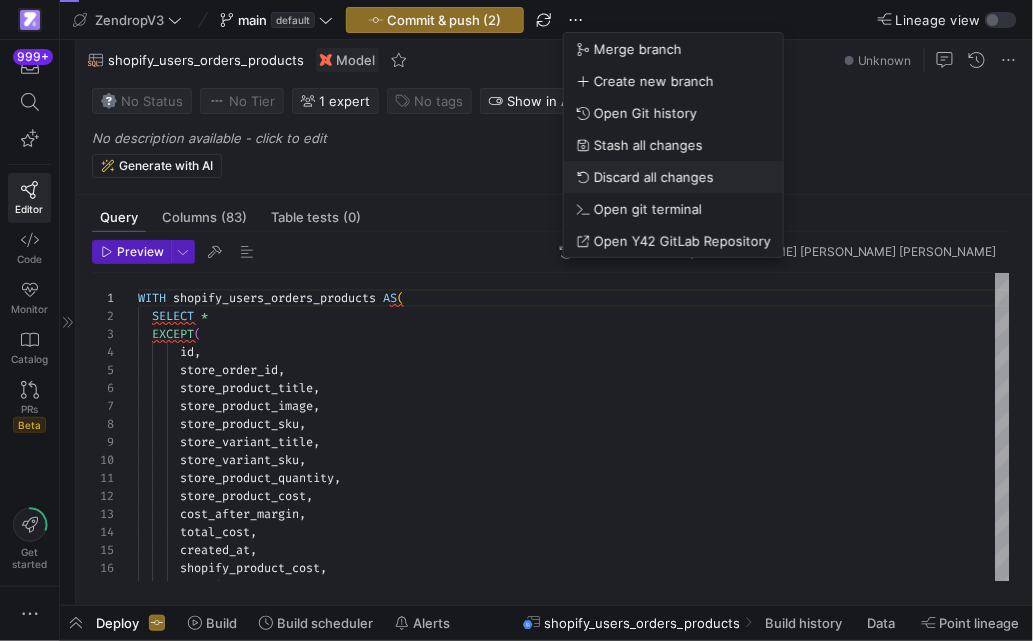 click on "Discard all changes" at bounding box center [654, 177] 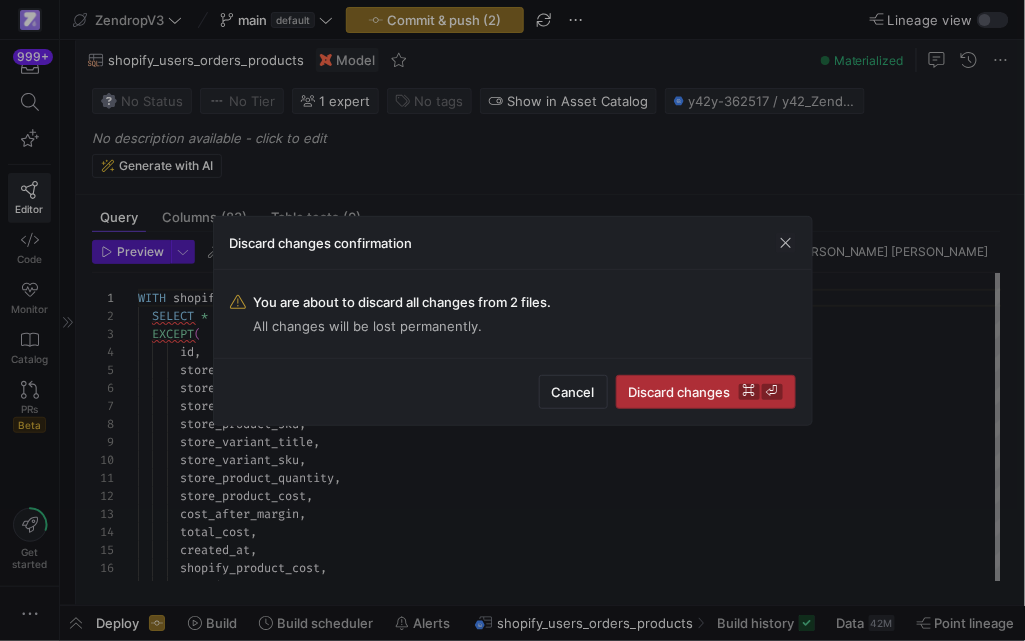 click at bounding box center (706, 392) 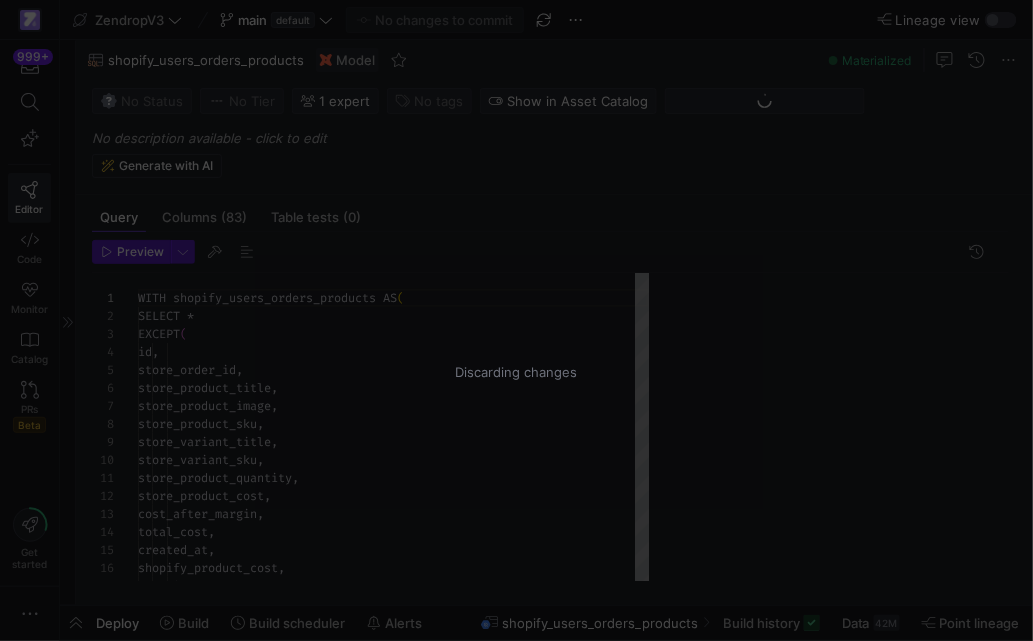scroll, scrollTop: 180, scrollLeft: 0, axis: vertical 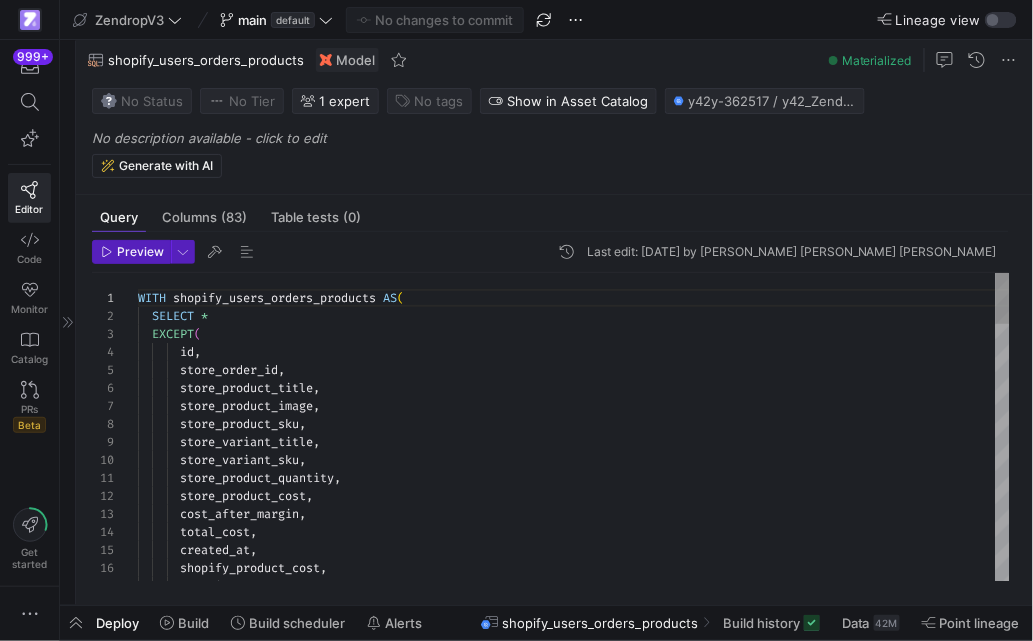 click on "WITH   shopify_users_orders_products   AS (    SELECT   *    EXCEPT (        id ,        store_order_id ,        store_product_title ,        store_product_image ,        store_product_sku ,        store_variant_title ,        store_variant_sku ,        store_product_quantity ,        store_product_cost ,        cost_after_margin ,        total_cost ,        created_at ,        shopify_product_cost ,        tracking_number_date ," at bounding box center (574, 1208) 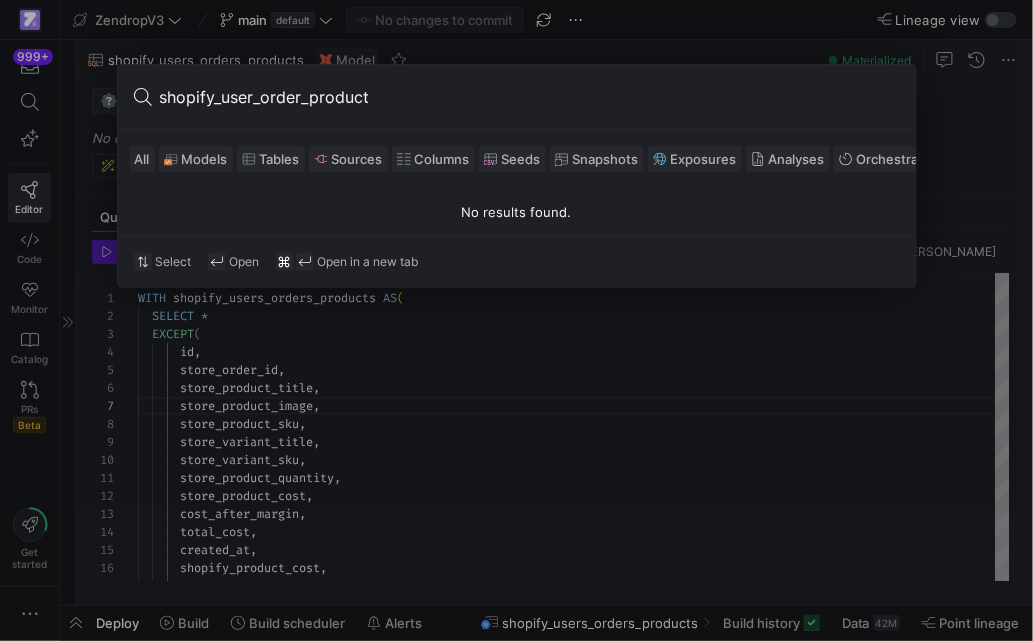 type on "shopify_user_order_product" 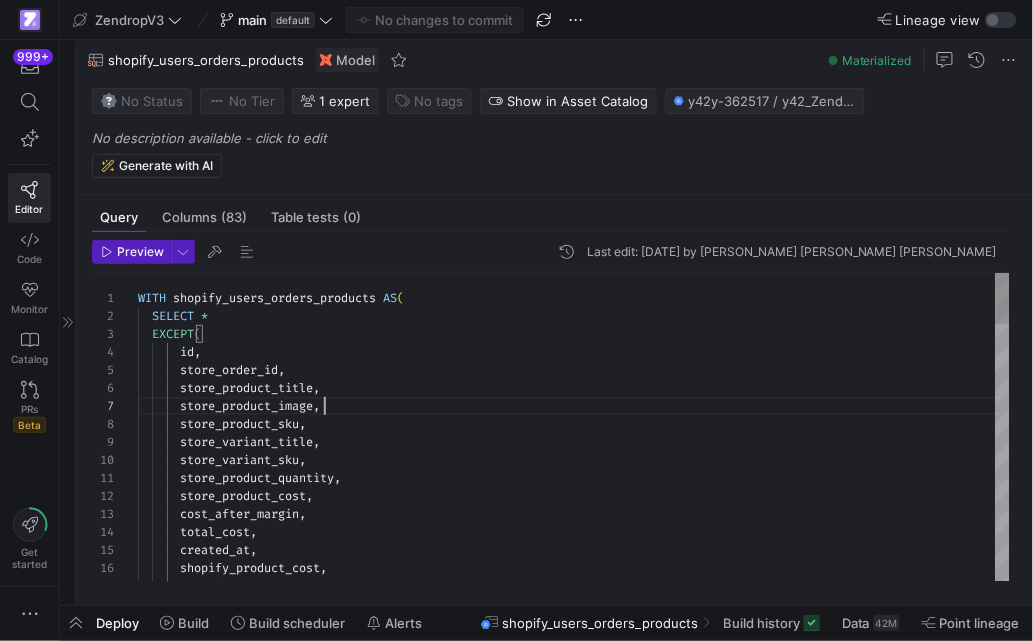 scroll, scrollTop: 108, scrollLeft: 187, axis: both 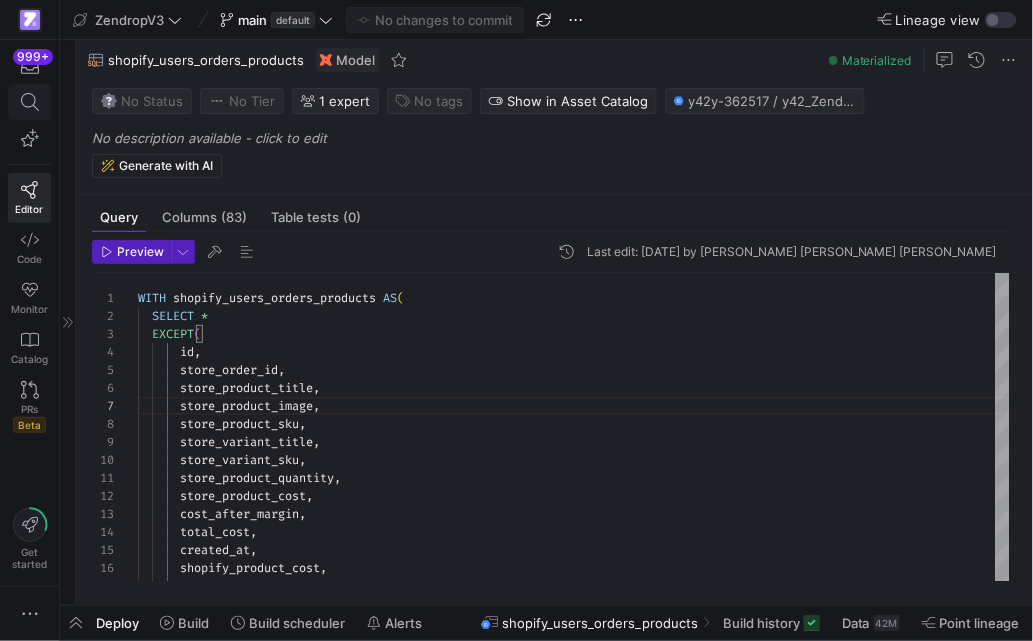 click 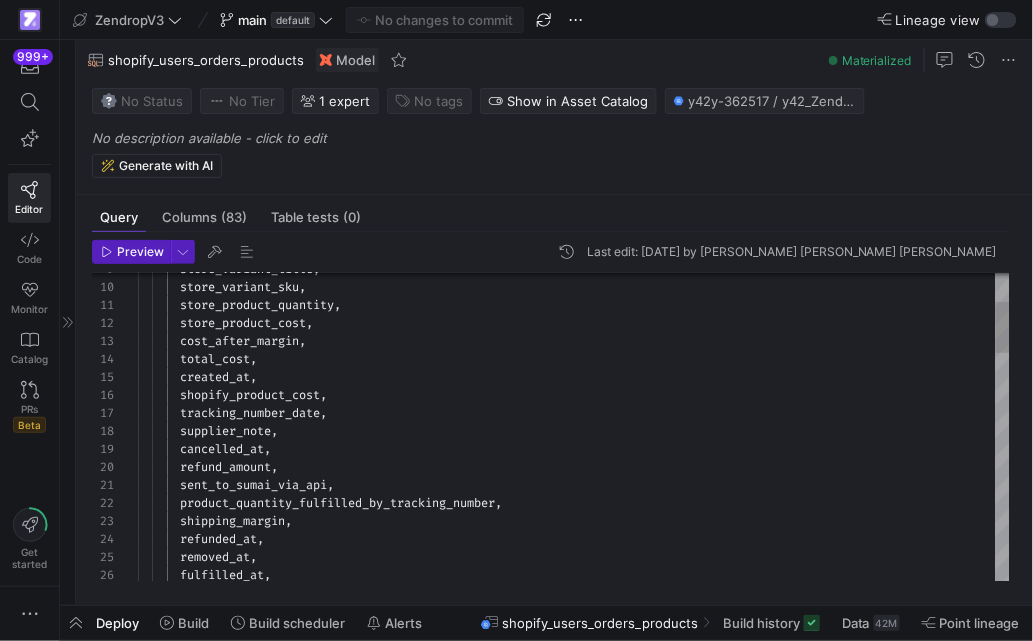 scroll, scrollTop: 144, scrollLeft: 94, axis: both 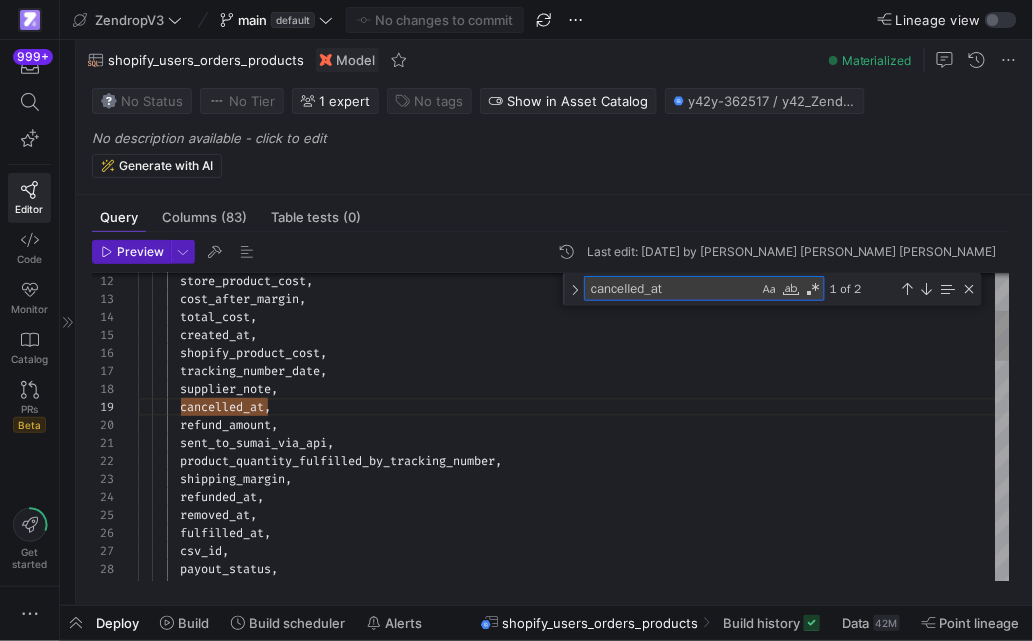 type on "sent_to_sumai_via_api,
product_quantity_fulfilled_by_tracking_number,
shipping_margin,
refunded_at,
removed_at,
fulfilled_at,
csv_id,
payout_status,
written_in_csv,
store_properties," 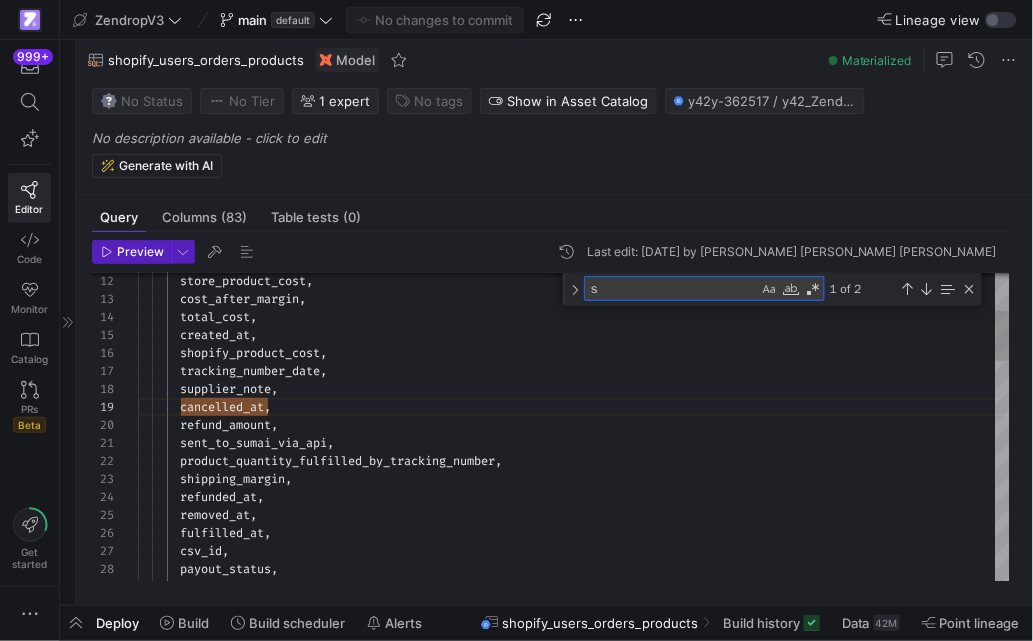 type on "su" 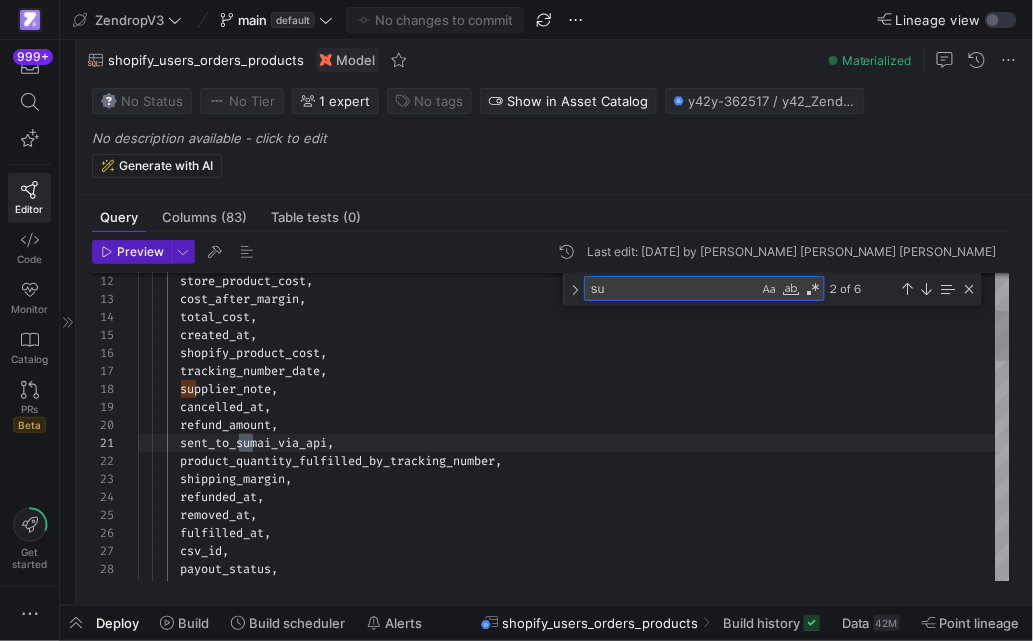 type on "store_variant_sku as product_variant_sku,
tracking_number_date as shipping_date_utc,
supplier_note as order_issues,
sent_to_sumai_via_api as sent_to_sumai_date_utc,
cancelled_at as cancel_date_utc,
removed_at as order_removed_at_utc,
fulfilled_at as transaction_date_utc,
user_credit_redeem_id as user_credit_transaction_id,
created_at as order_date_utc,
refunded_at as refunded_at_utc," 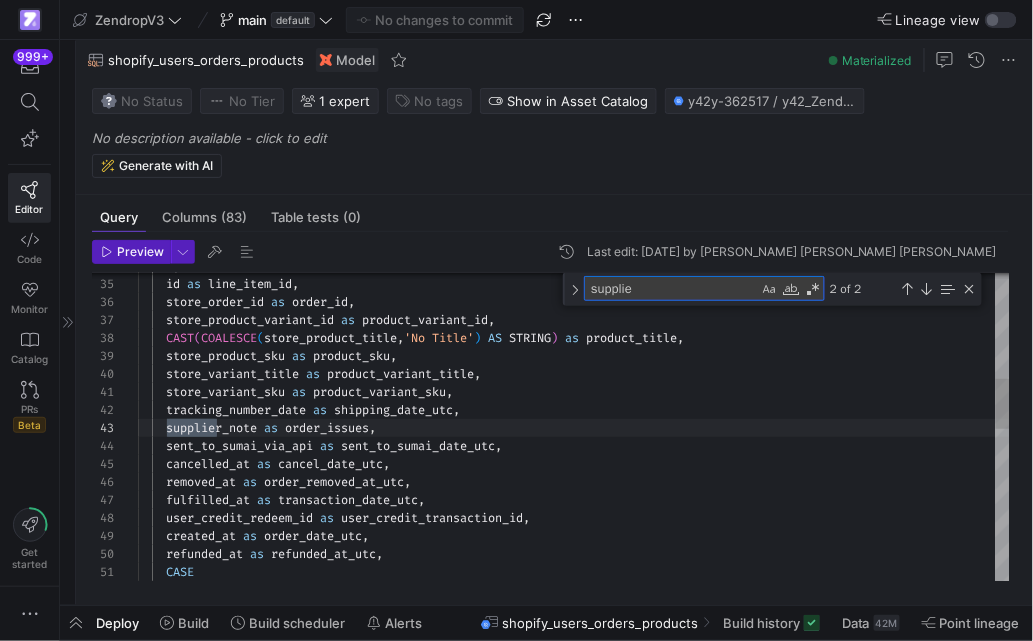 type on "supplier" 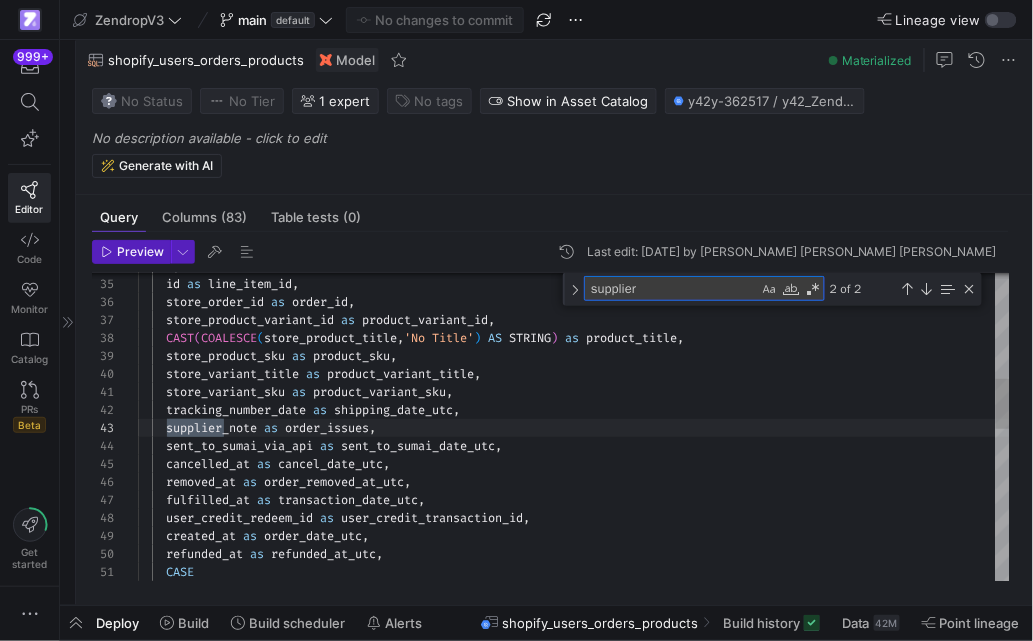 type on "sent_to_sumai_via_api,
product_quantity_fulfilled_by_tracking_number,
shipping_margin,
refunded_at,
removed_at,
fulfilled_at,
csv_id,
payout_status,
written_in_csv,
store_properties," 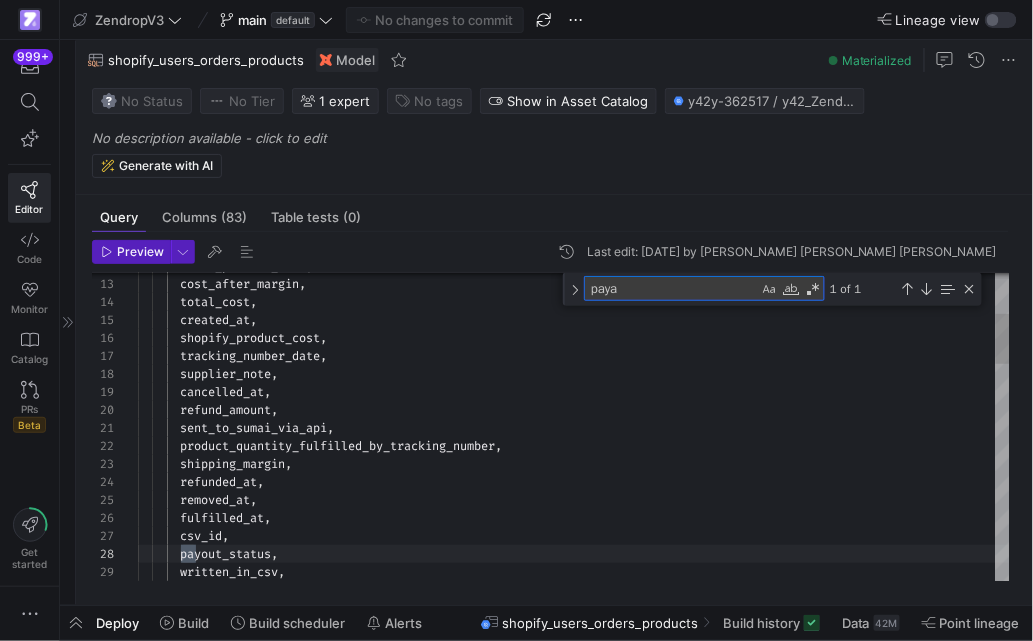 scroll, scrollTop: 180, scrollLeft: 65, axis: both 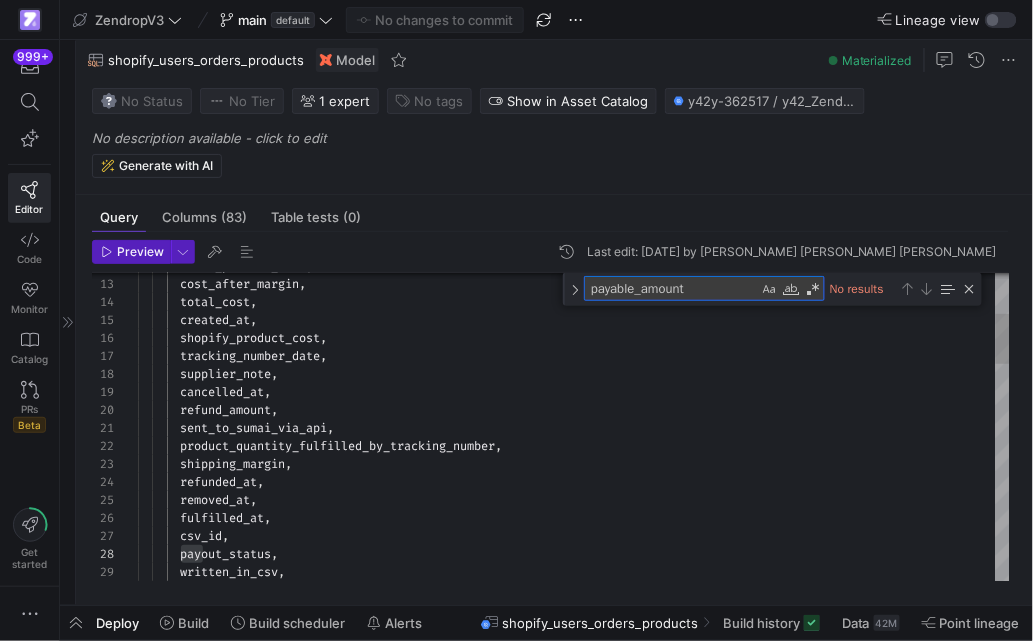 type on "payable_amount" 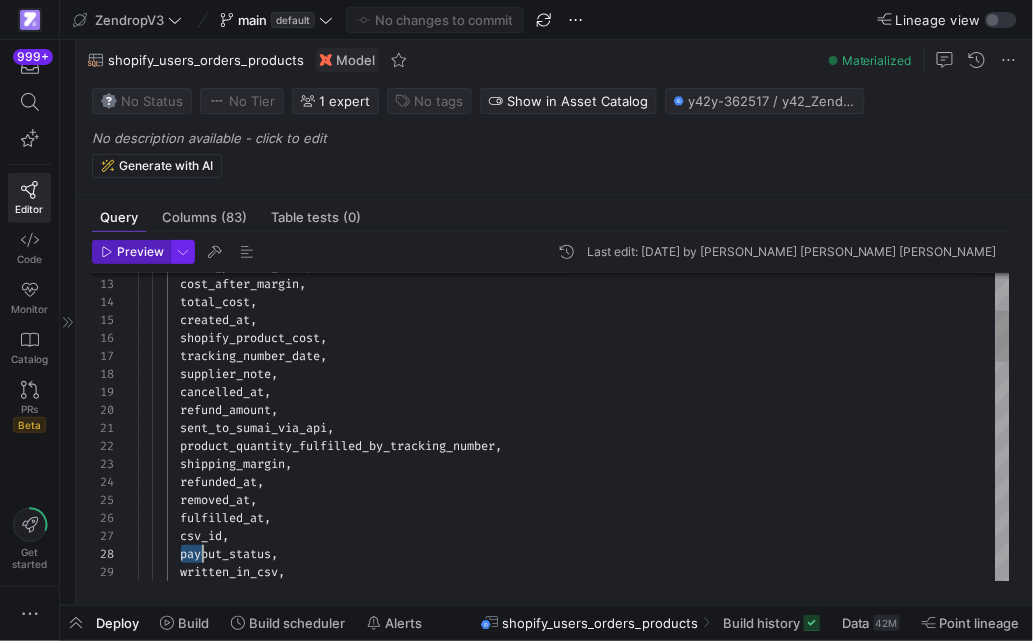 scroll, scrollTop: 126, scrollLeft: 65, axis: both 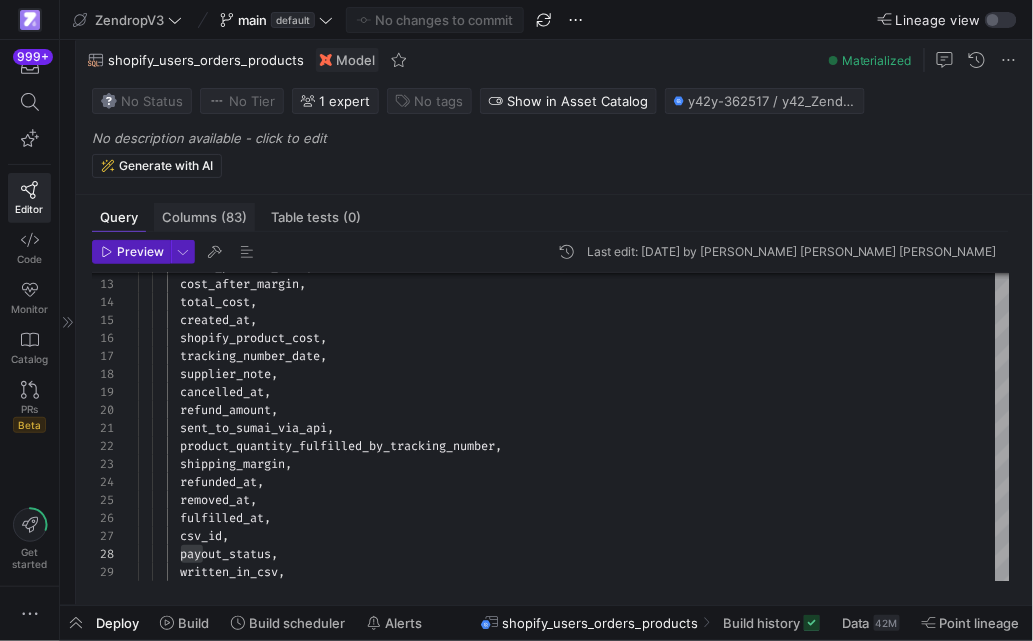 click on "Columns  (83)" at bounding box center [204, 217] 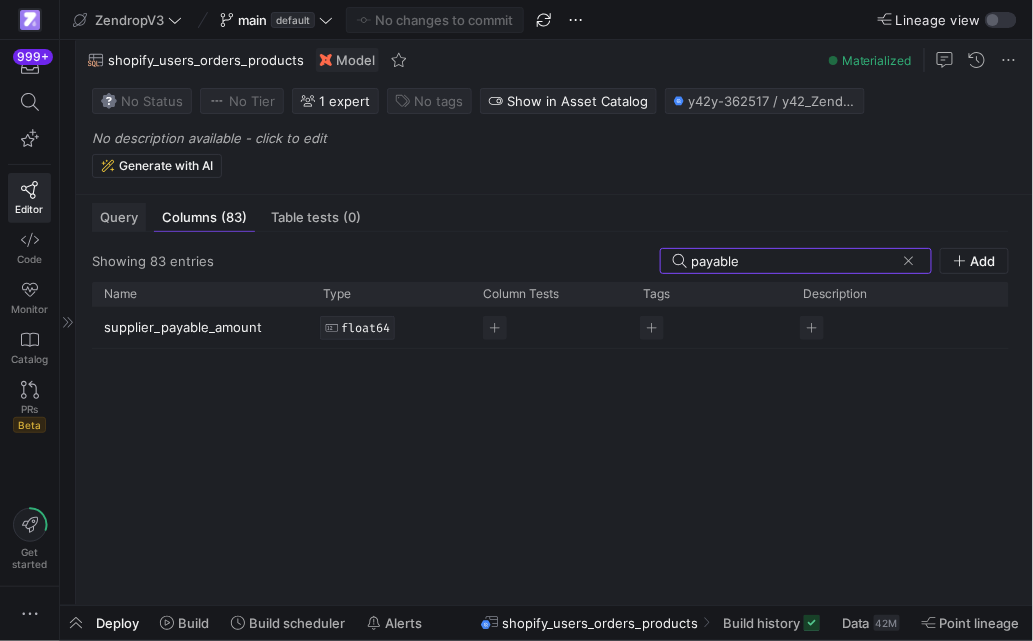 type on "payable" 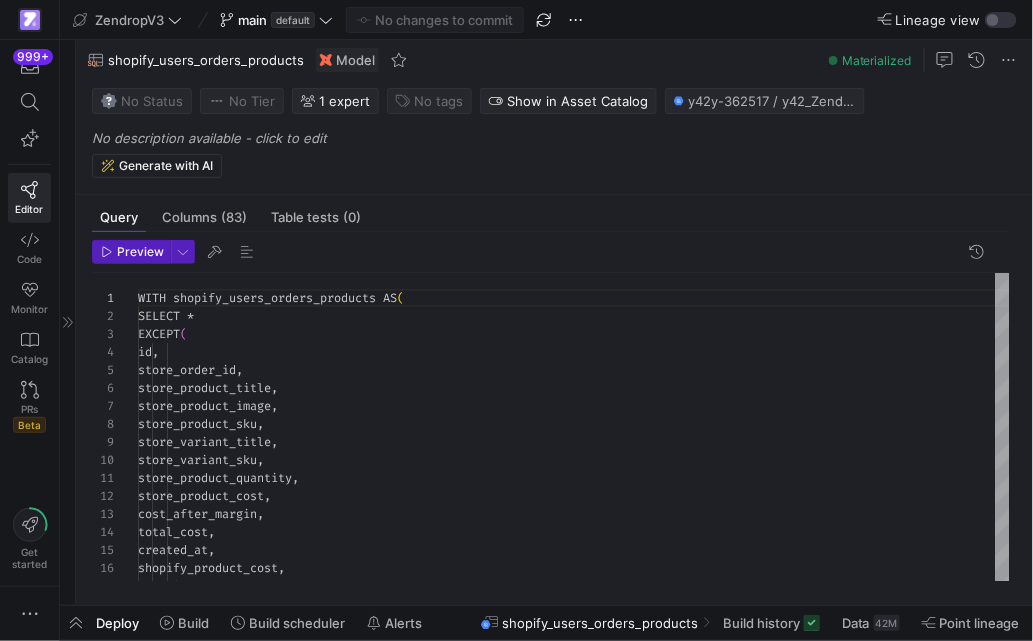 scroll, scrollTop: 180, scrollLeft: 0, axis: vertical 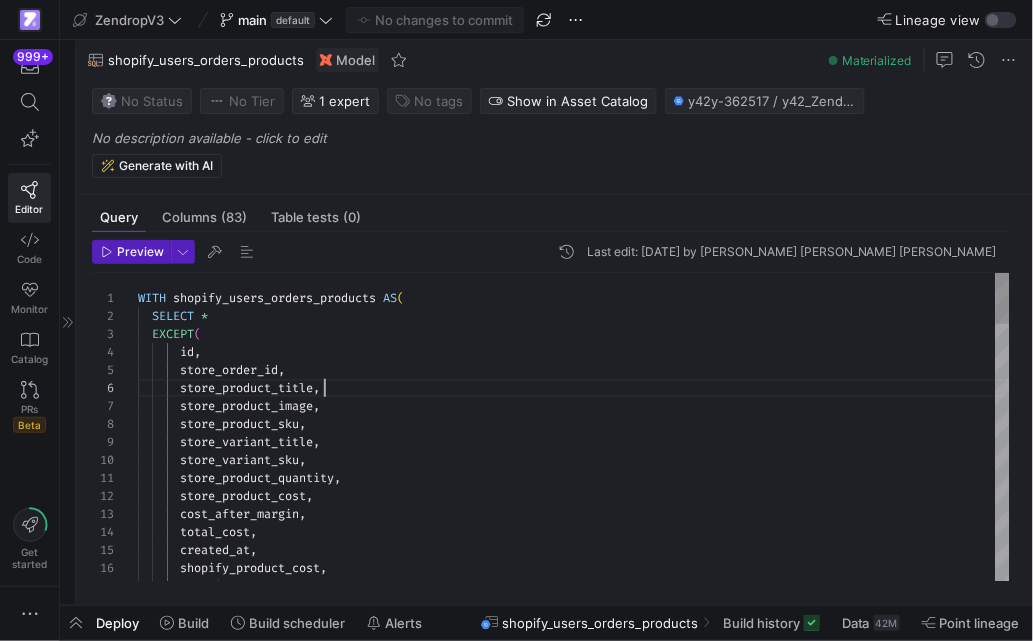 click on "WITH   shopify_users_orders_products   AS (    SELECT   *    EXCEPT (        id ,        store_order_id ,        store_product_title ,        store_product_image ,        store_product_sku ,        store_variant_title ,        store_variant_sku ,        store_product_quantity ,        store_product_cost ,        cost_after_margin ,        total_cost ,        created_at ,        shopify_product_cost ,        tracking_number_date ," at bounding box center (574, 1208) 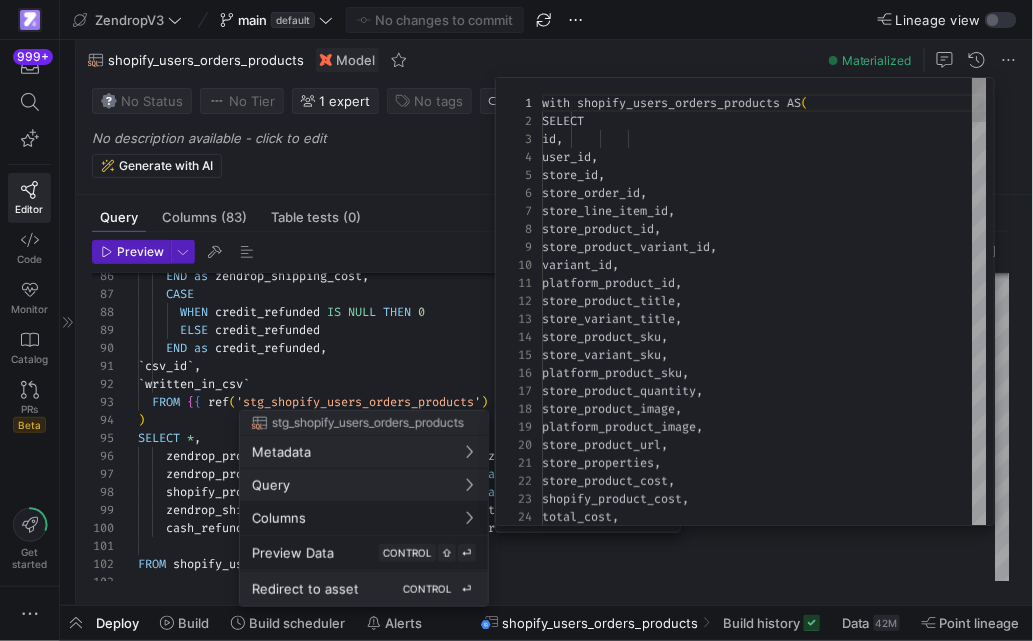 scroll, scrollTop: 180, scrollLeft: 0, axis: vertical 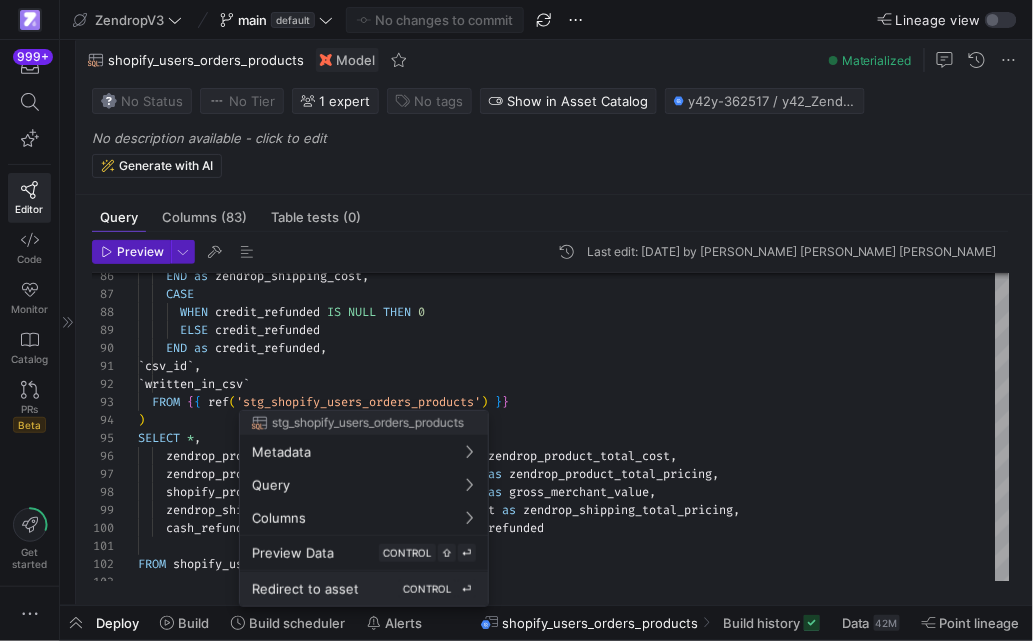 click on "Redirect to asset
CONTROL
⏎" at bounding box center [364, 589] 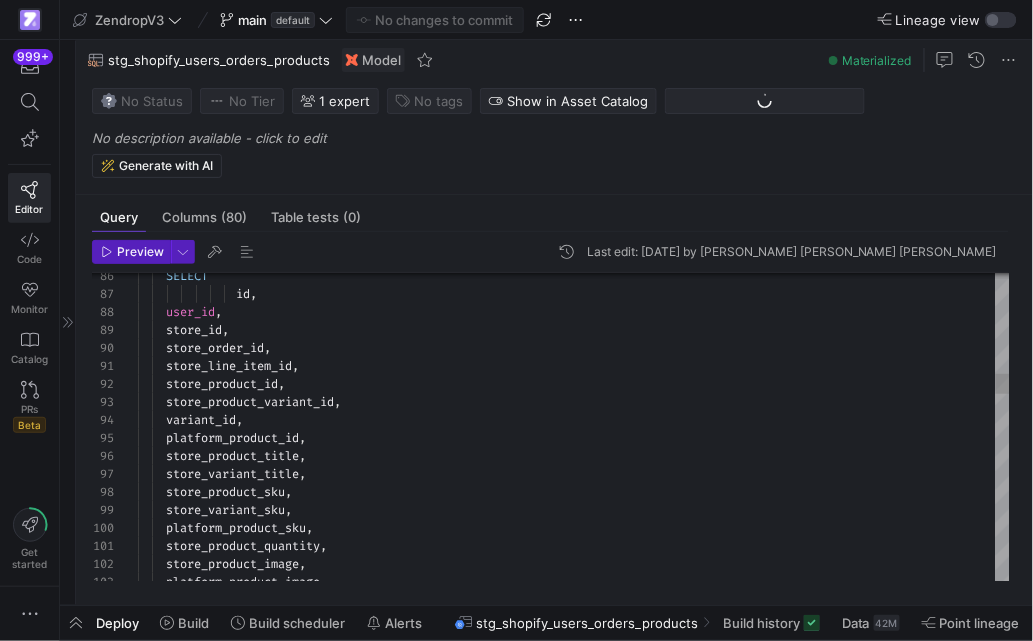 scroll, scrollTop: 1539, scrollLeft: 0, axis: vertical 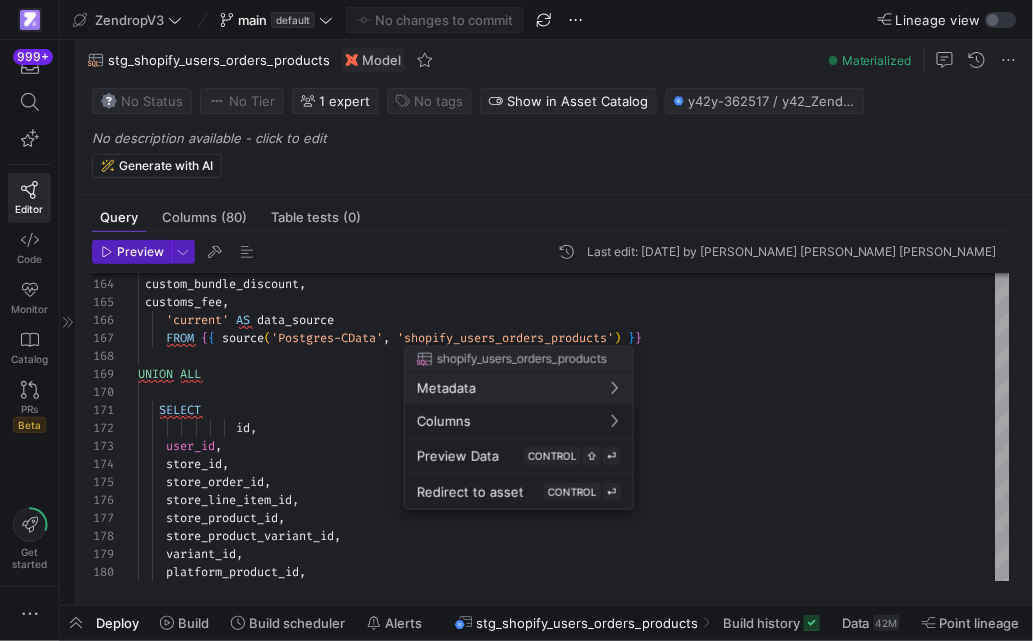 click at bounding box center (516, 320) 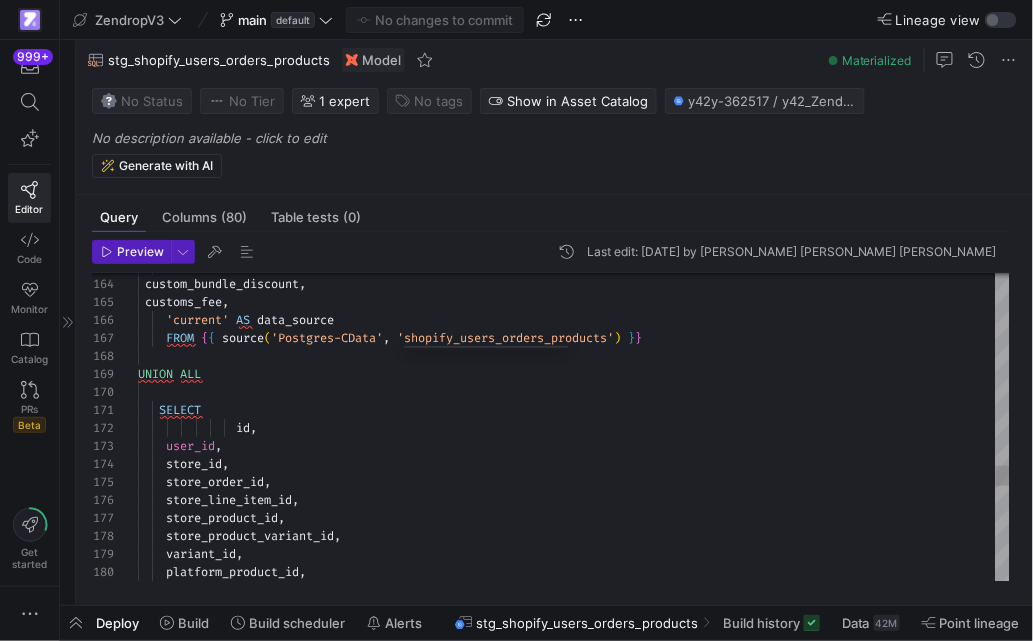 type on "vat_number,
written_in_csv,
credit_refunded,
custom_bundle_discount,
customs_fee,
'current' AS data_source
FROM {{ source('Postgres-CData', 'shopify_users_orders_products') }}
UNION ALL" 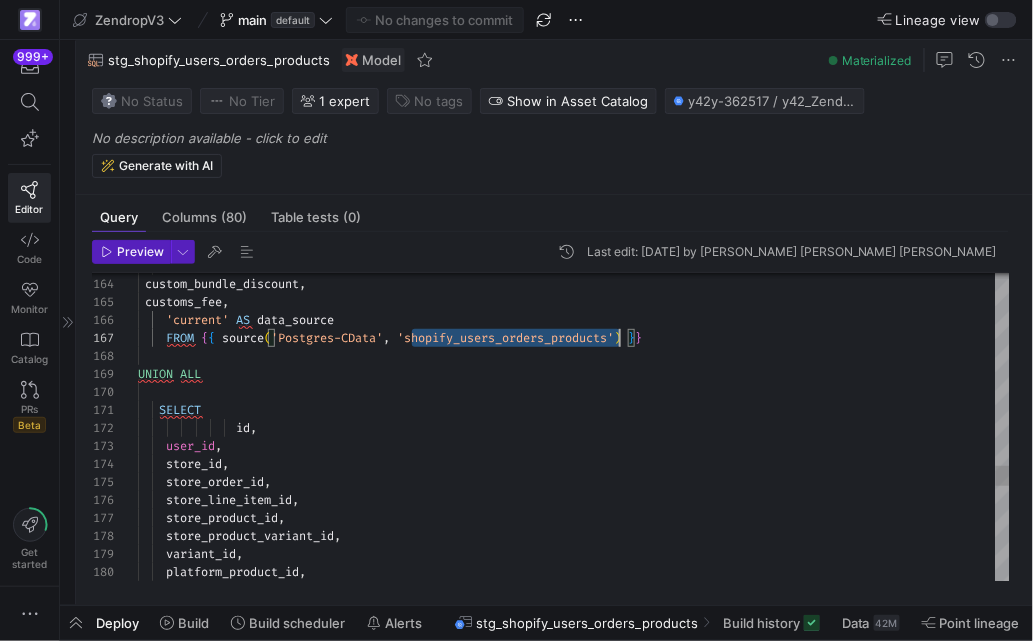 click on "store_order_id ,      store_line_item_id ,      store_product_id ,      store_product_variant_id ,      variant_id ,      platform_product_id ,      store_product_title ,      store_id ,      user_id ,                id ,     SELECT UNION   ALL      FROM   { {   source ( 'Postgres-CData' ,   'shopify_users_orders_products' )   } }      'current'   AS   data_source   customs_fee ,   custom_bundle_discount ,        credit_refunded ," at bounding box center (574, -300) 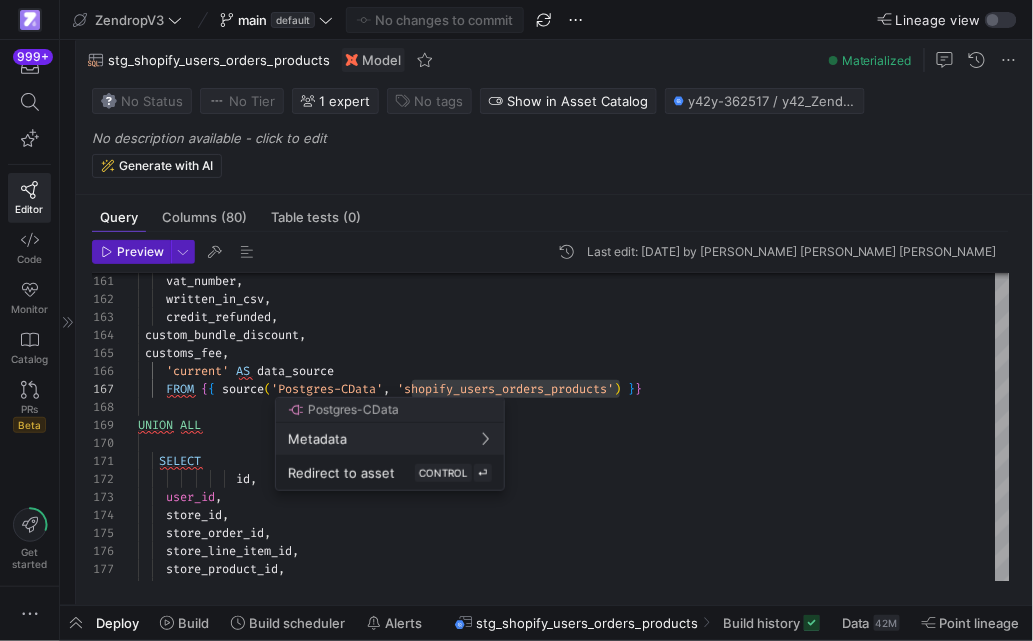 click at bounding box center [516, 320] 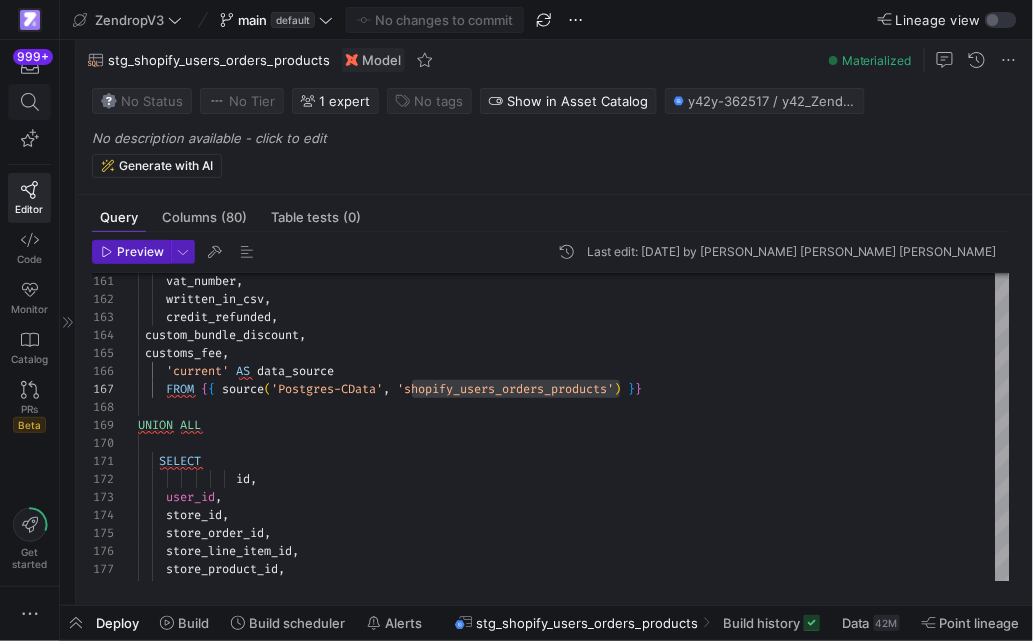 click 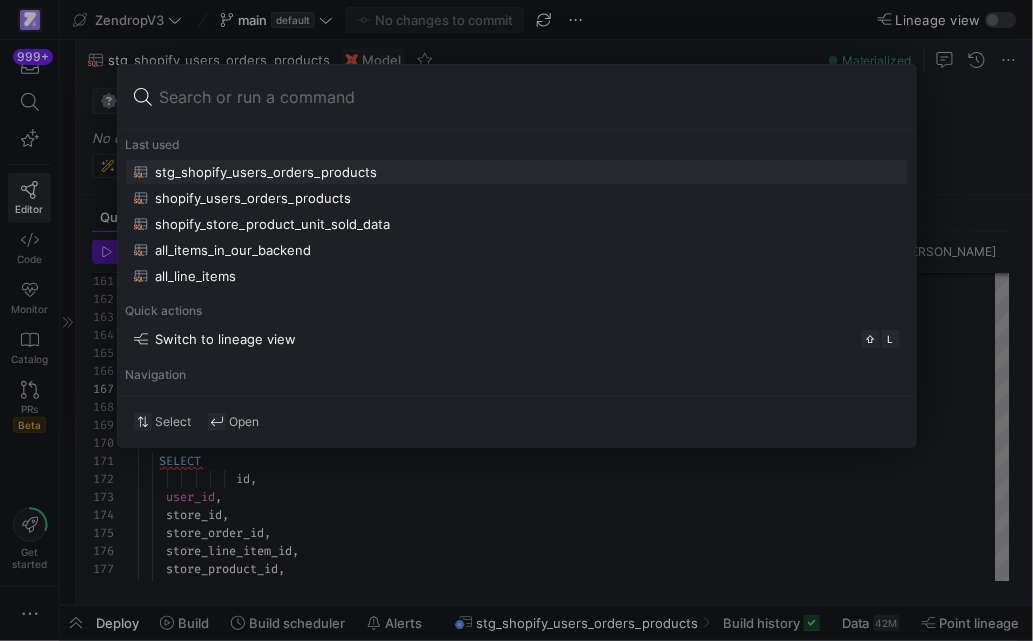 click at bounding box center [516, 320] 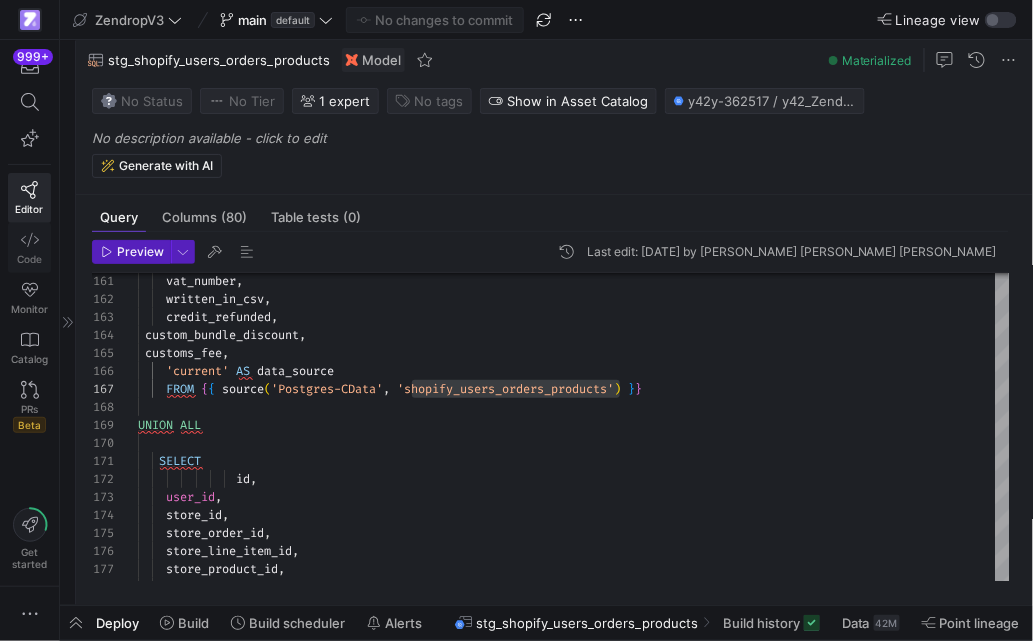 click on "Code" 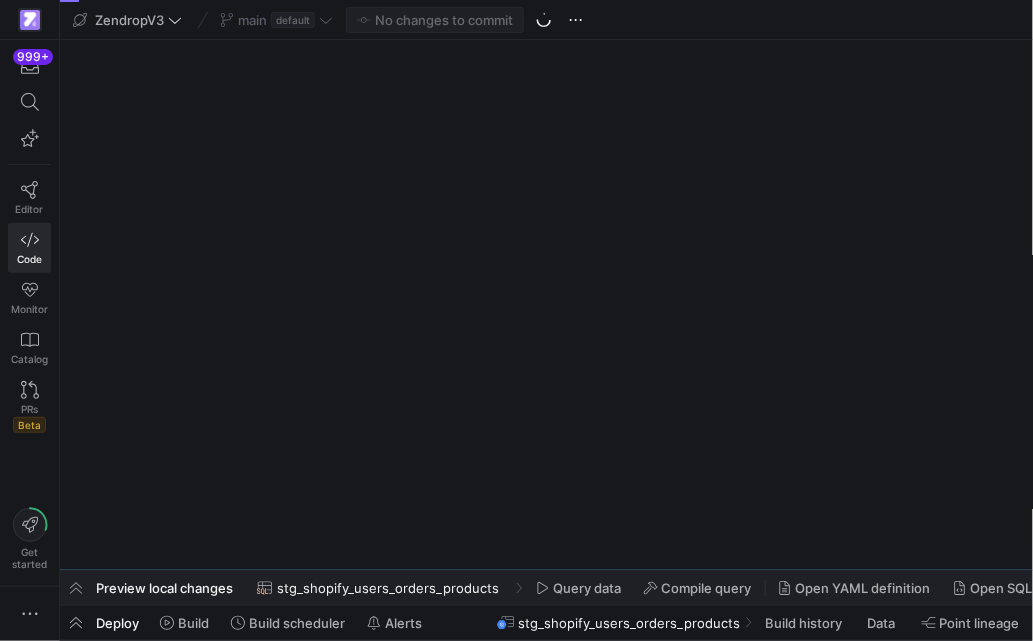 scroll, scrollTop: 0, scrollLeft: 0, axis: both 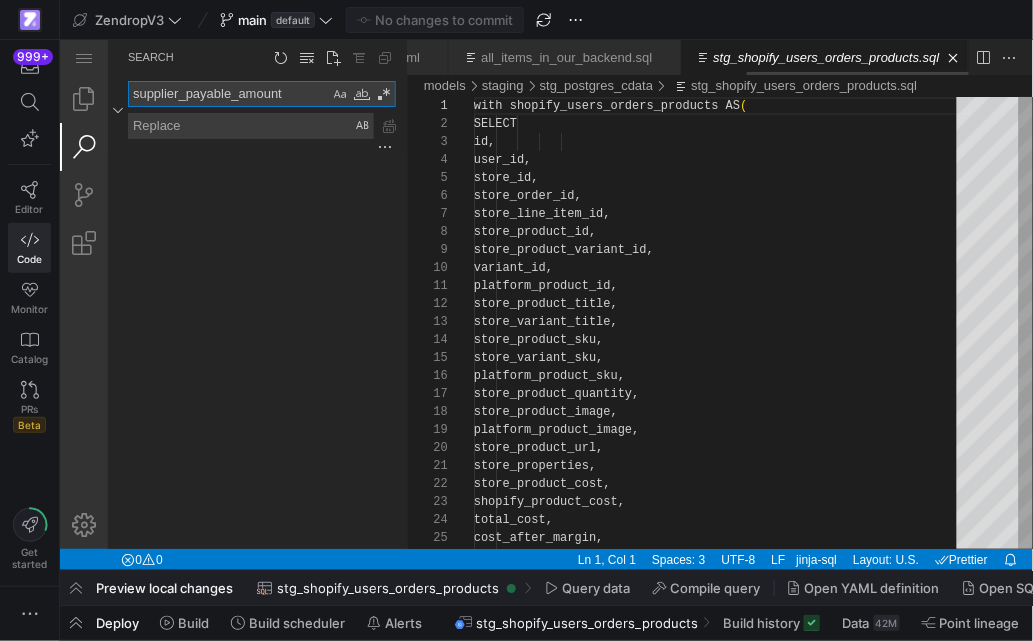 click on "supplier_payable_amount" at bounding box center [228, 93] 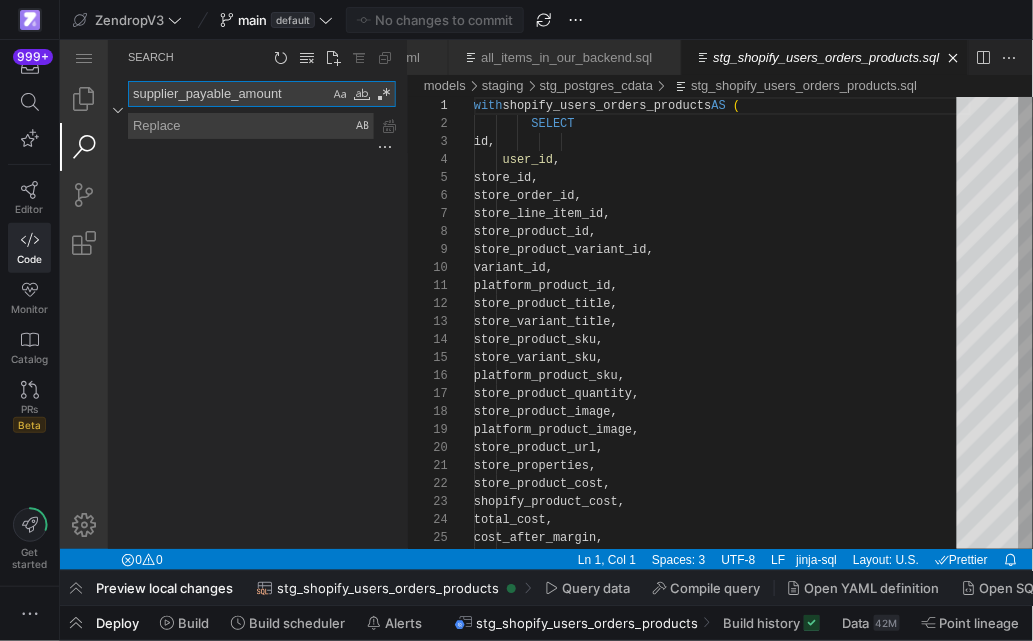 click on "supplier_payable_amount" at bounding box center (228, 93) 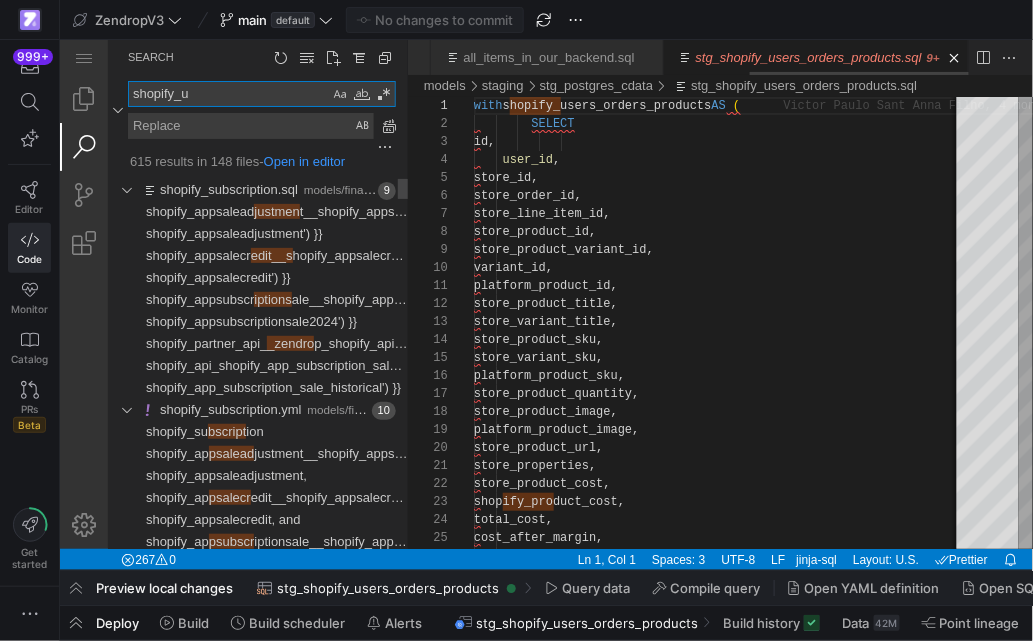 scroll, scrollTop: 0, scrollLeft: 872, axis: horizontal 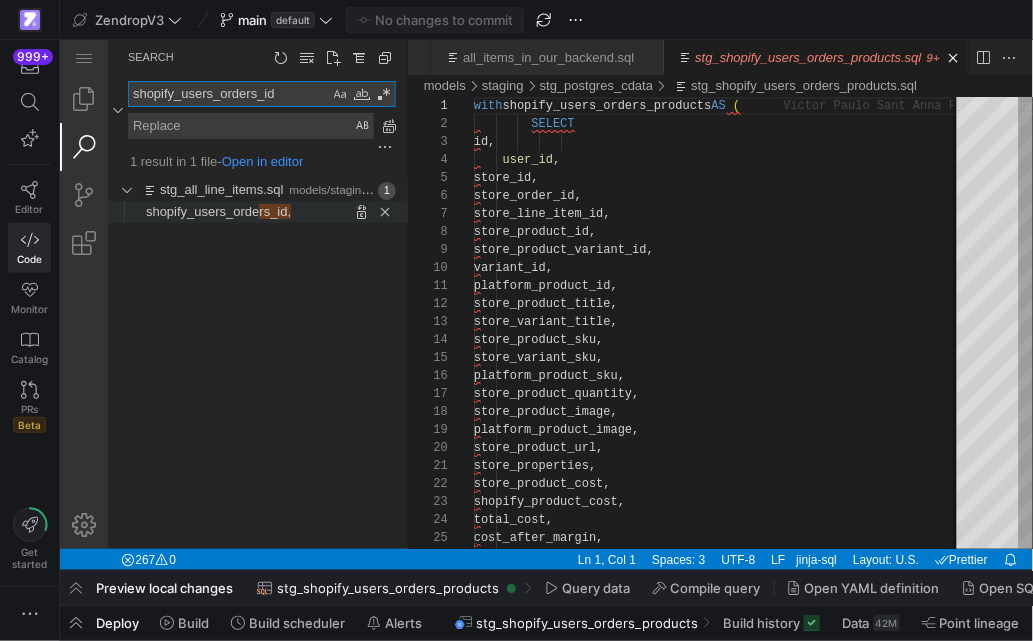 type on "shopify_users_orders_id" 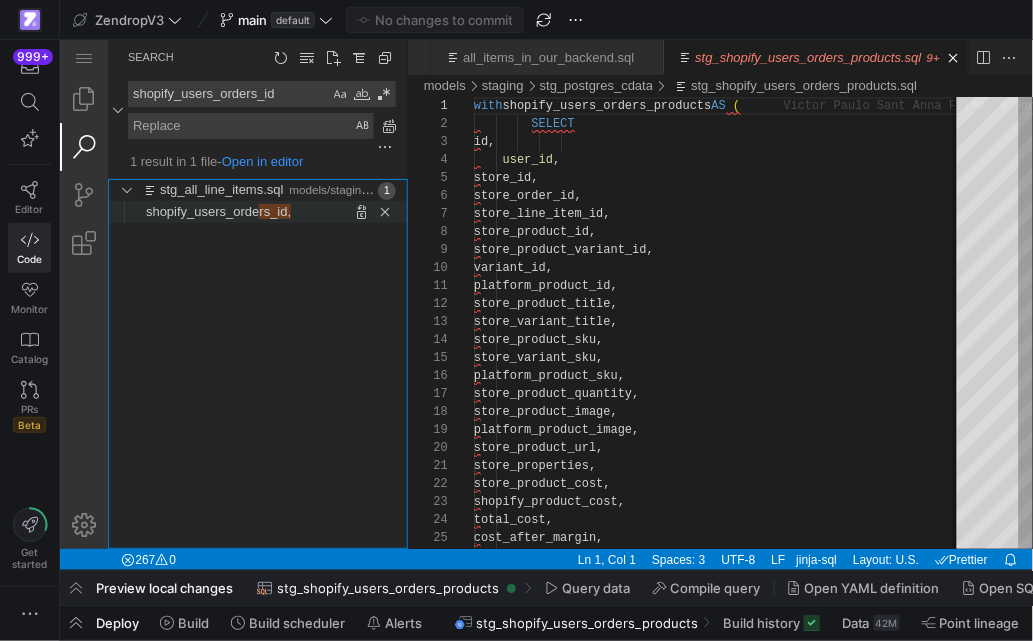 click on "shopify_users_orde" at bounding box center [201, 210] 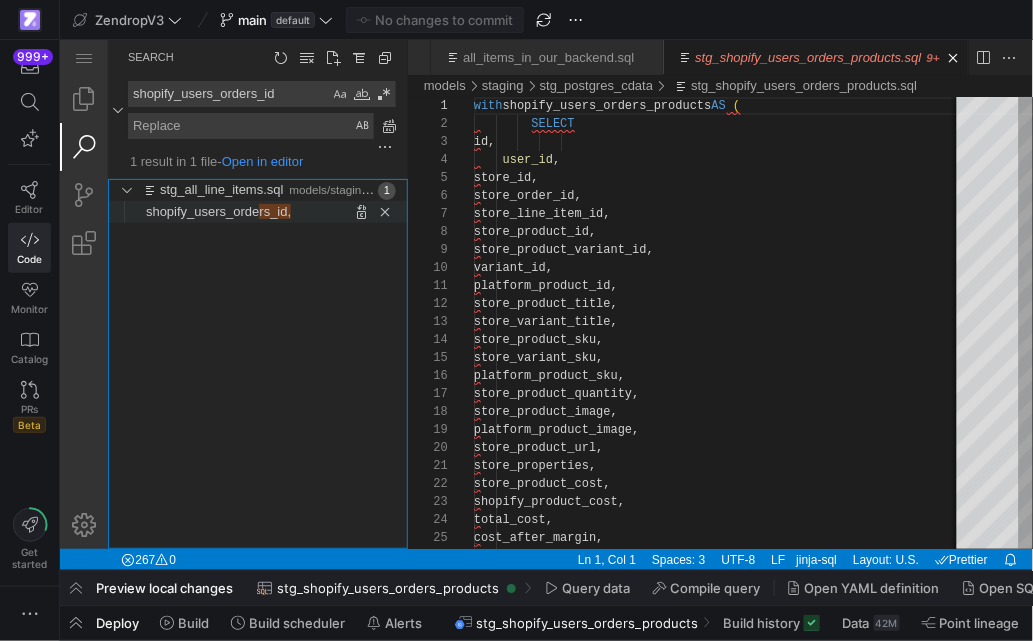 scroll, scrollTop: 0, scrollLeft: 743, axis: horizontal 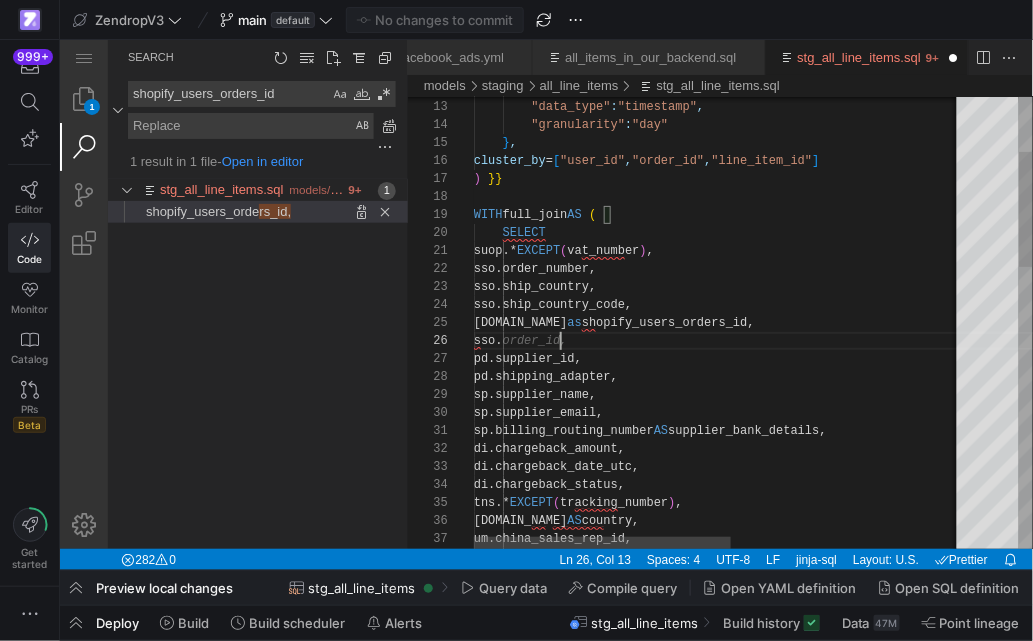 paste on "total_supplier_price
pd.supplier_id,
pd.shipping_adapter,
sp.supplier_name" 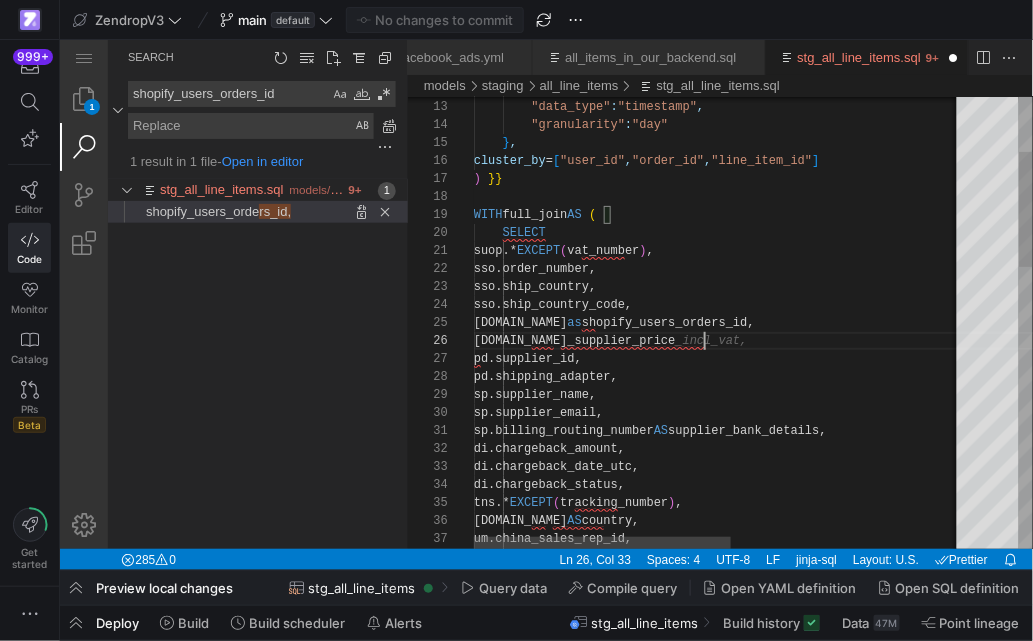 scroll, scrollTop: 90, scrollLeft: 238, axis: both 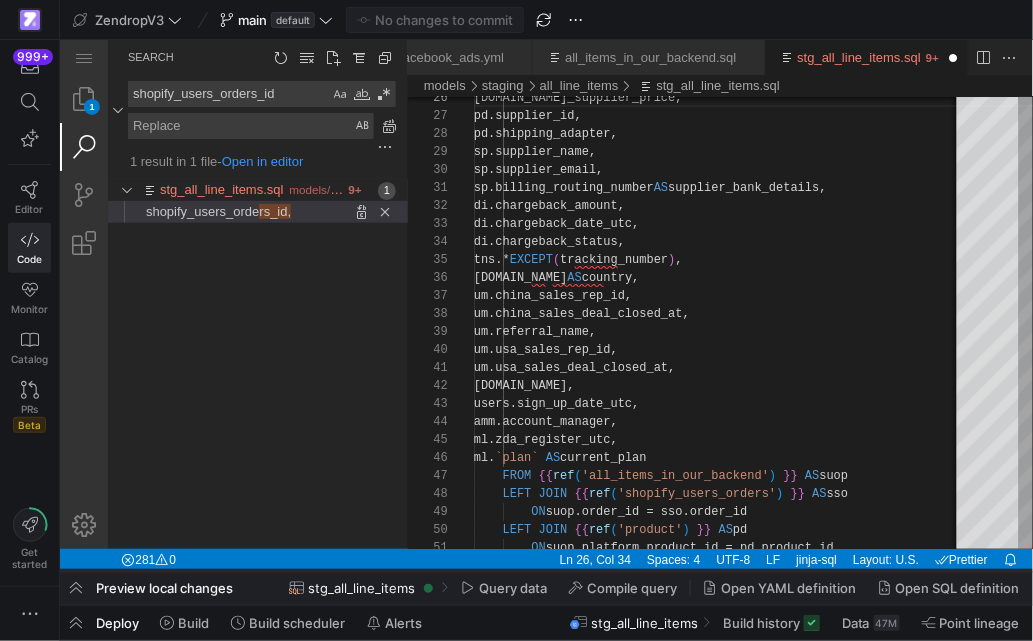 type on "suop.* EXCEPT(vat_number),
sso.order_number,
sso.ship_country,
sso.ship_country_code,
sso.id as shopify_users_orders_id,
sso.total_supplier_price,
pd.supplier_id,
pd.shipping_adapter,
sp.supplier_name,
sp.supplier_email," 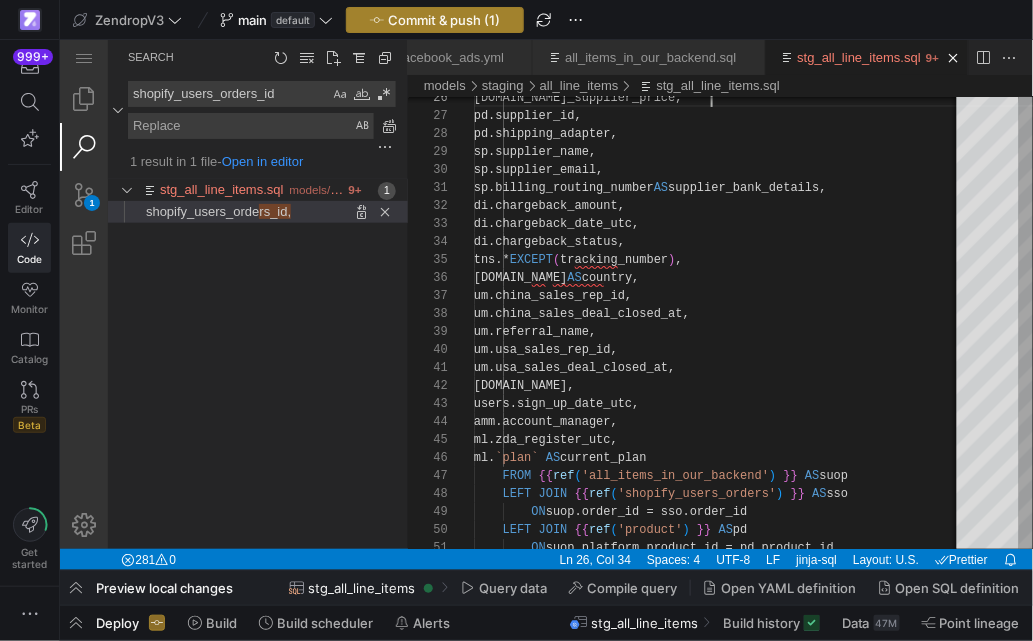 click at bounding box center [435, 20] 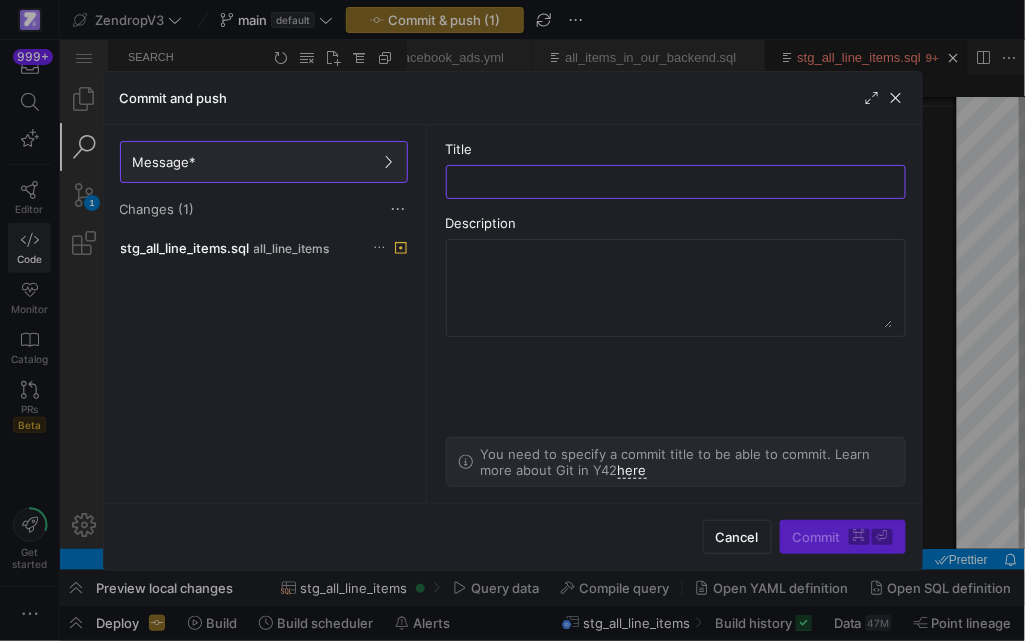 type 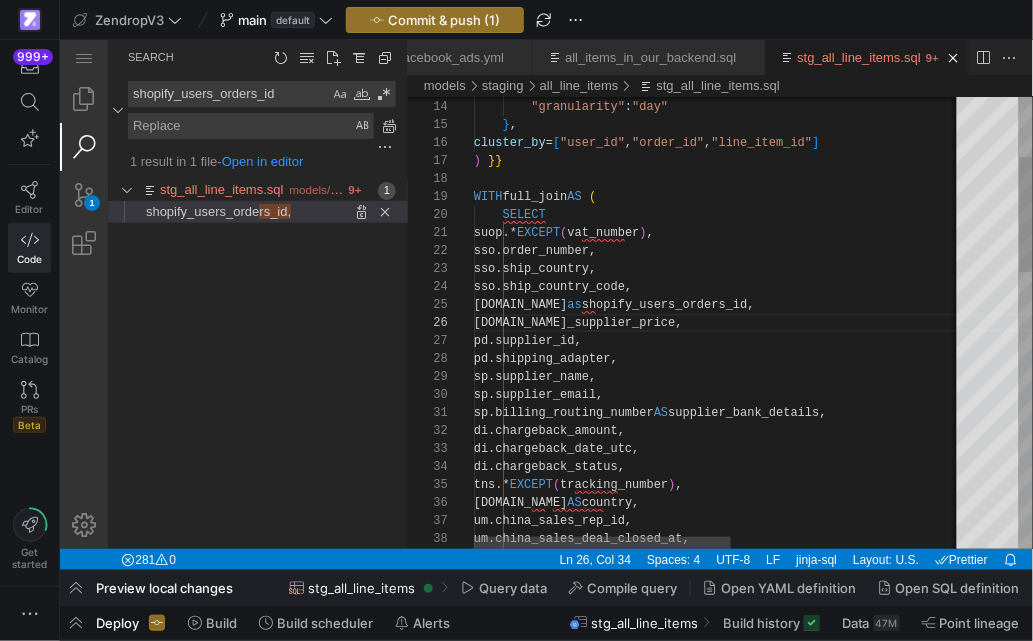 click on "pd.supplier_id,         pd.shipping_adapter,         sp.supplier_name,         sp.supplier_email,         sp.billing_routing_number  AS  supplier_bank_details,         di.chargeback_amount,         di.chargeback_date_utc,         di.chargeback_status,         tns.*  EXCEPT ( tracking_number ) ,         cc.Country  AS  country,         um.china_sales_rep_id,         sso.total_supplier_price,         um.china_sales_deal_closed_at,         um.referral_name,         sso.id  as  shopify_users_orders_id,         sso.ship_country_code,         sso.ship_country,         sso.order_number,         suop.*  EXCEPT ( vat_number ) ,      SELECT WITH  full_join  AS   ( )   }}     cluster_by = [ "user_id" ,  "order_id" ,  "line_item_id" ]      } ,          "granularity" :  "day"          "data_type" :  "timestamp" ," at bounding box center (938, 746) 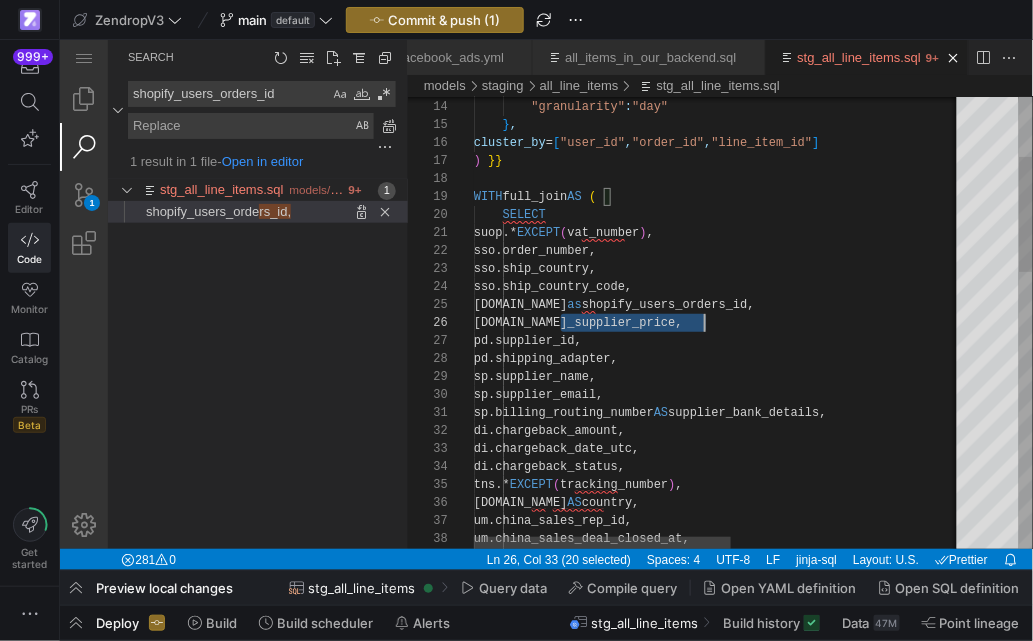 scroll, scrollTop: 90, scrollLeft: 231, axis: both 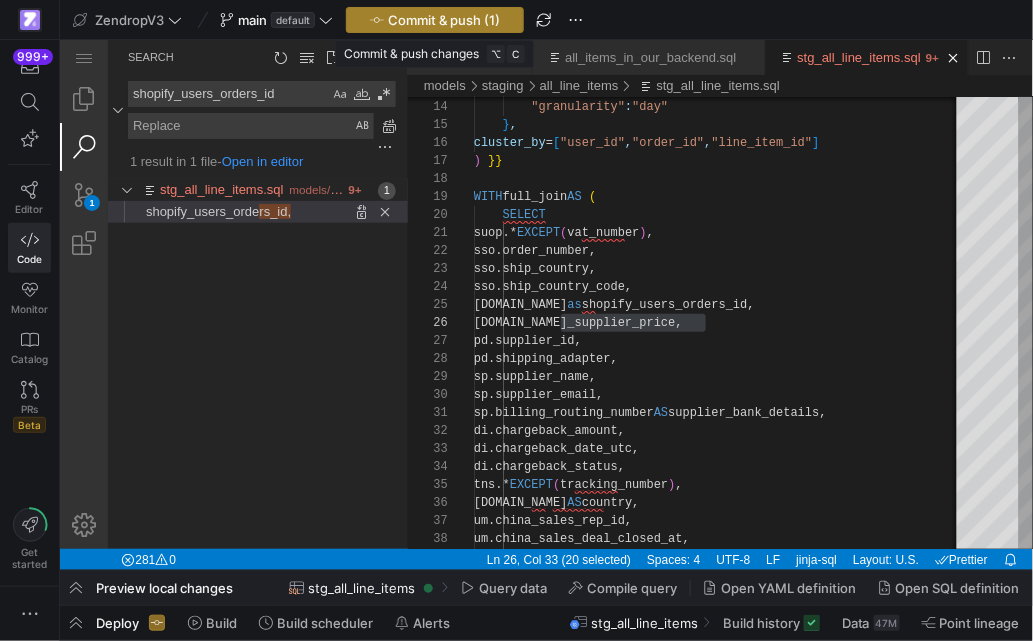 click on "Commit & push (1)" at bounding box center [444, 20] 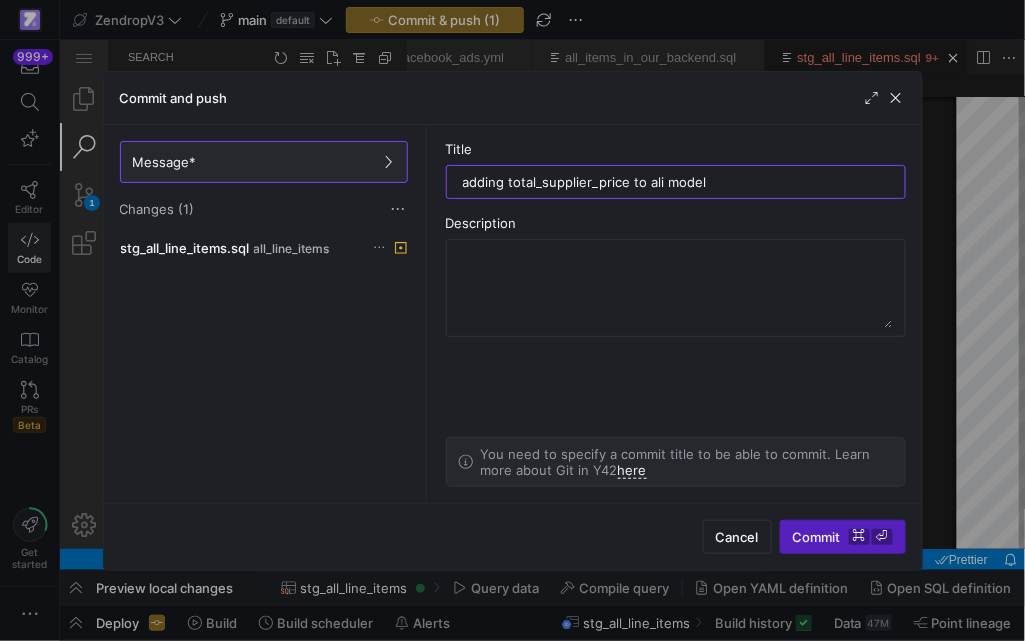 type on "adding total_supplier_price to ali models" 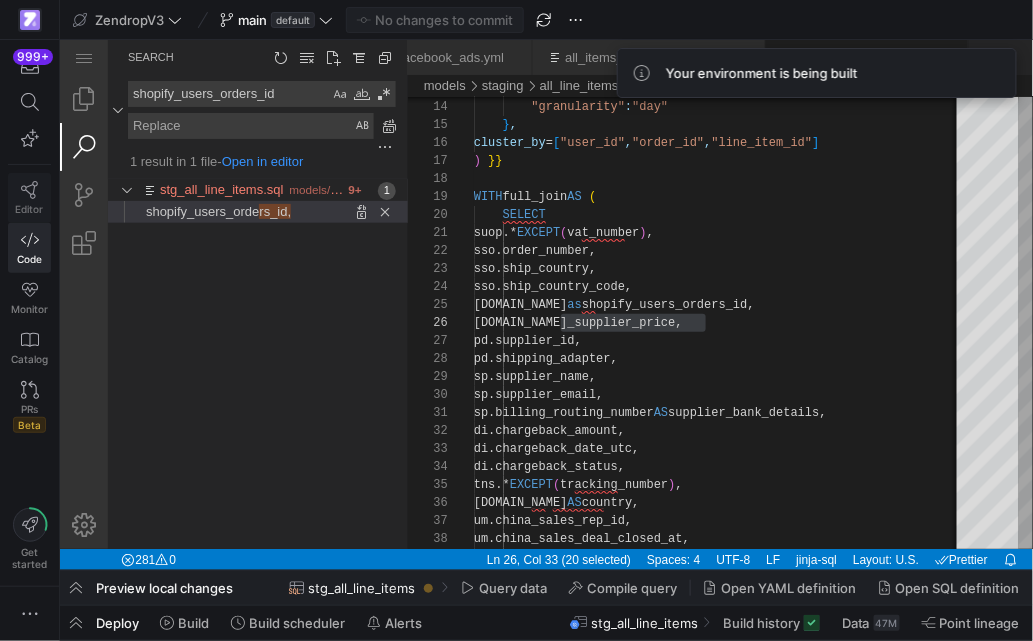 click on "Editor" 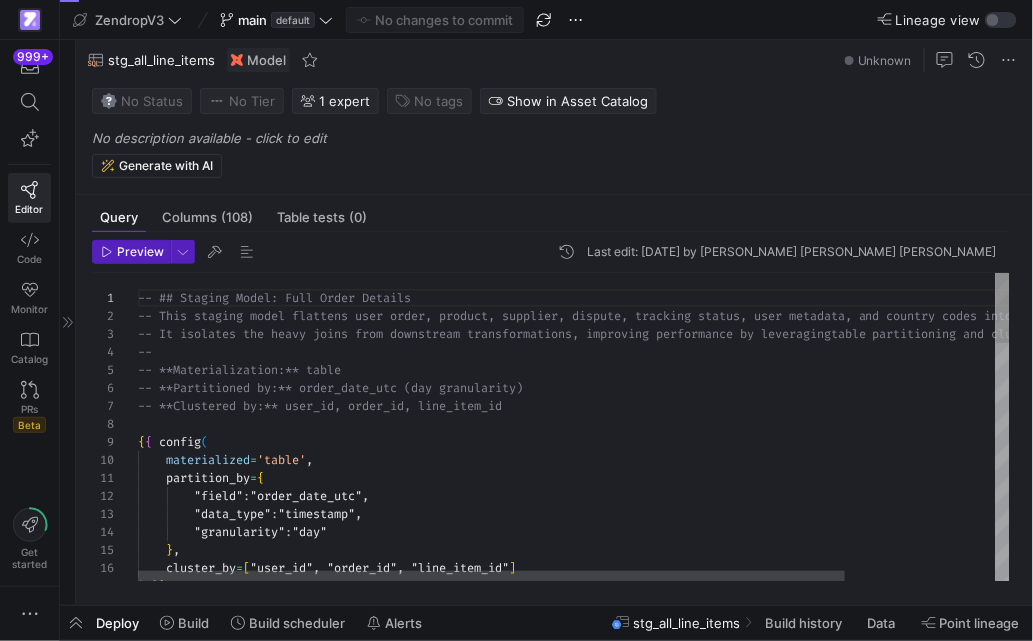 scroll, scrollTop: 180, scrollLeft: 0, axis: vertical 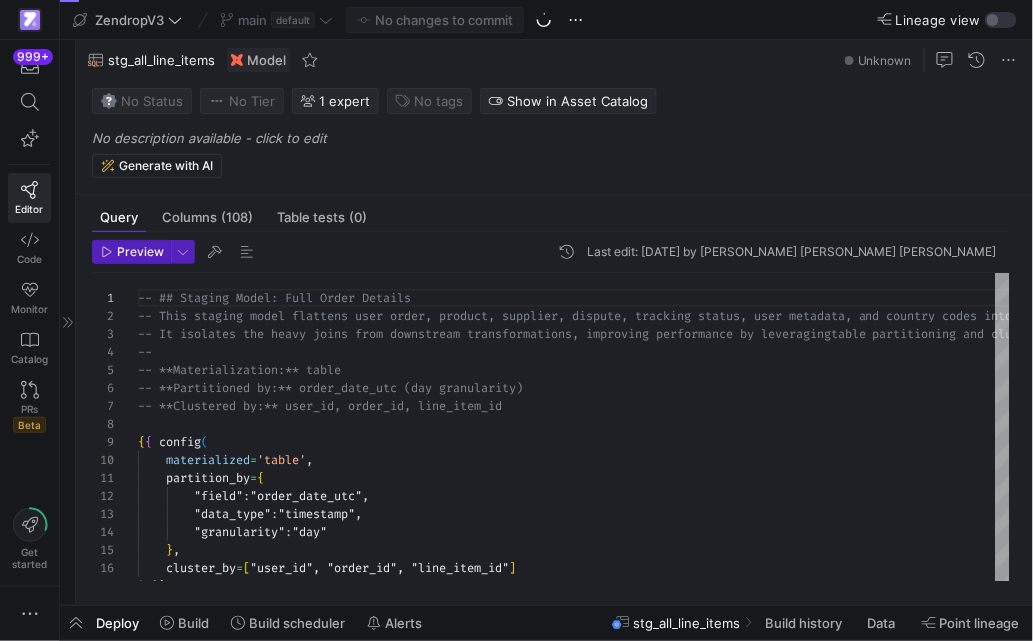 click on "stg_all_line_items" 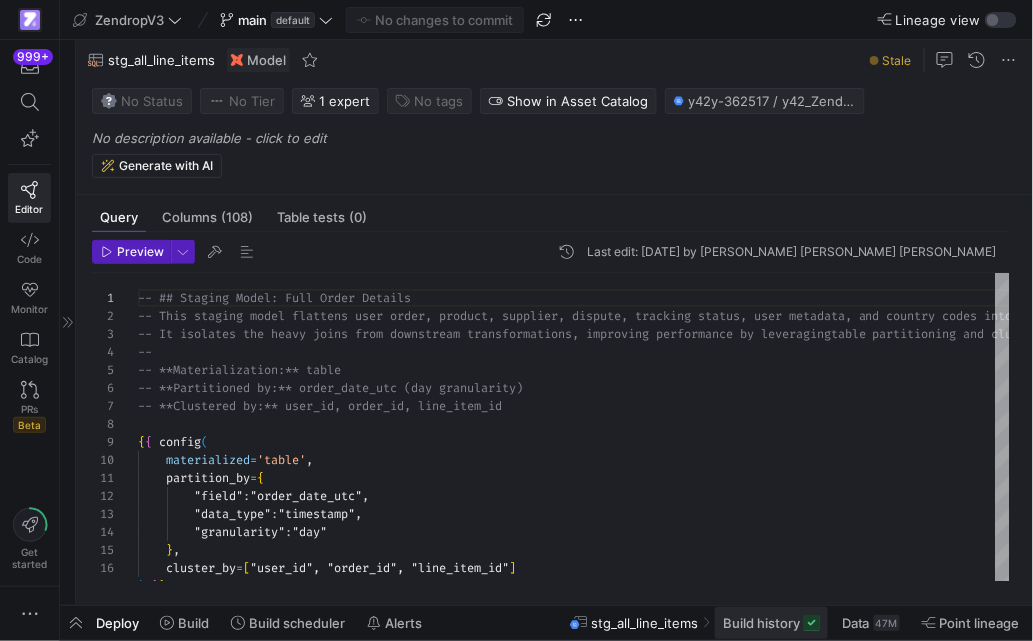 click 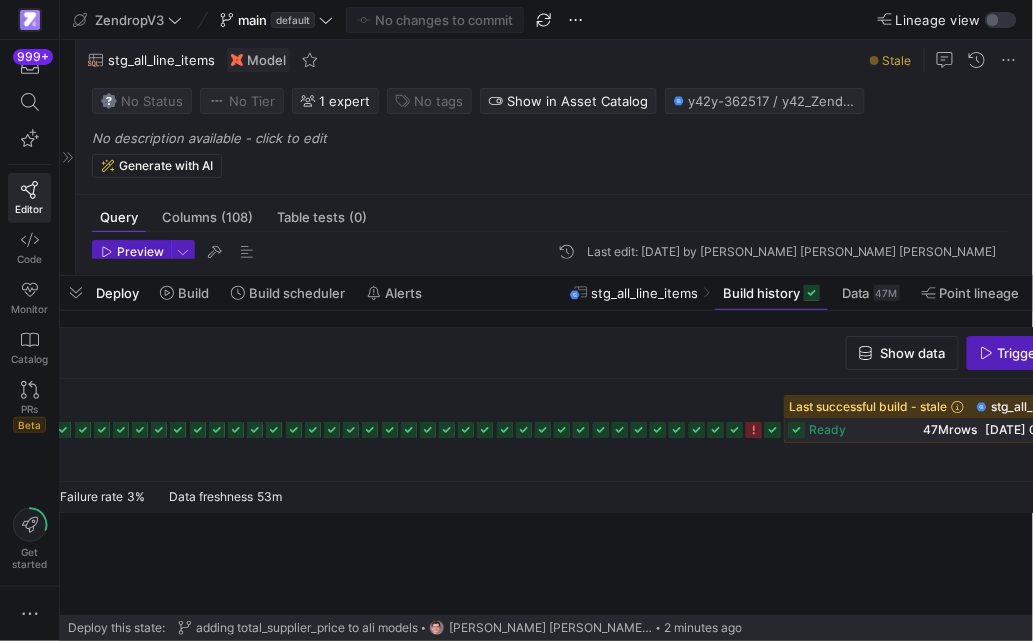 scroll, scrollTop: 0, scrollLeft: 260, axis: horizontal 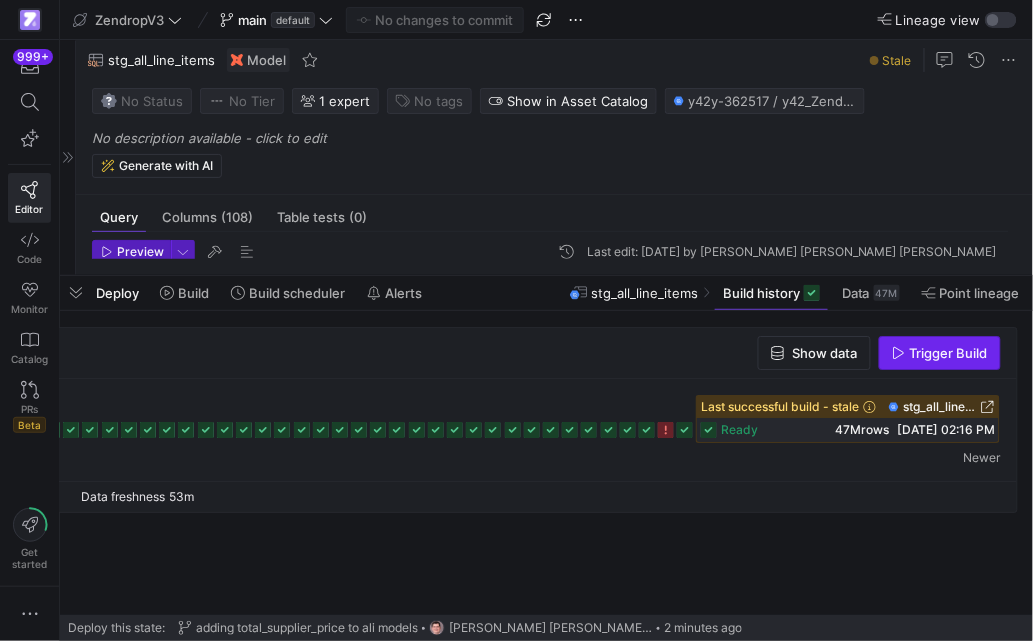 click on "Trigger Build" at bounding box center [949, 353] 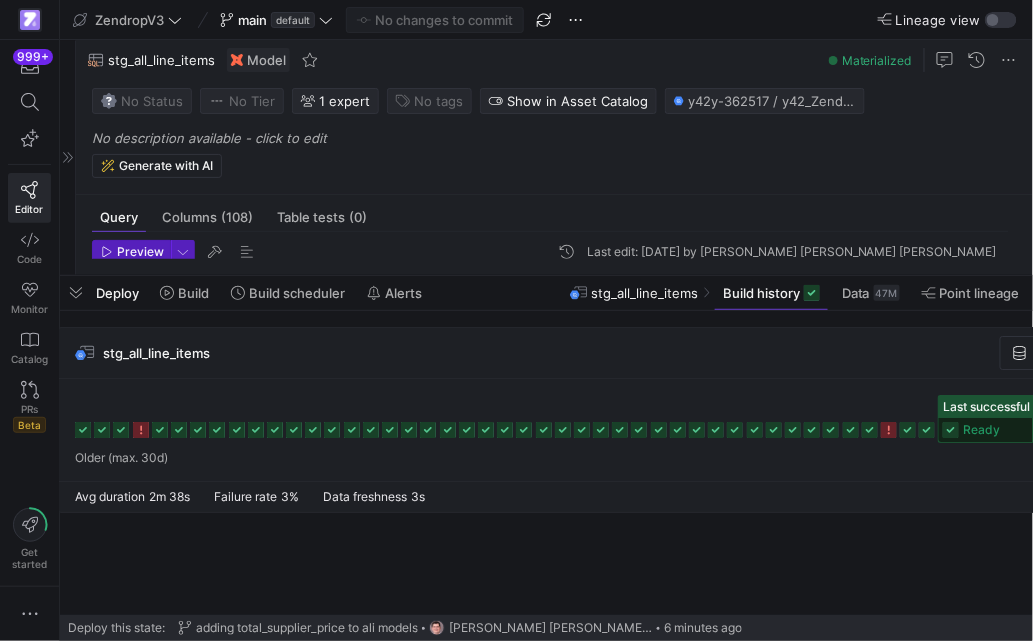 scroll, scrollTop: 0, scrollLeft: 0, axis: both 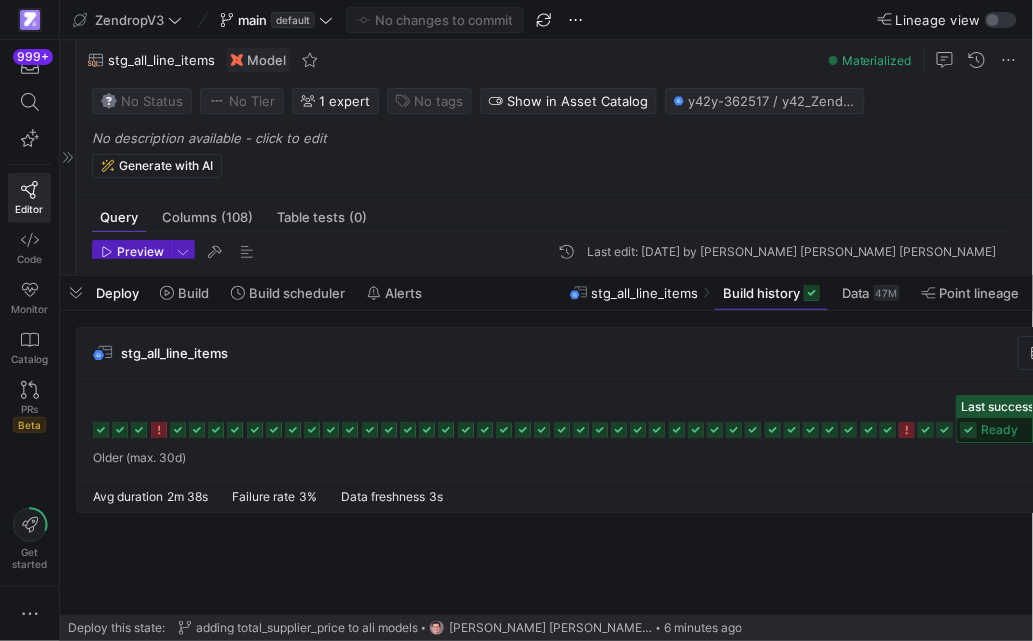 click 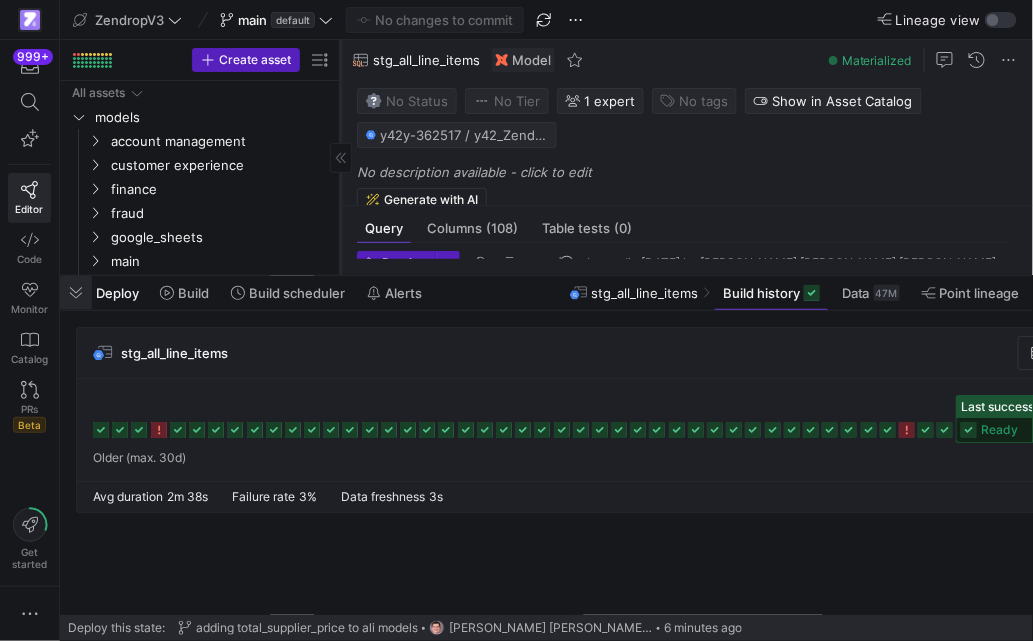 click 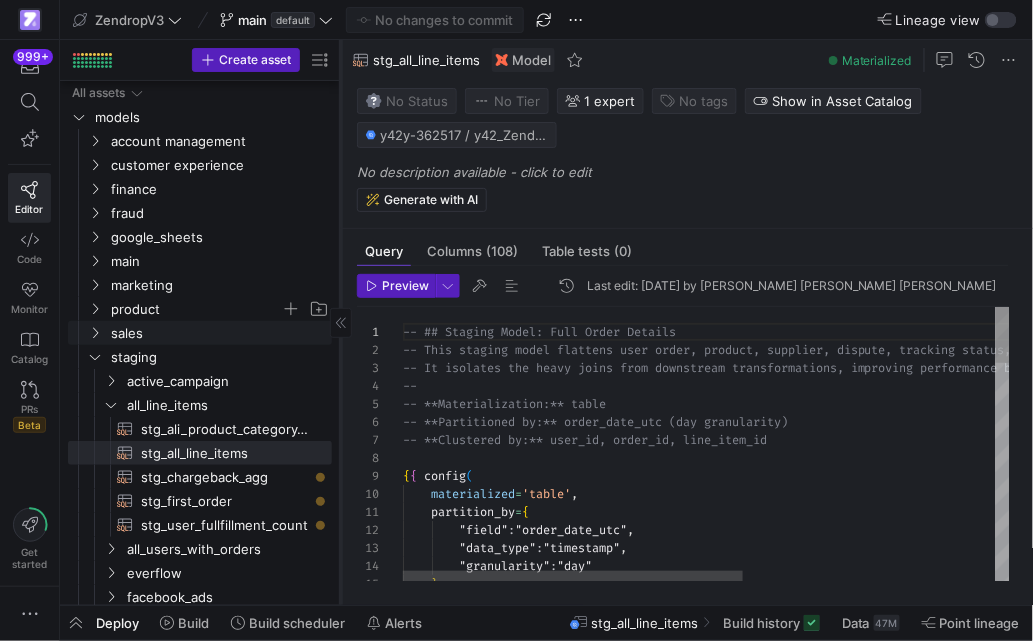 scroll, scrollTop: 43, scrollLeft: 0, axis: vertical 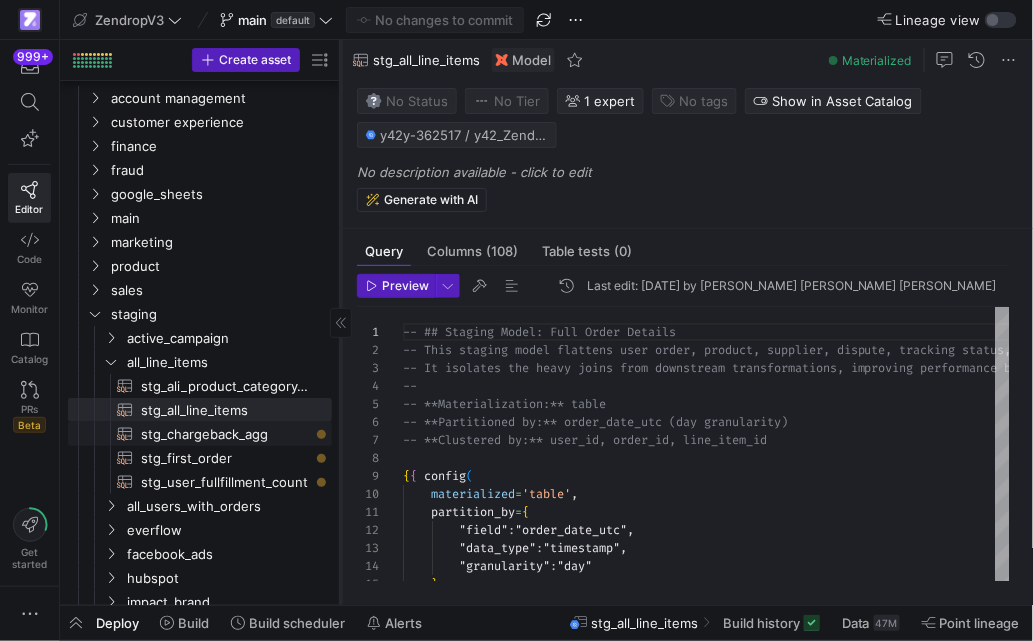 click on "stg_chargeback_agg​​​​​​​​​​" 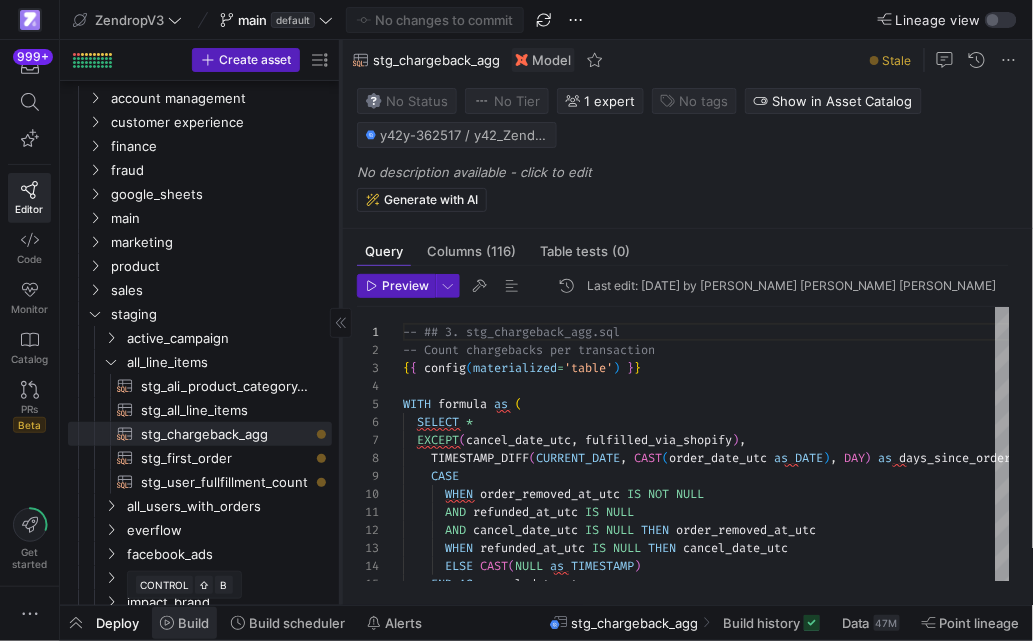 click on "Build" 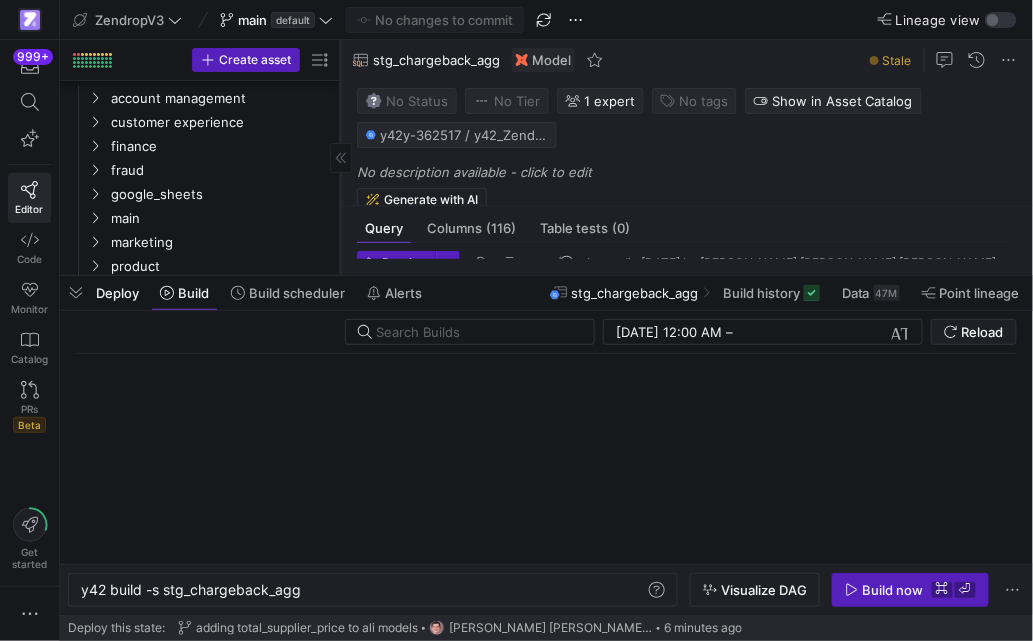 scroll, scrollTop: 0, scrollLeft: 218, axis: horizontal 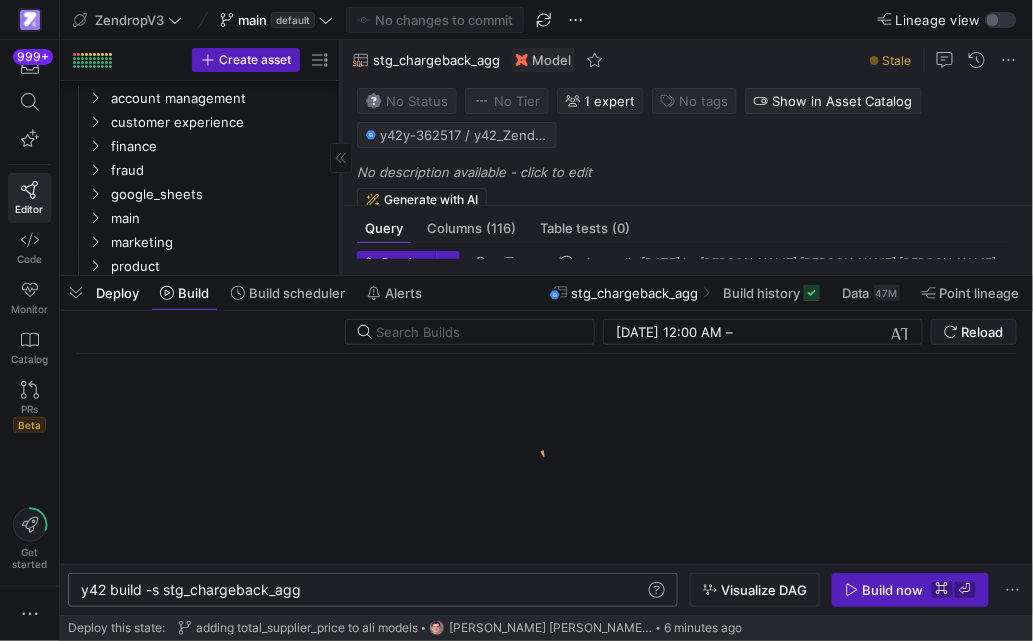 click on "y42 build -s stg_chargeback_agg" 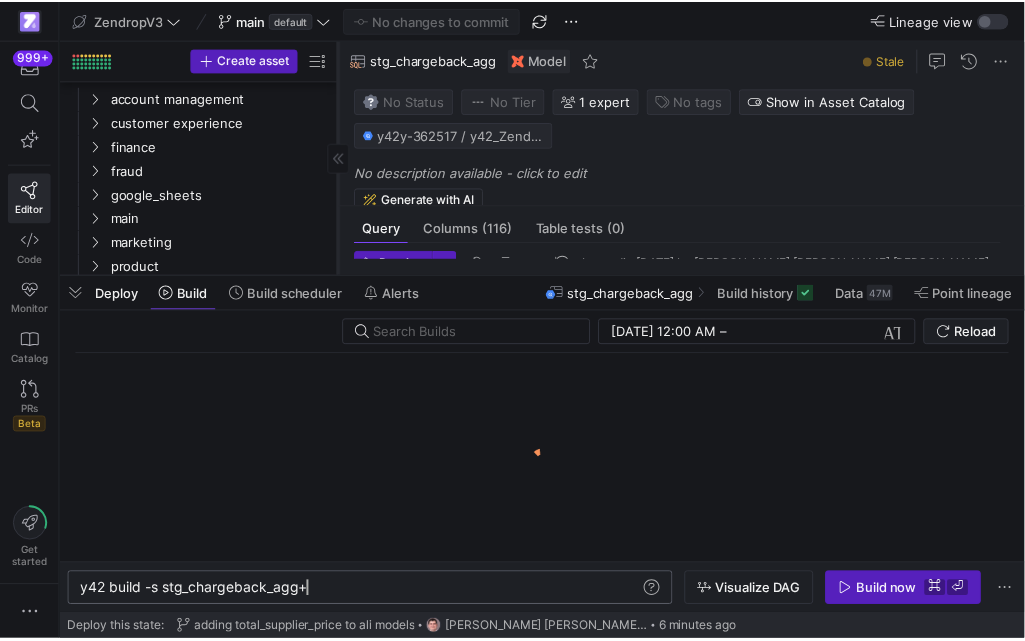 scroll, scrollTop: 0, scrollLeft: 227, axis: horizontal 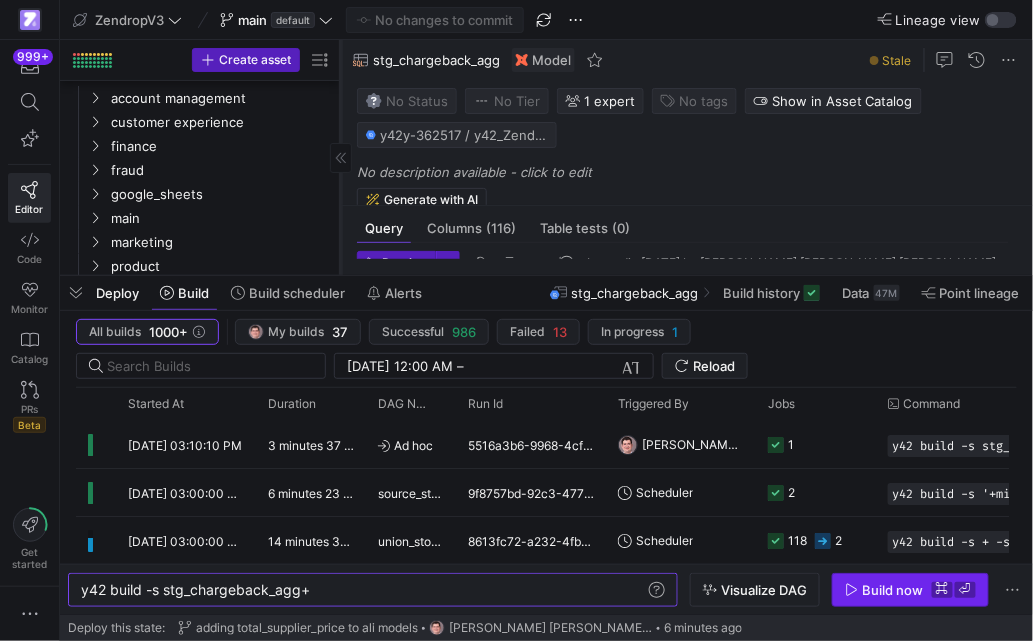 type on "y42 build -s stg_chargeback_agg+" 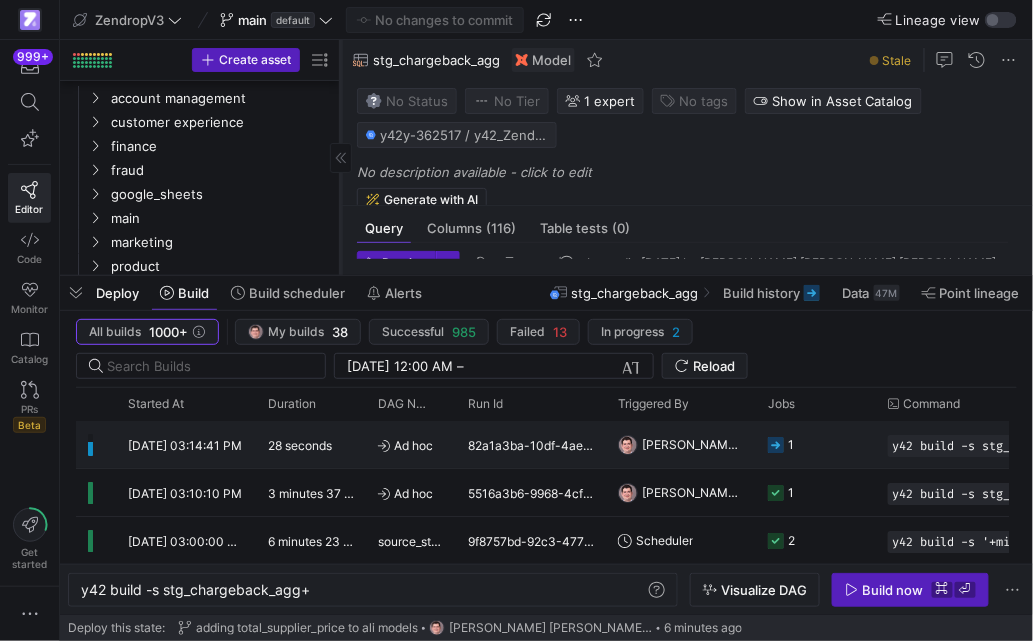 click 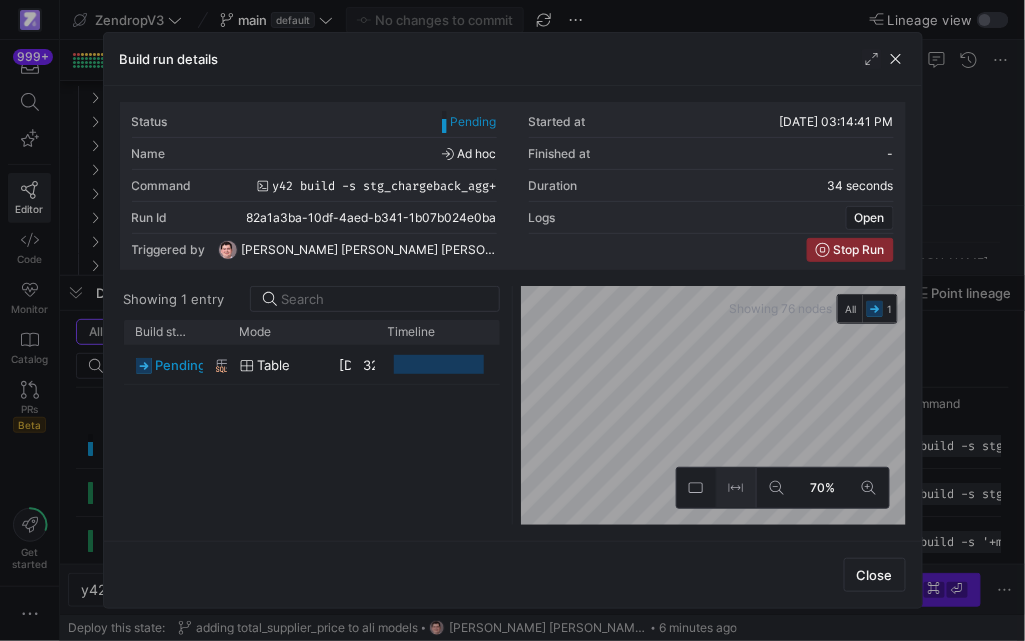 click 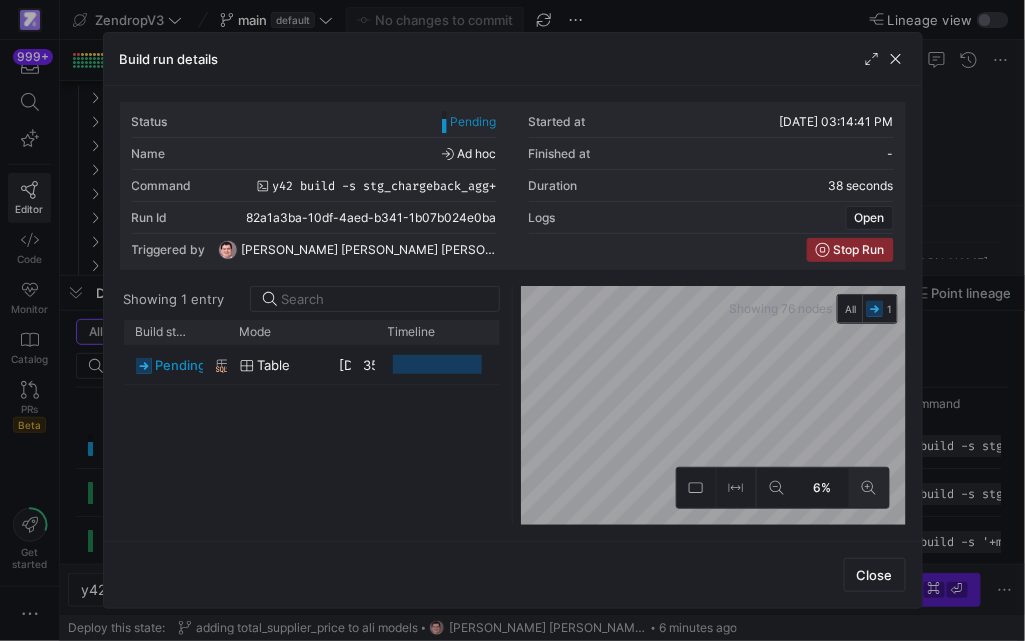 click 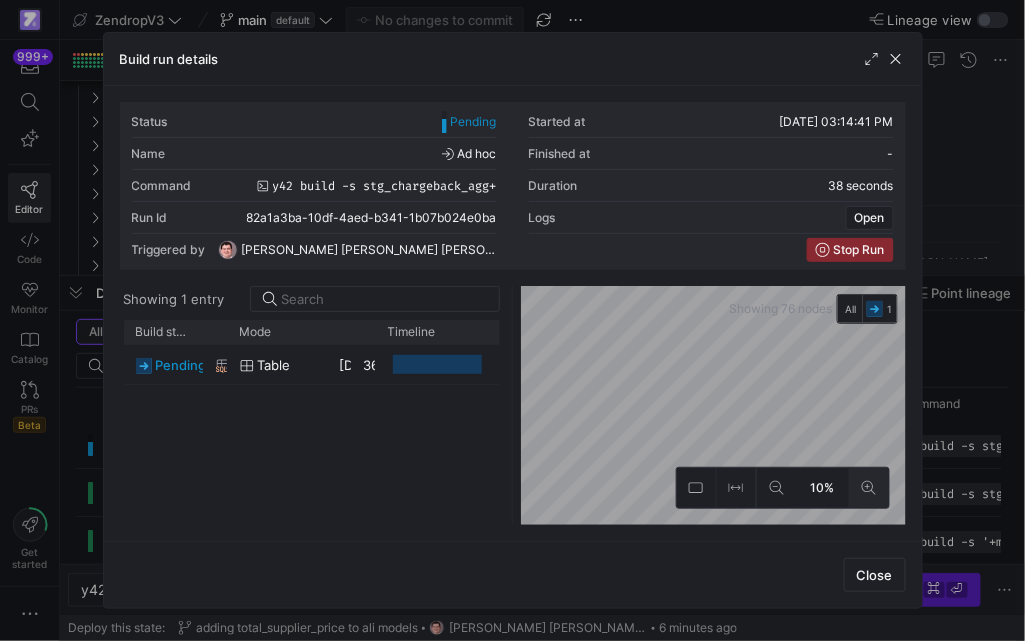 click 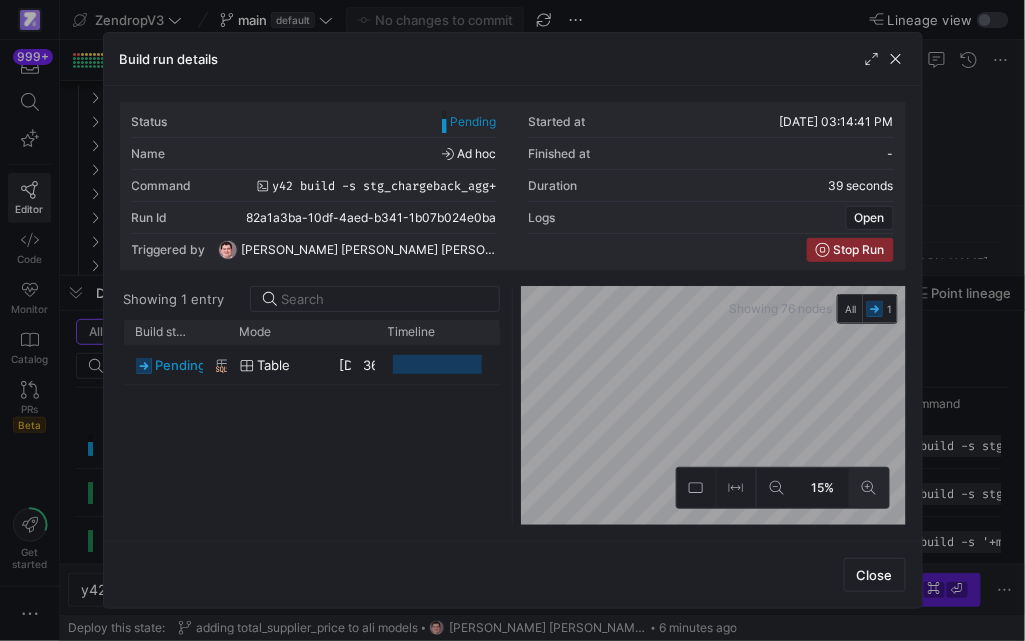 click 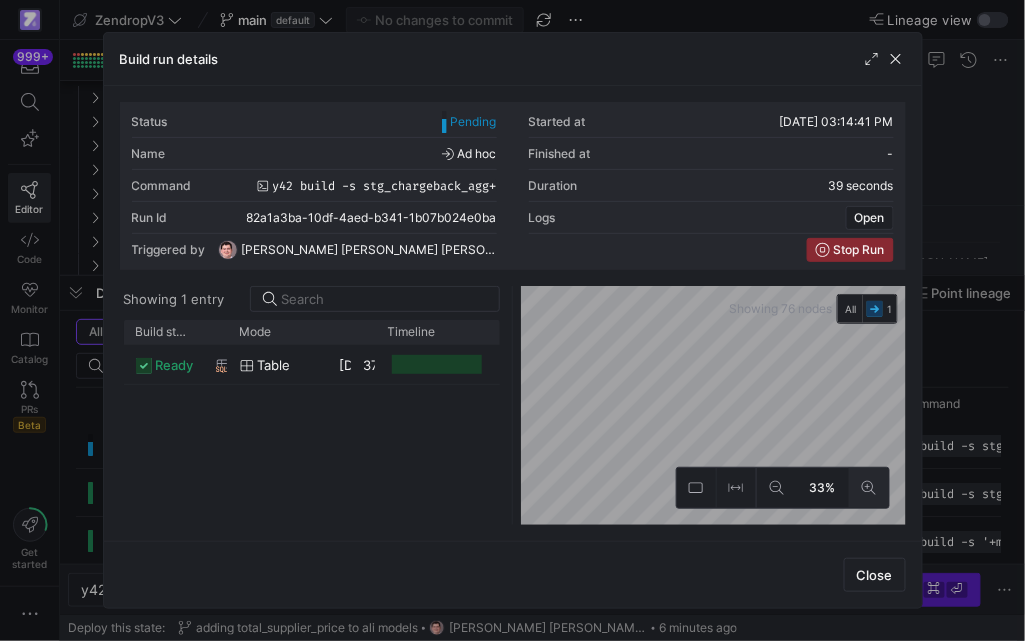 click 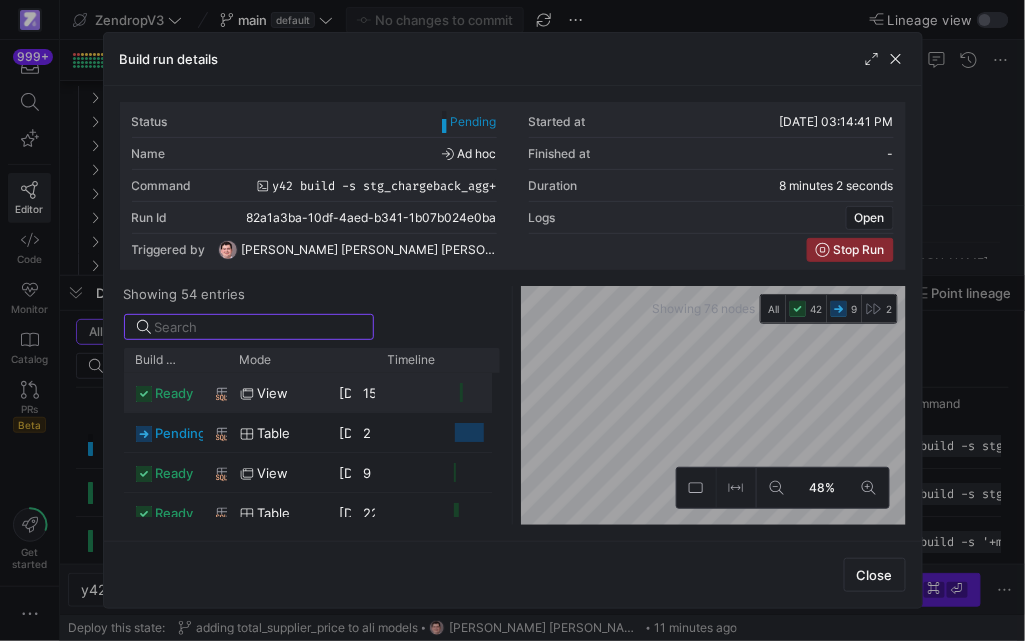 click on "ready" 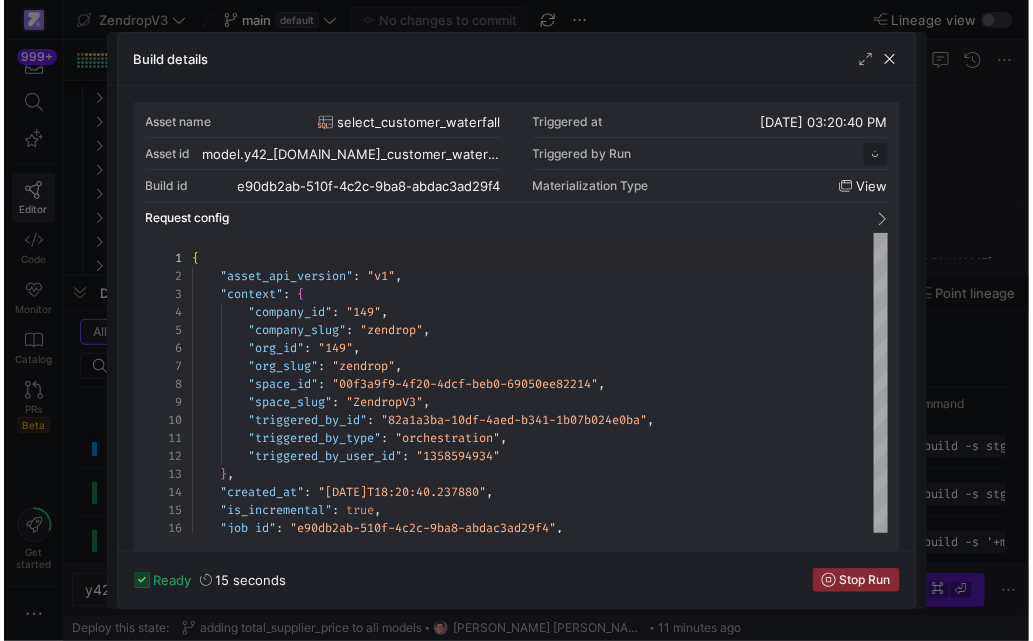 scroll, scrollTop: 180, scrollLeft: 0, axis: vertical 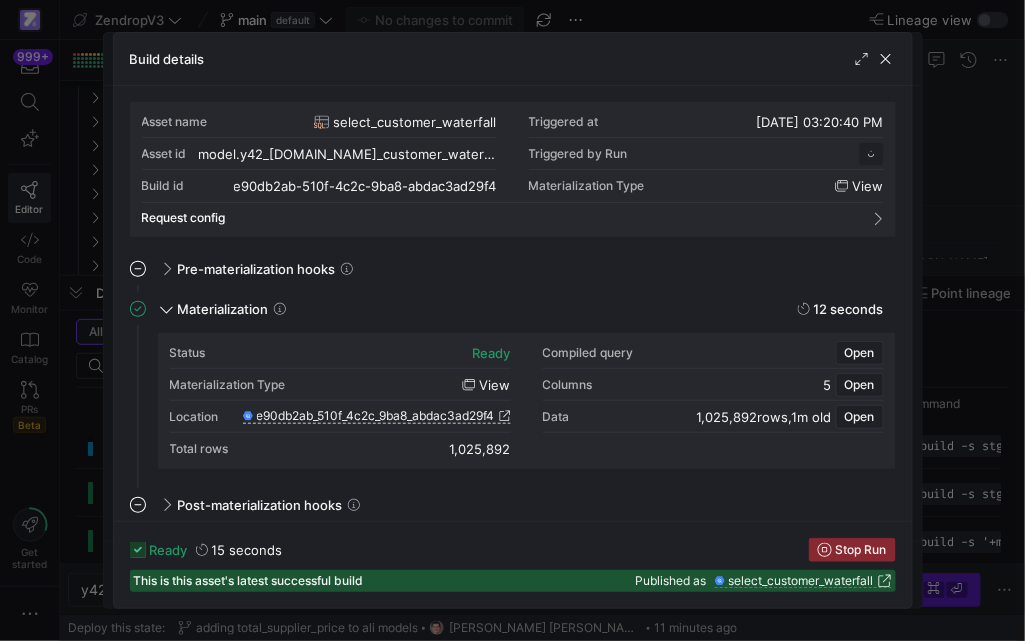 click at bounding box center (512, 320) 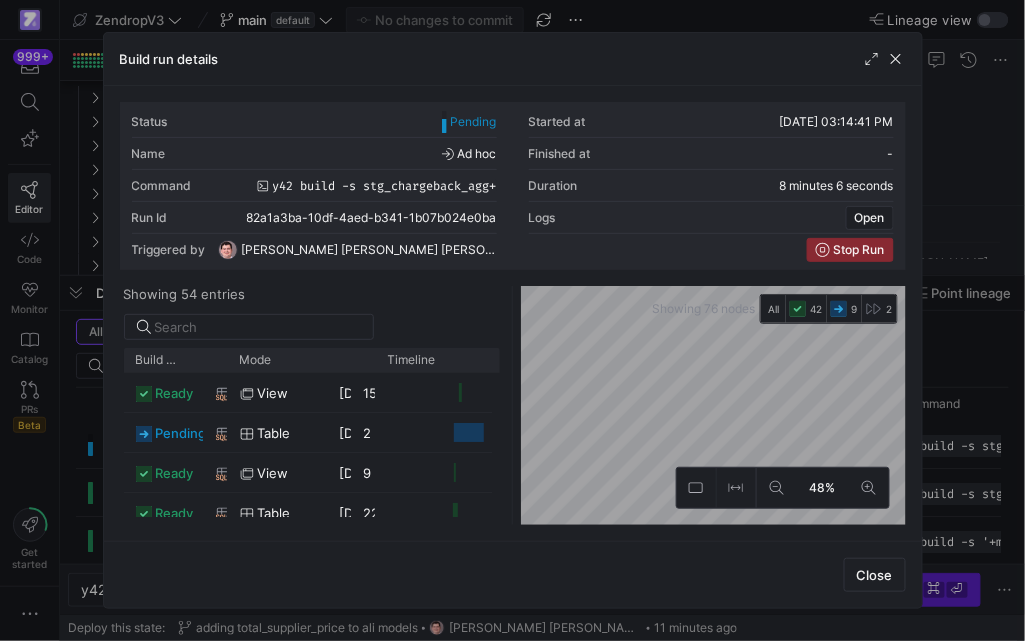 click at bounding box center [512, 320] 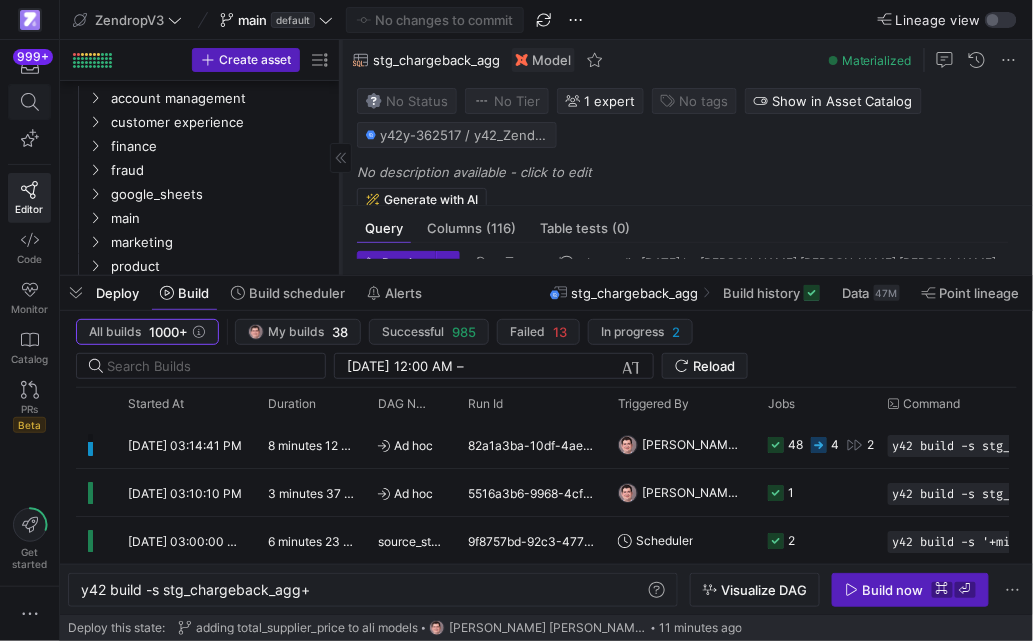 click 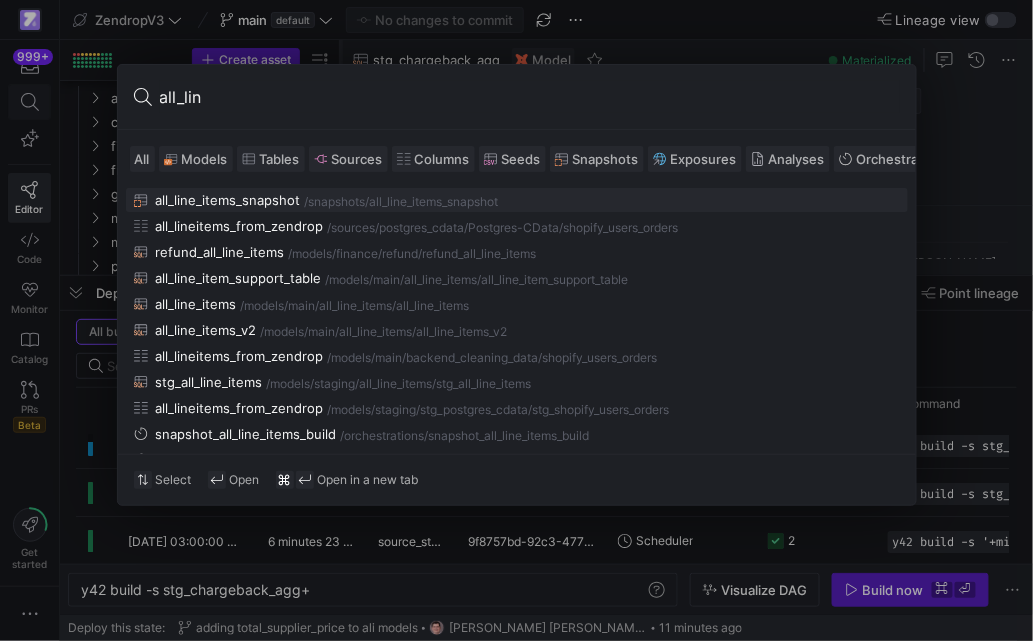 type on "all_line" 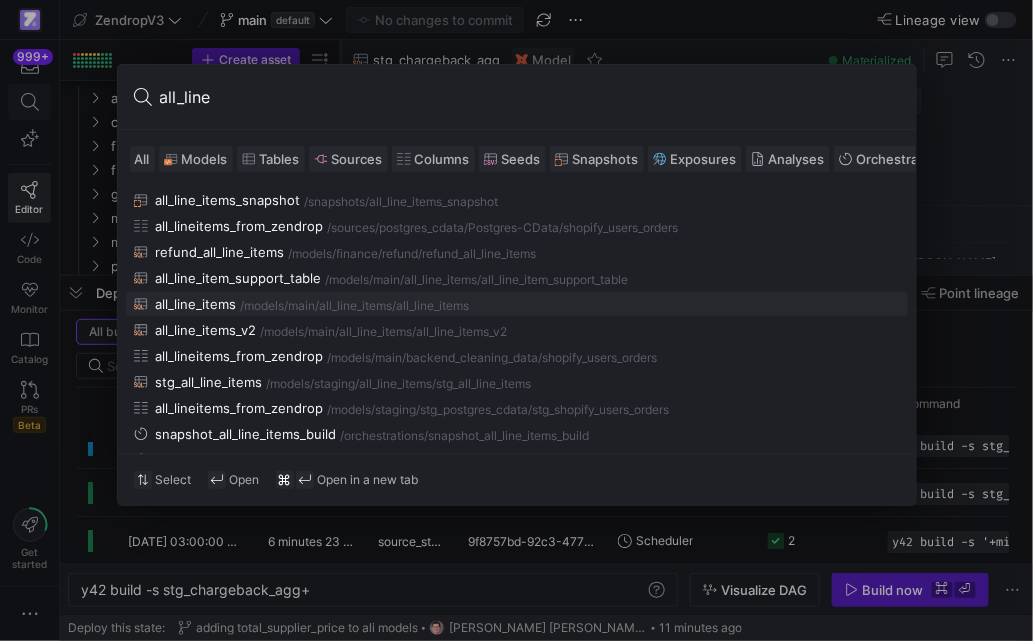 type on "-- ## Final Model: Order Performance
-- Joins stg_first_order with user fulfillment counts, product categories, and store platforms.
{{ config(
materialized='table',
partition_by={
"field": "order_date_utc",
"data_type": "timestamp",
"granularity": "day"
}," 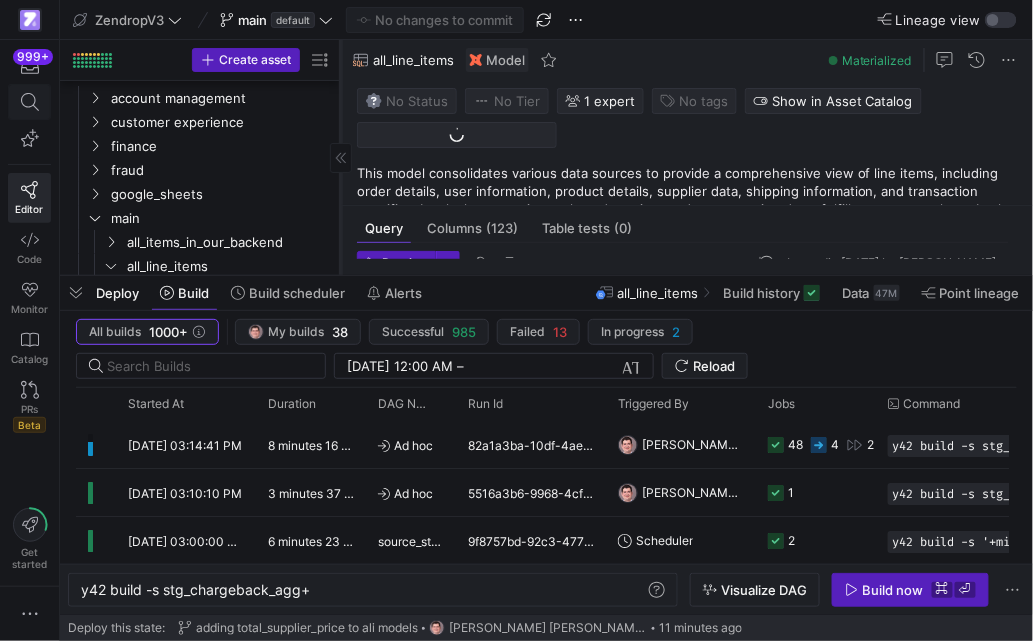 scroll, scrollTop: 141, scrollLeft: 0, axis: vertical 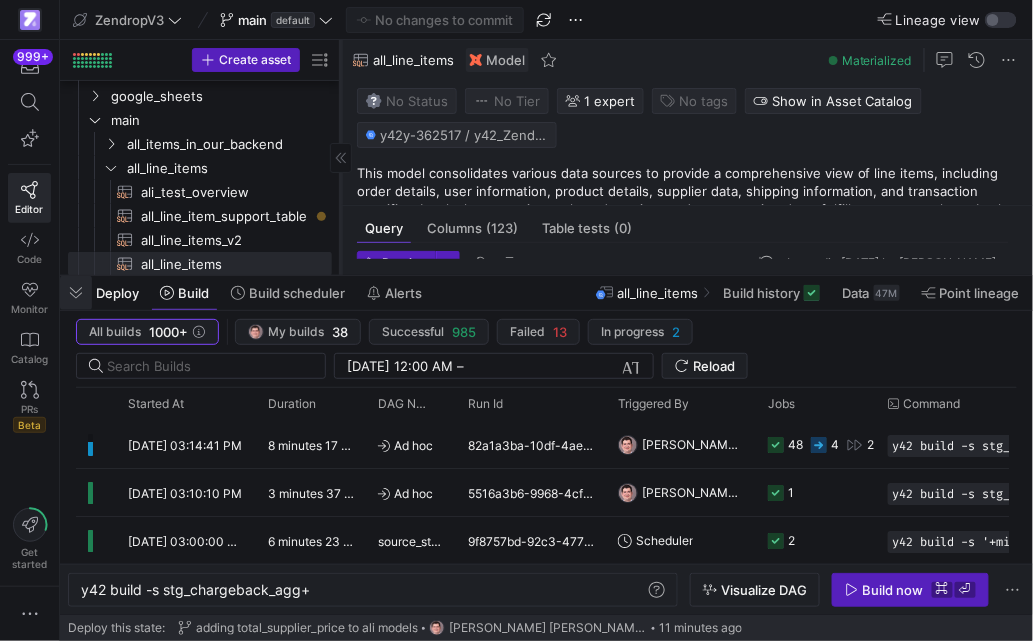 click 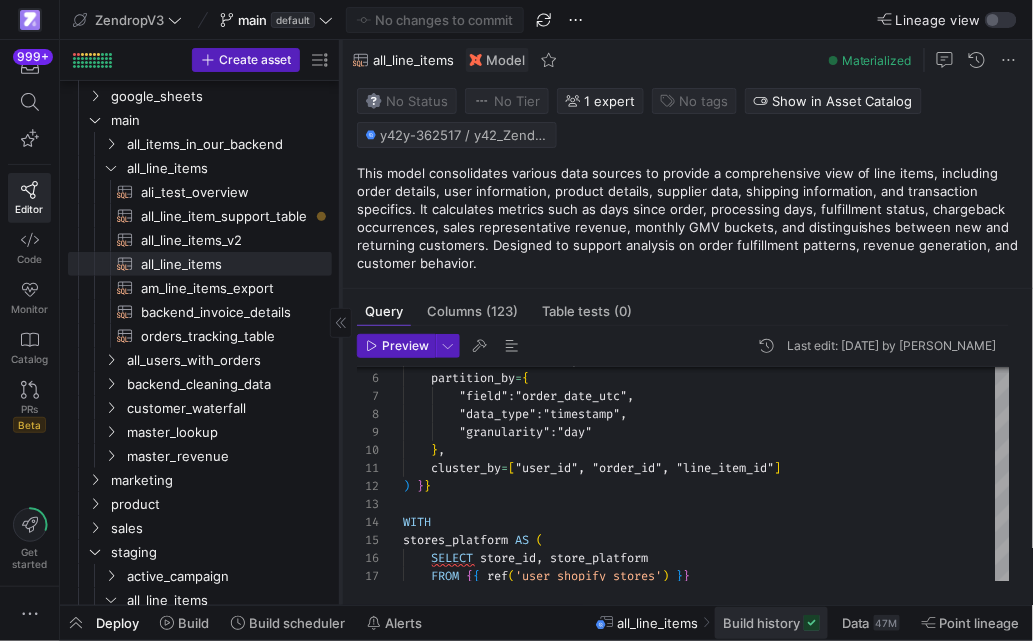 click on "Build history" 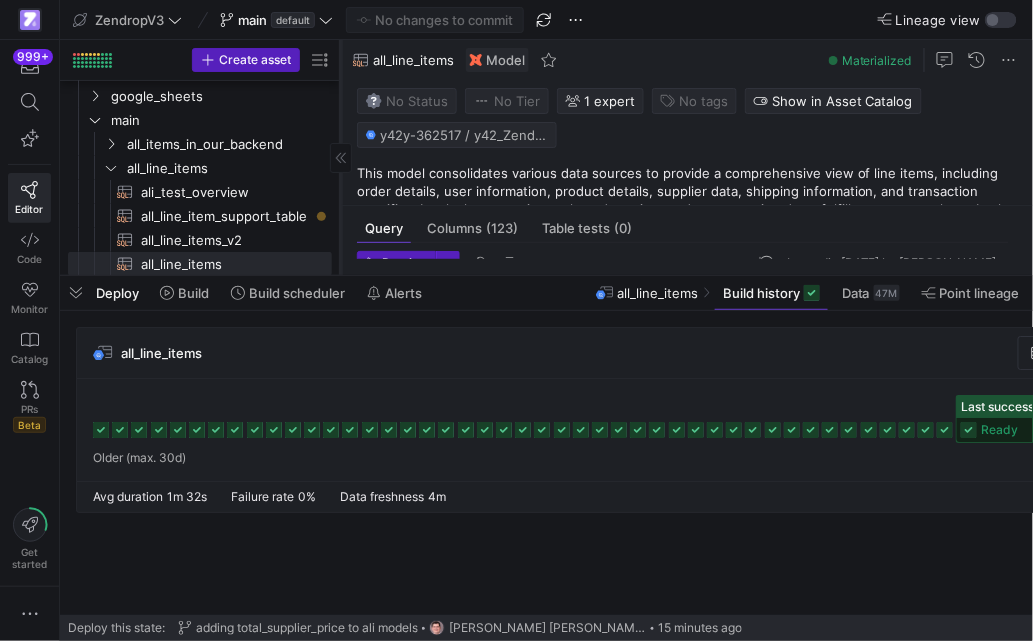 scroll, scrollTop: 0, scrollLeft: 260, axis: horizontal 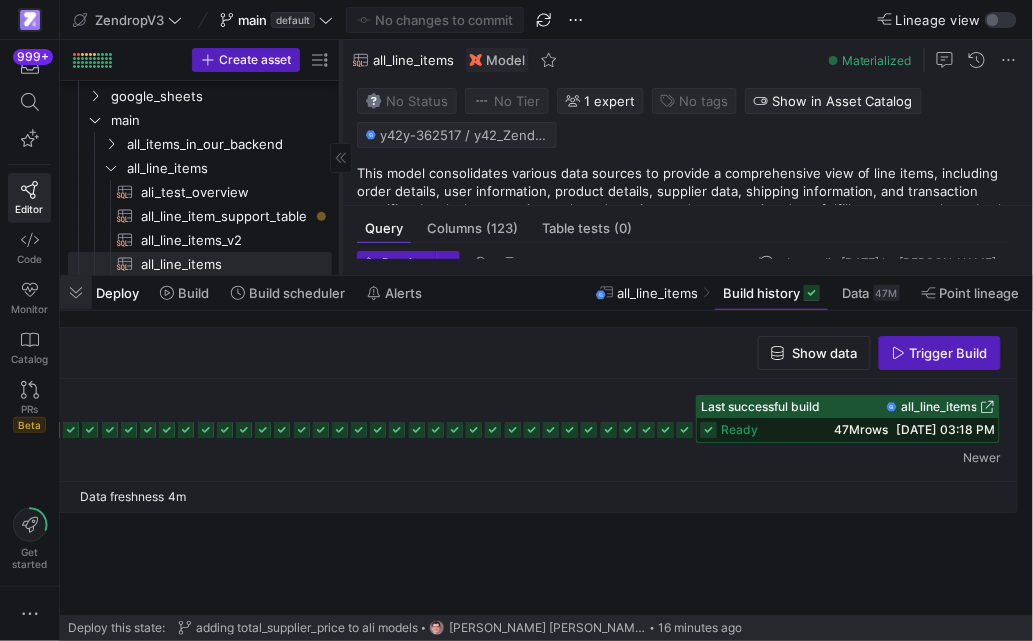 click 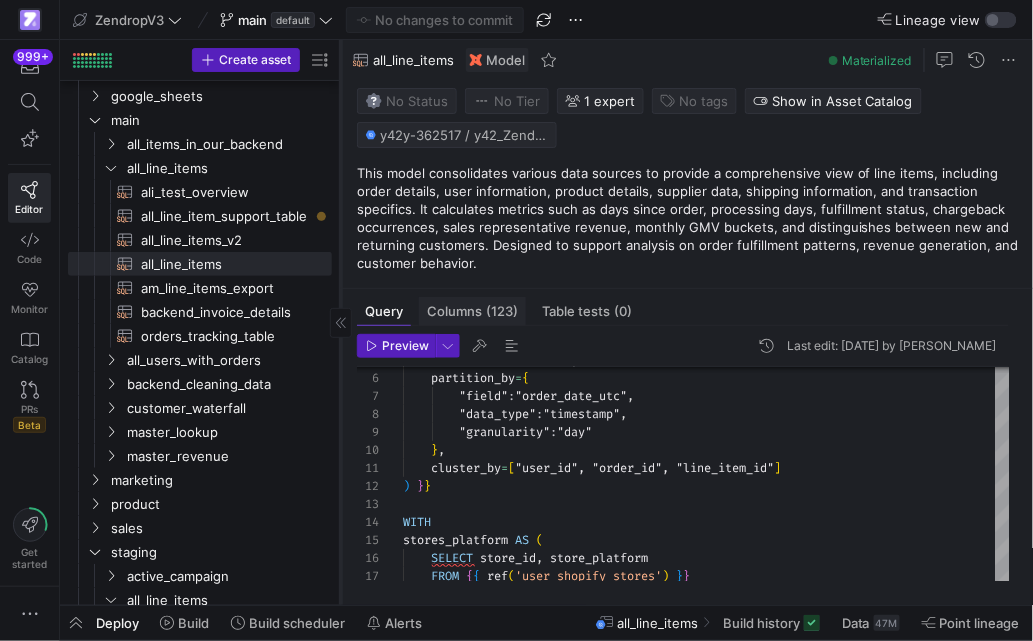 click on "Columns  (123)" at bounding box center [472, 311] 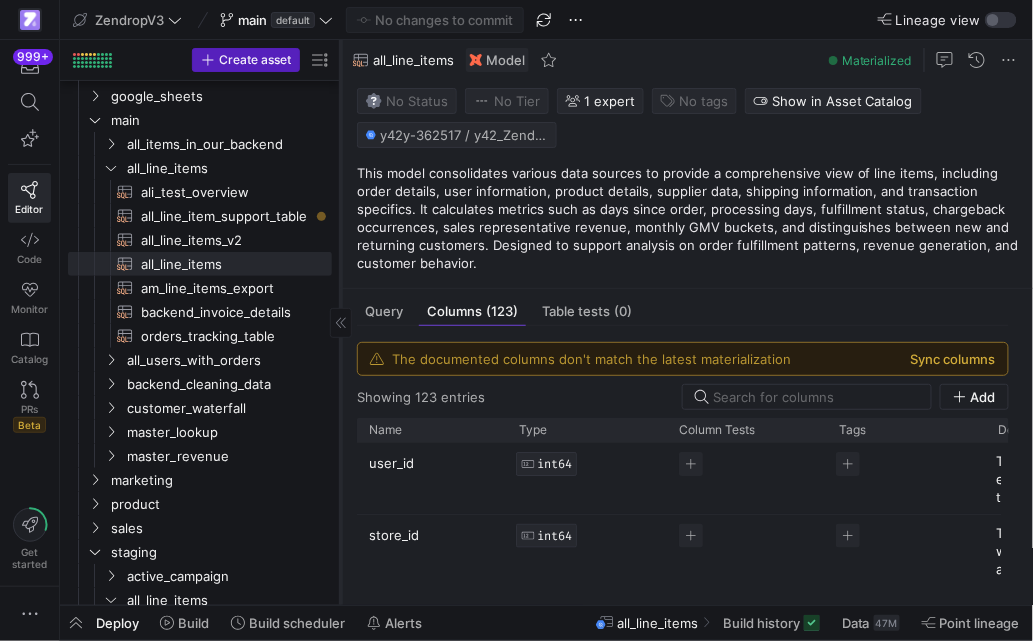 click on "Sync columns" 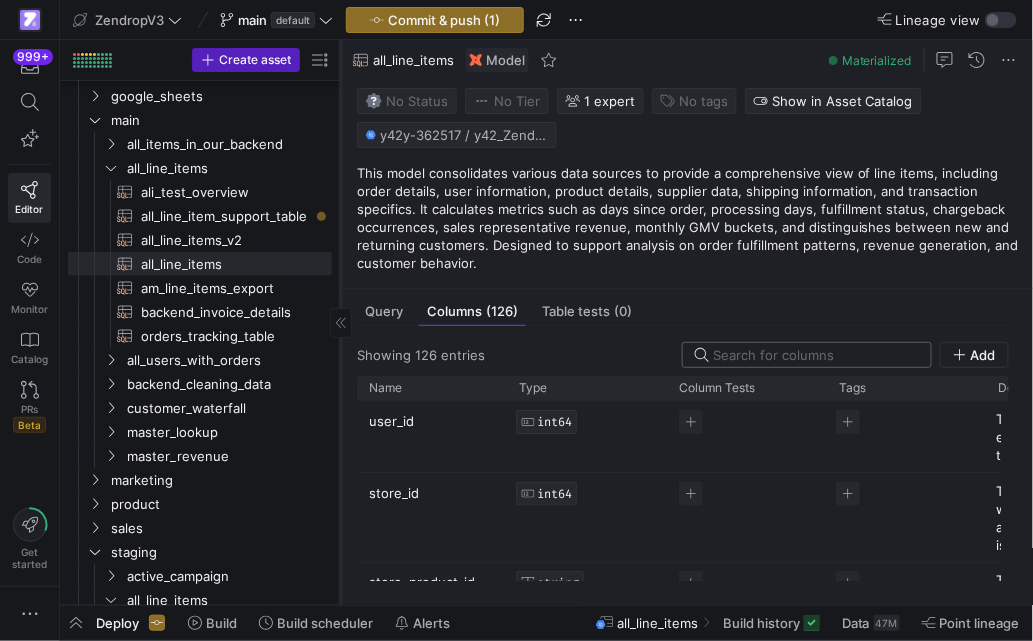 click at bounding box center (816, 355) 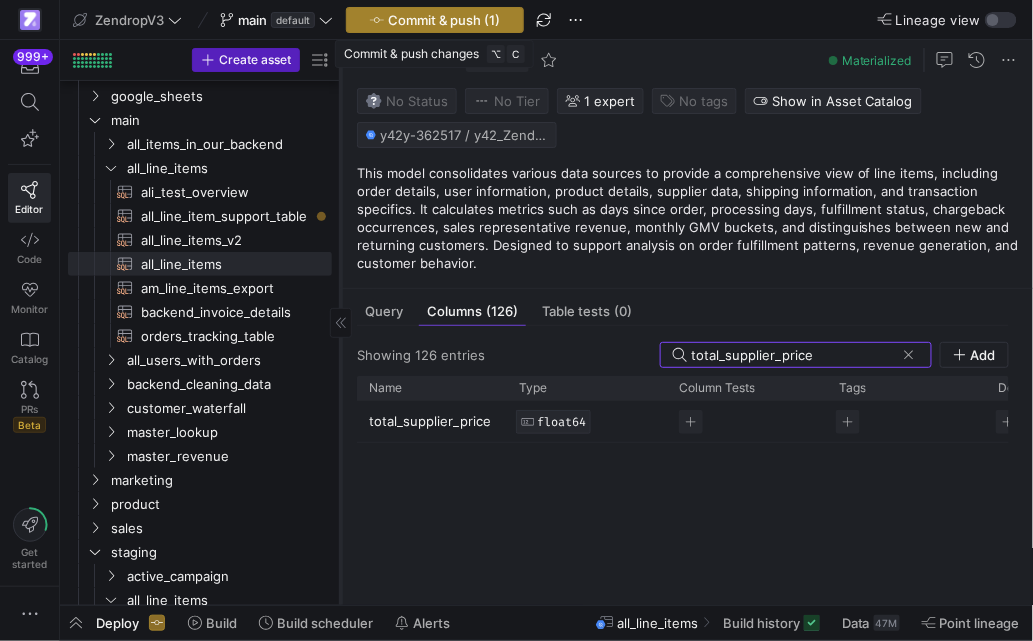 type on "total_supplier_price" 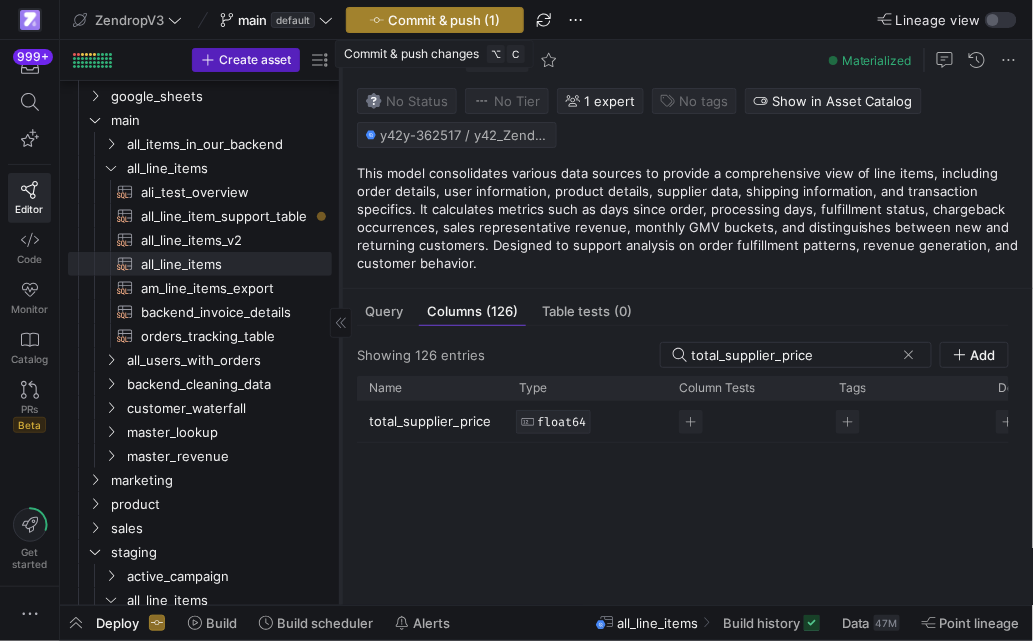 click on "Commit & push (1)" at bounding box center [444, 20] 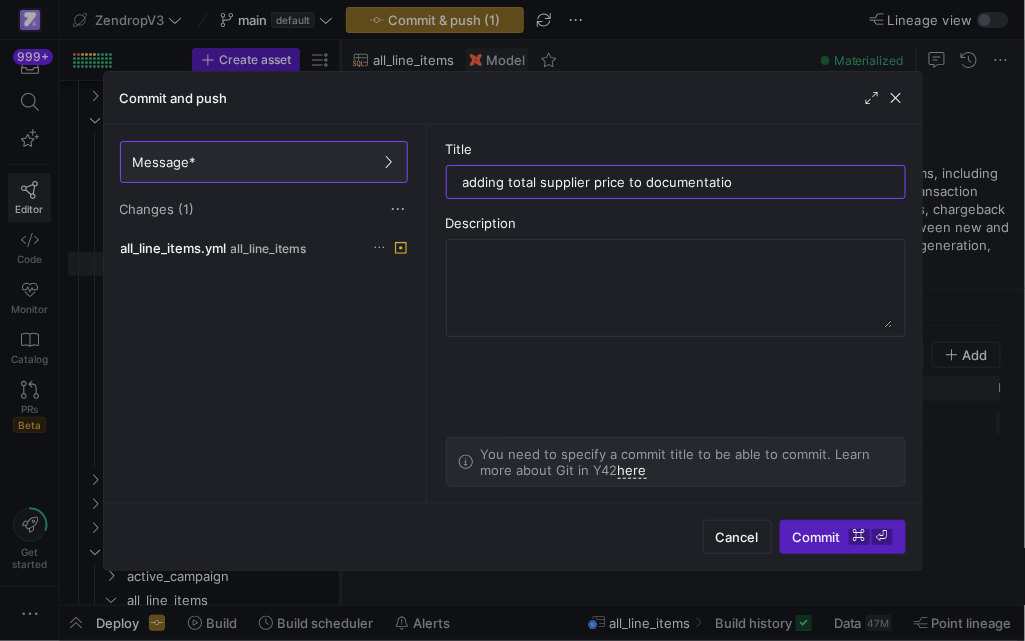 type on "adding total supplier price to documentation" 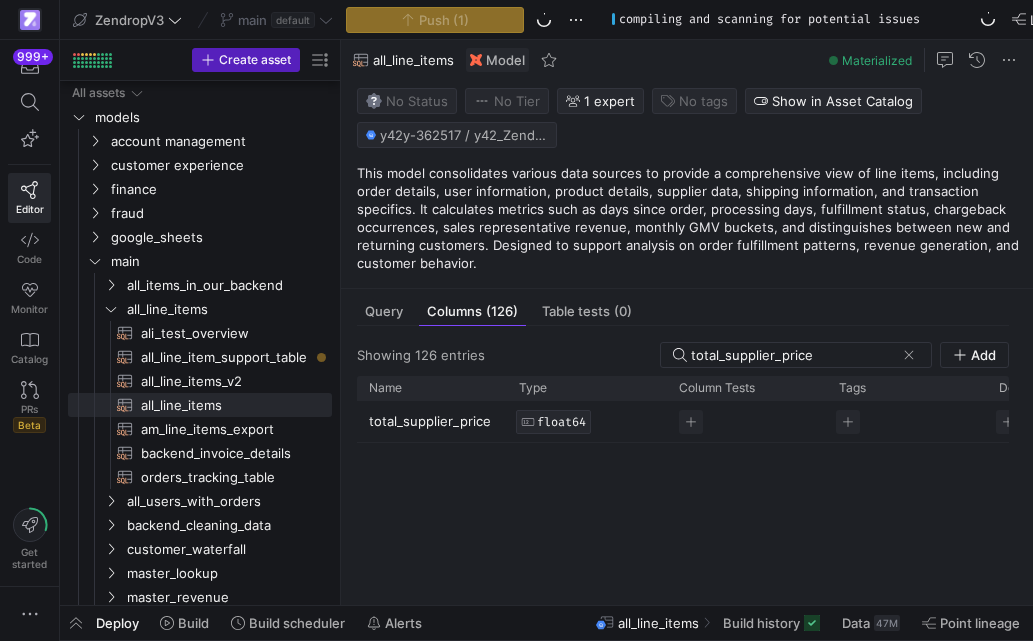 scroll, scrollTop: 0, scrollLeft: 0, axis: both 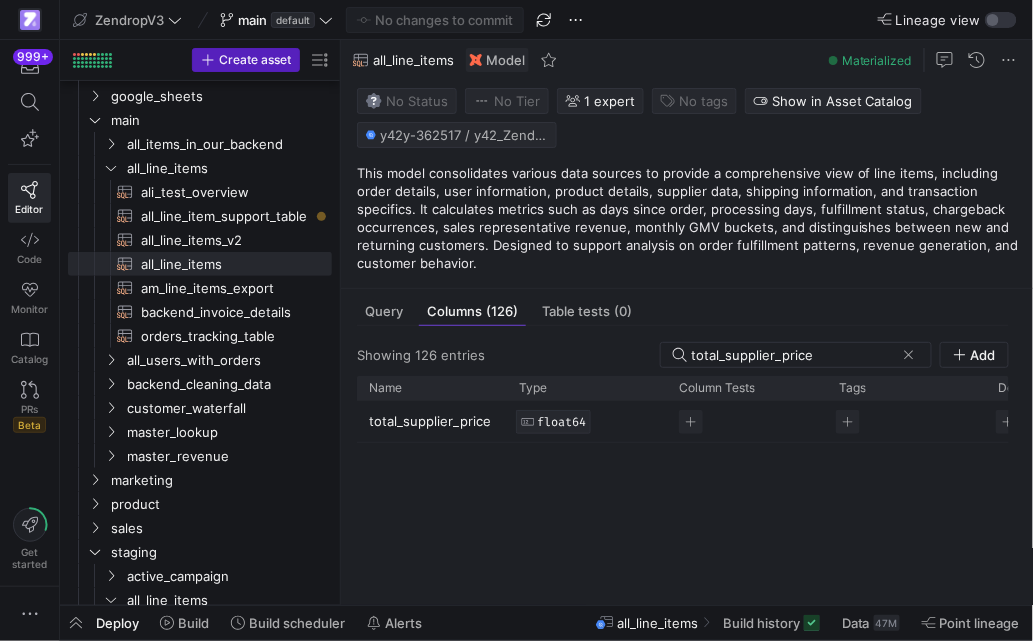 click on "total_supplier_price" 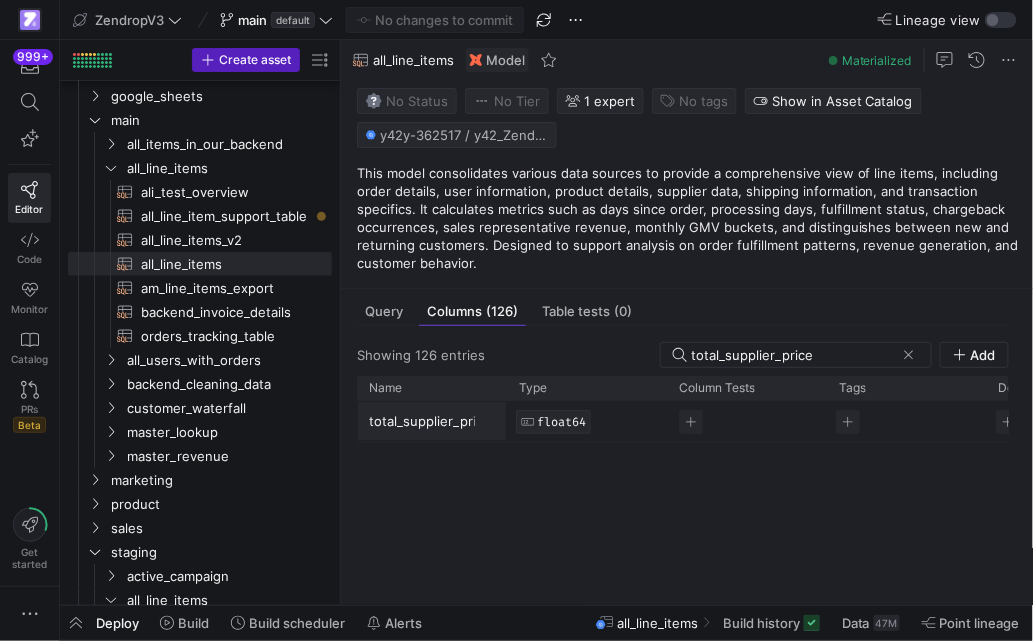 click on "total_supplier_price" at bounding box center [422, 421] 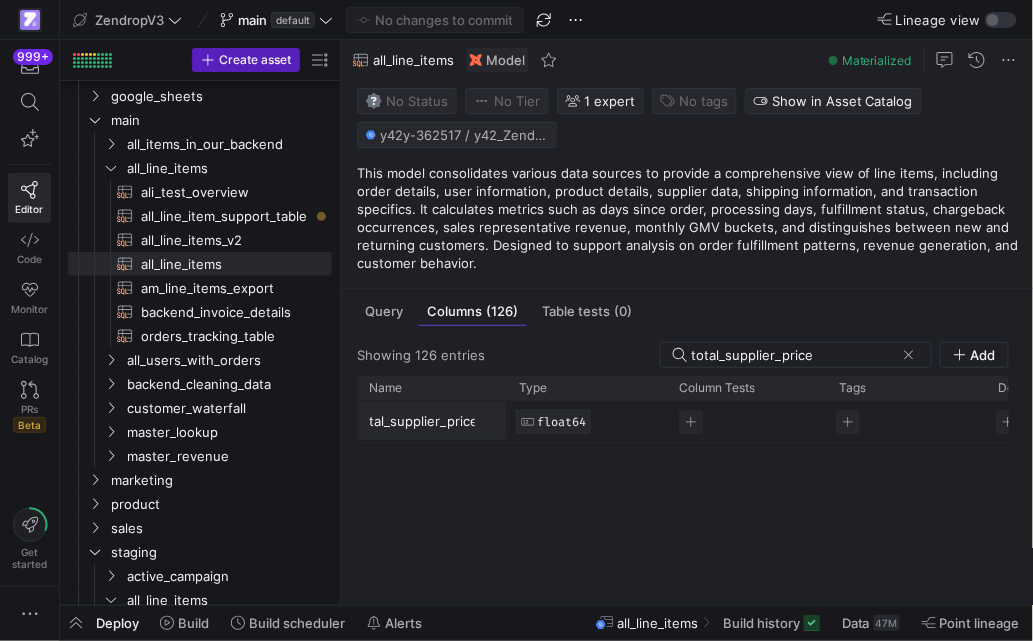 click on "total_supplier_price" at bounding box center (422, 421) 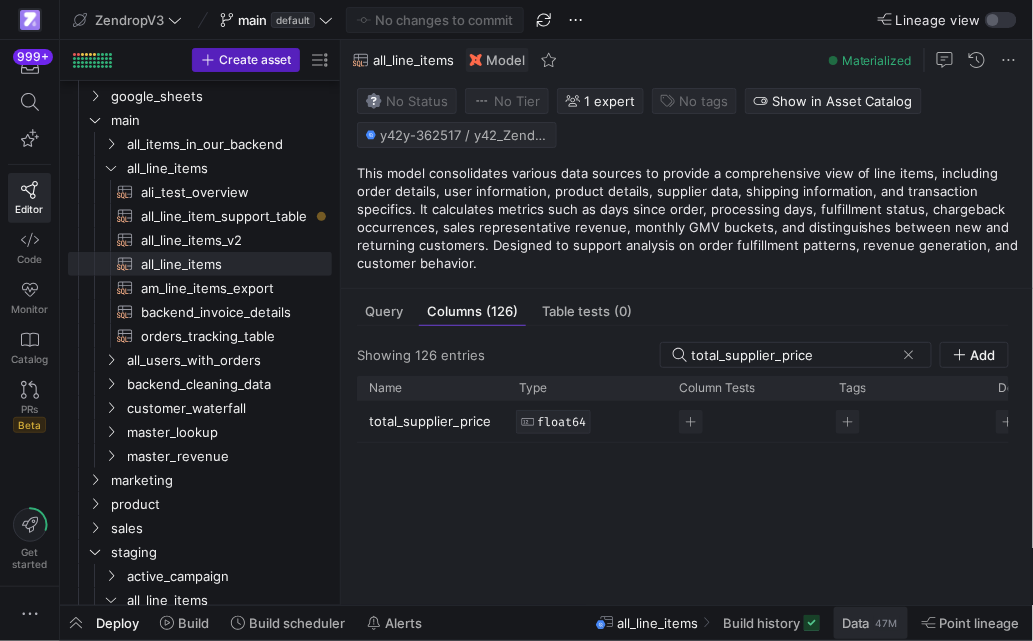 click on "47M" 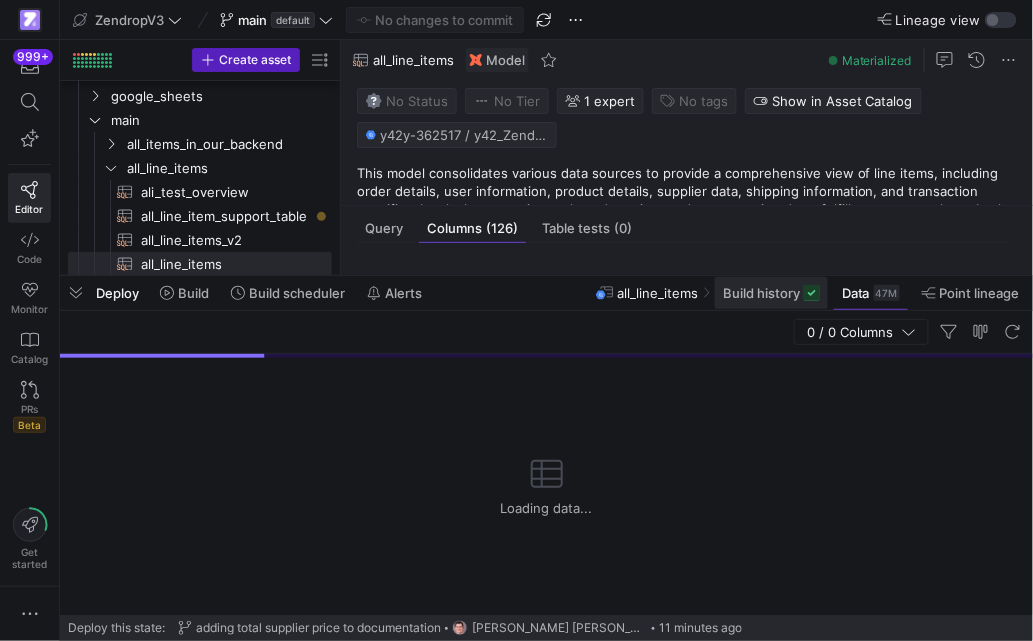 click on "Build history" 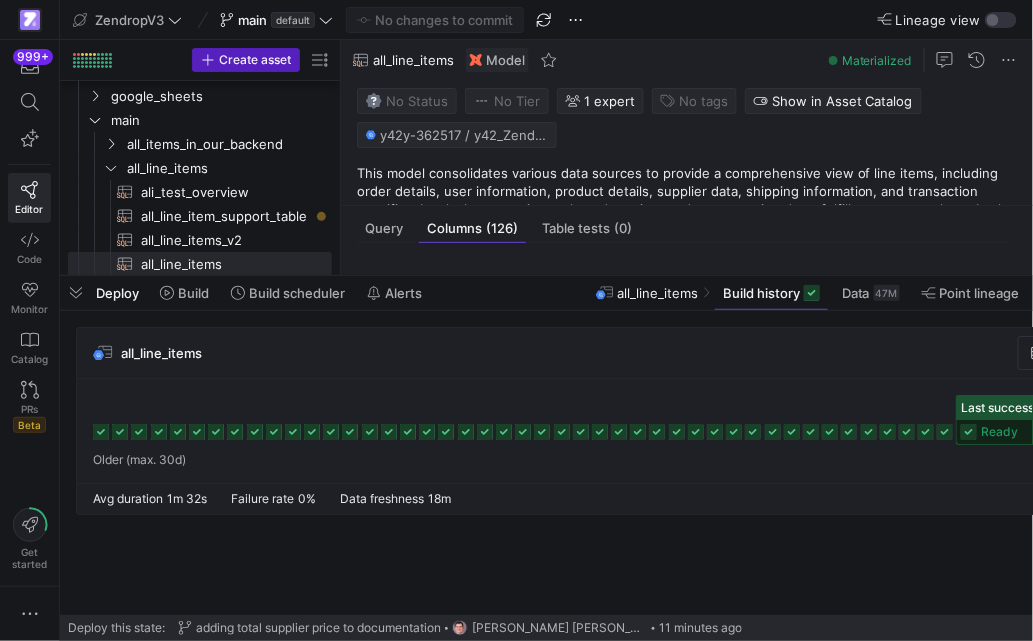 scroll, scrollTop: 0, scrollLeft: 260, axis: horizontal 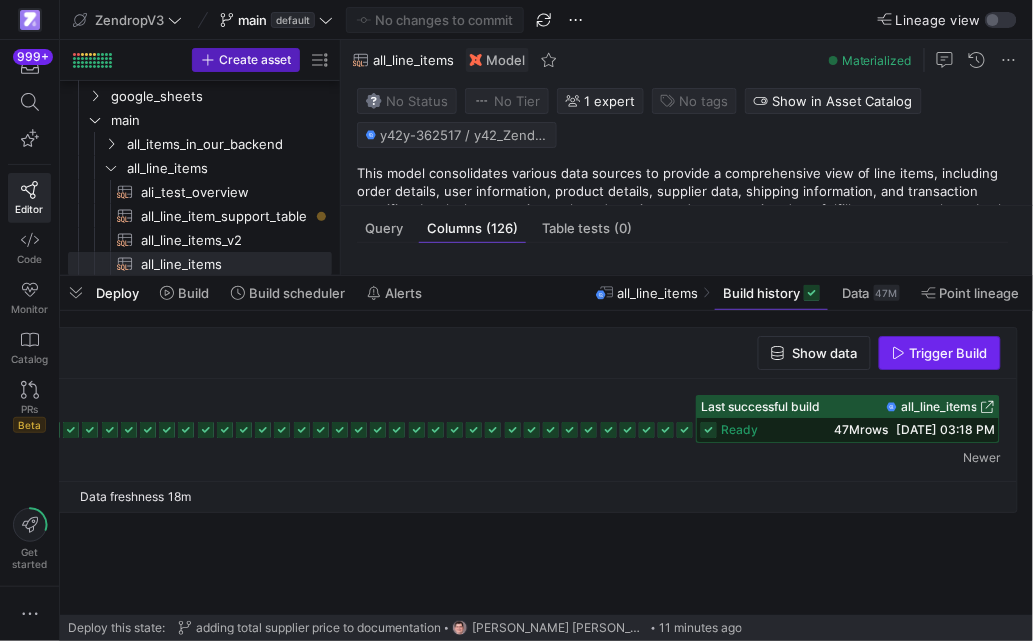 click on "Trigger Build" at bounding box center [949, 353] 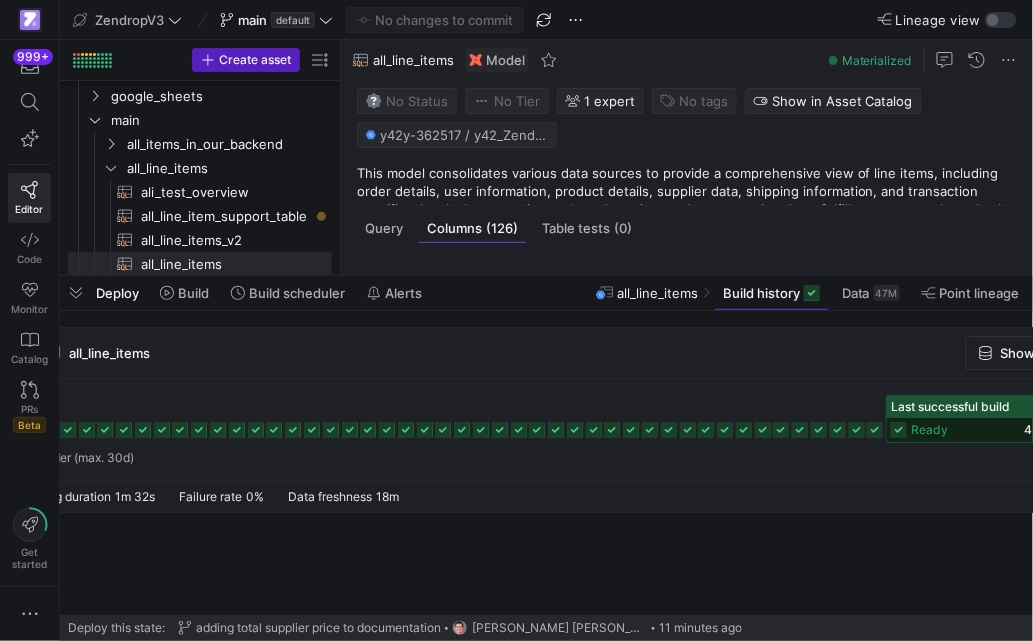 scroll, scrollTop: 0, scrollLeft: 40, axis: horizontal 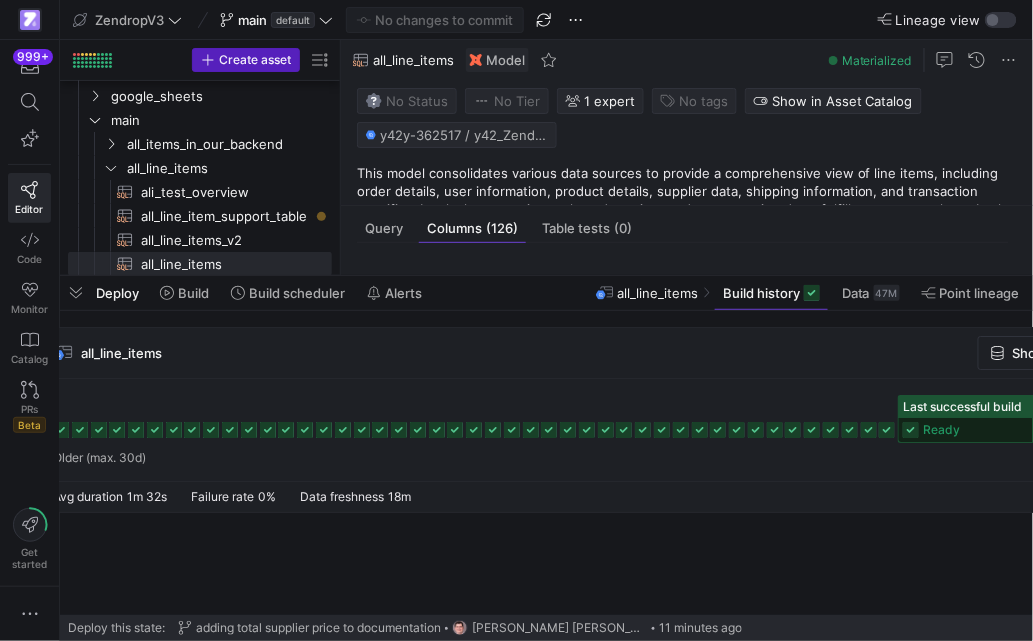 click on "Query   Columns  (126)  Table tests  (0)  Showing 126 entries  total_supplier_price Add
Drag here to set row groups Drag here to set column labels
Name
Type" 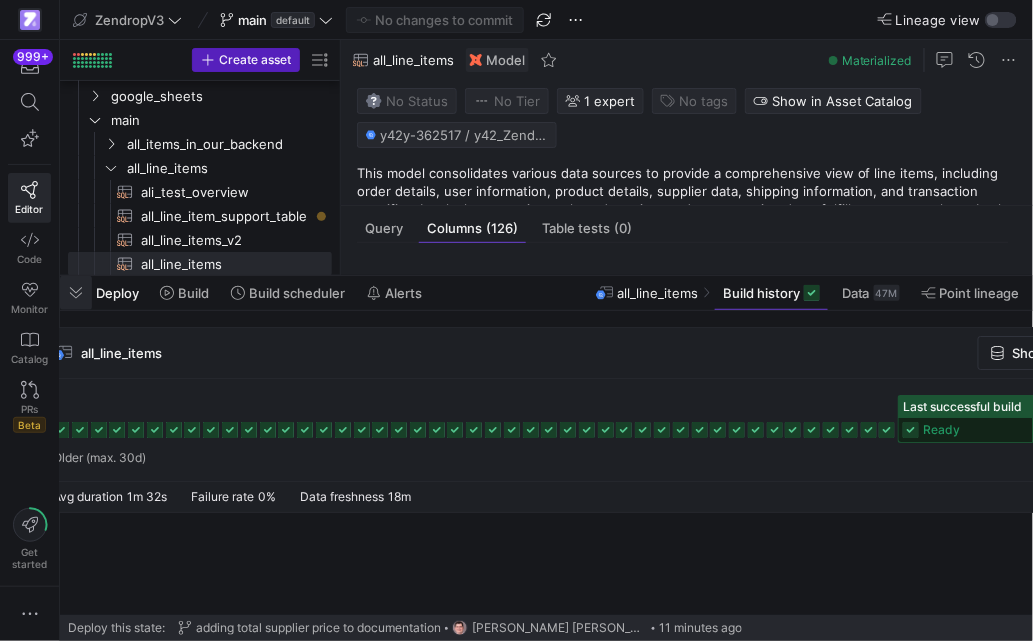 click 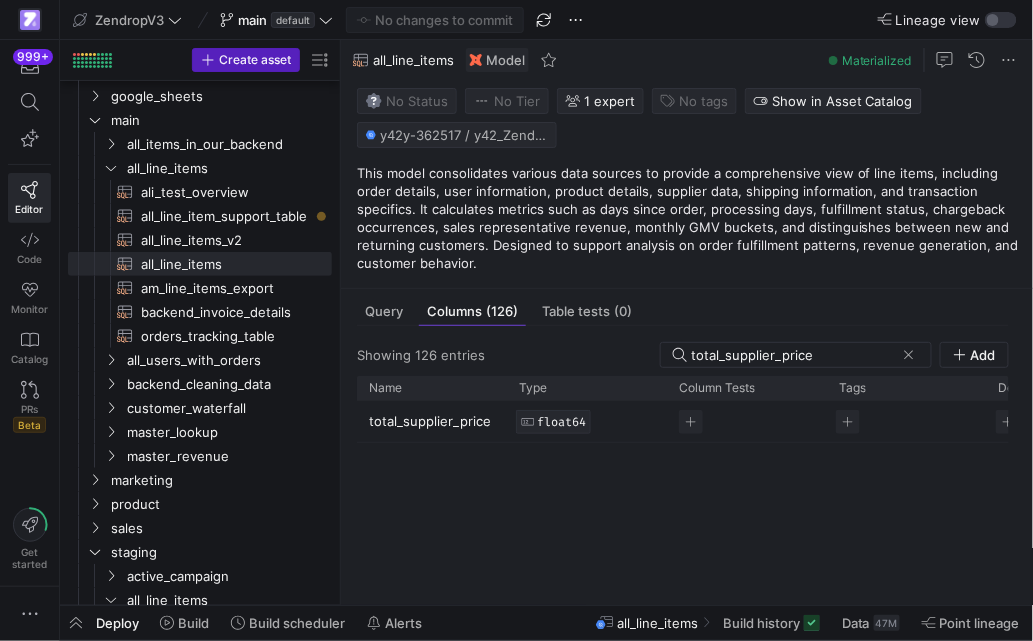 click on "total_supplier_price" 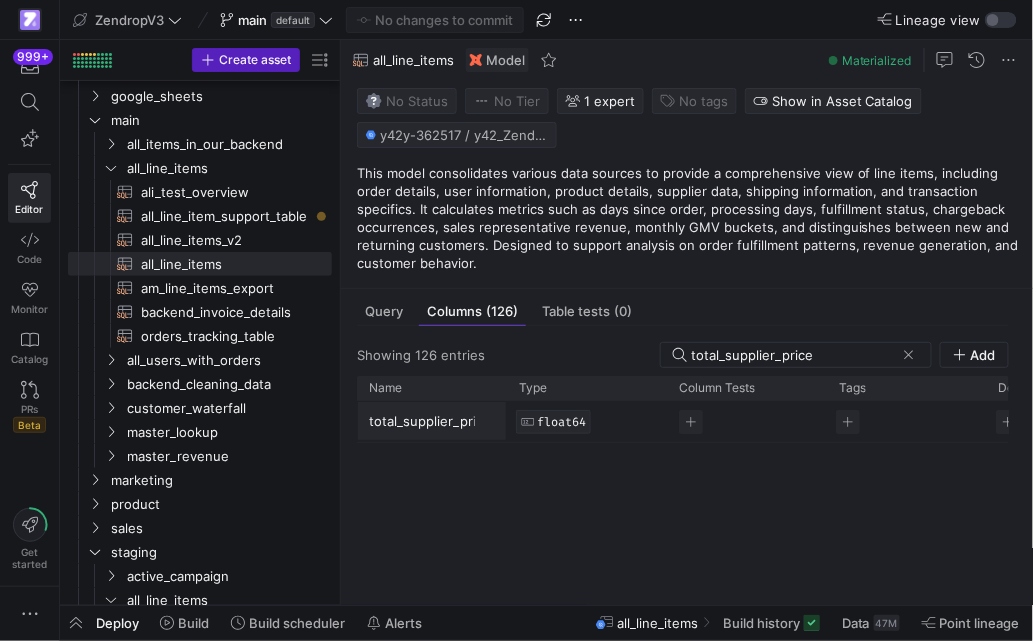 click on "total_supplier_price" at bounding box center [422, 421] 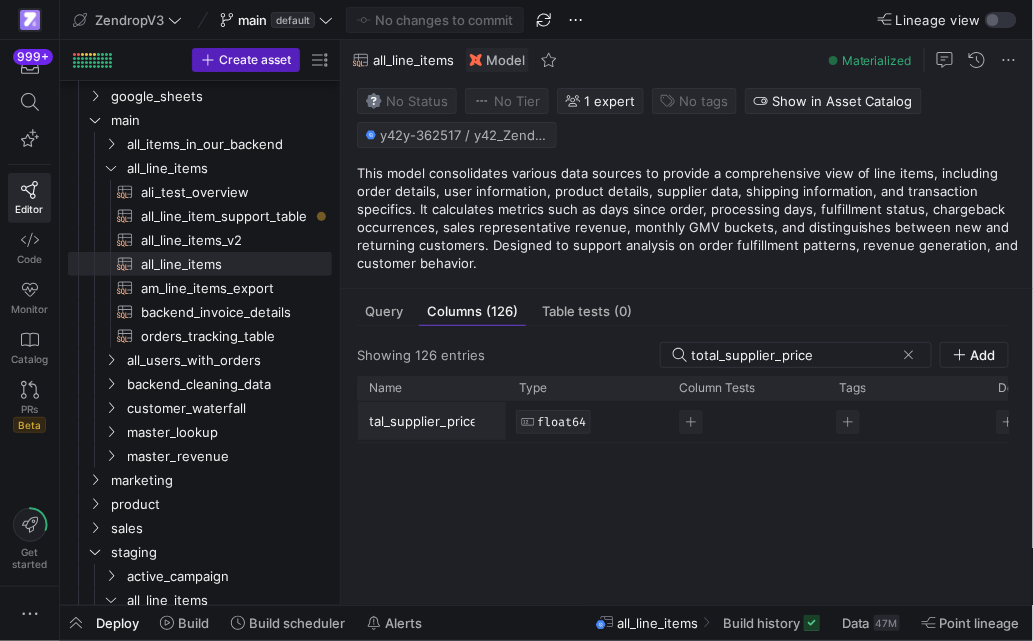 click on "total_supplier_price" at bounding box center [422, 421] 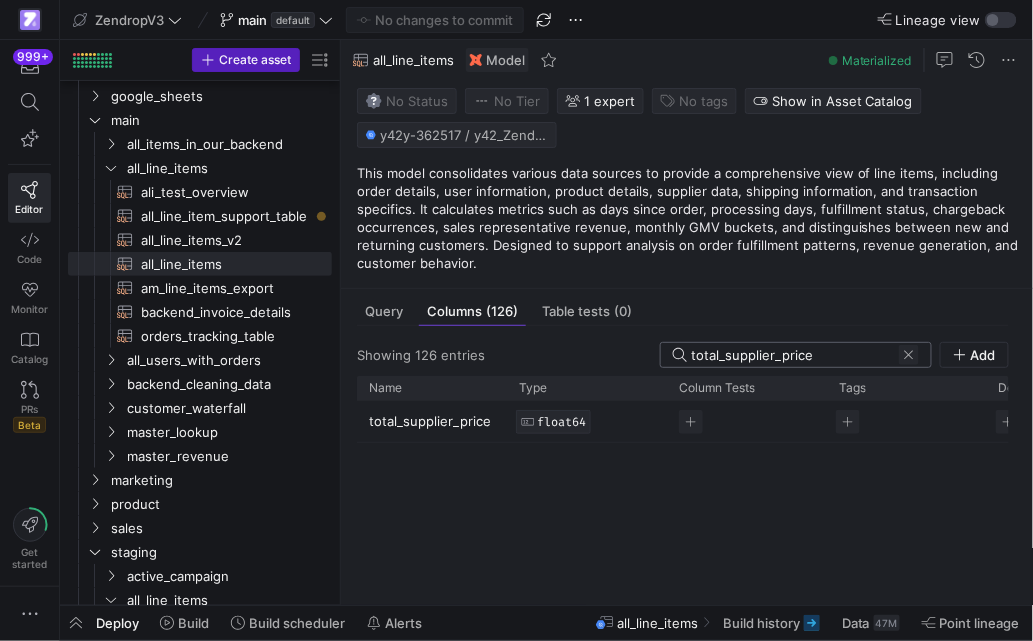 click 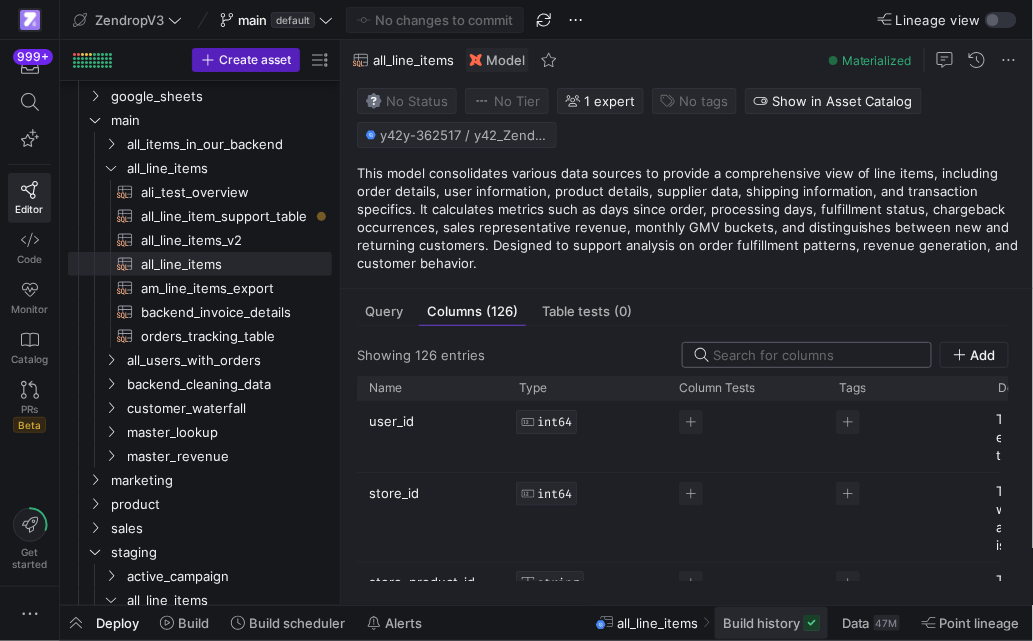 click on "Build history" 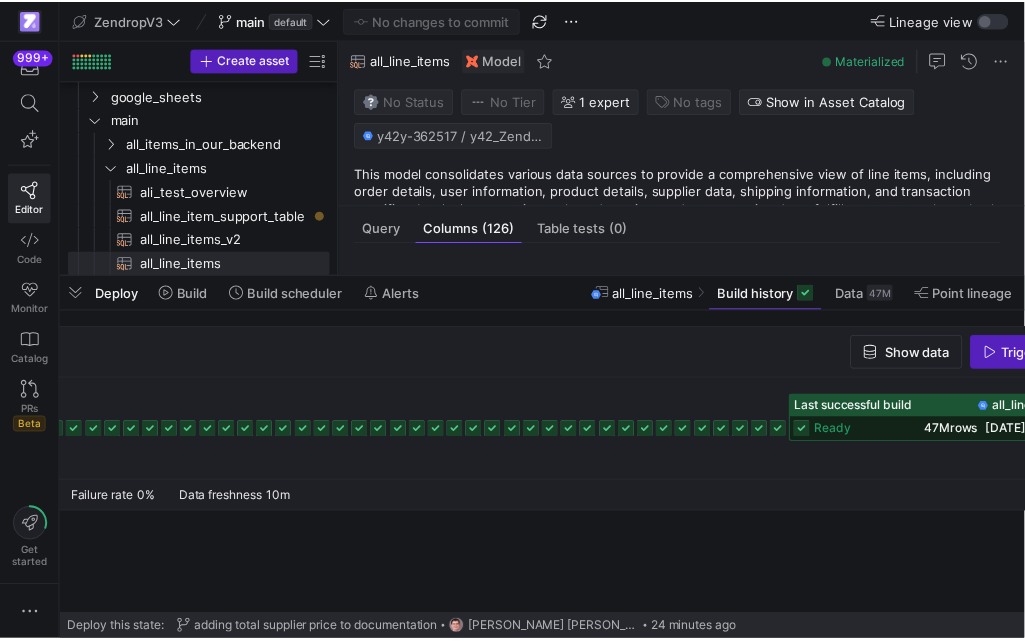 scroll, scrollTop: 0, scrollLeft: 260, axis: horizontal 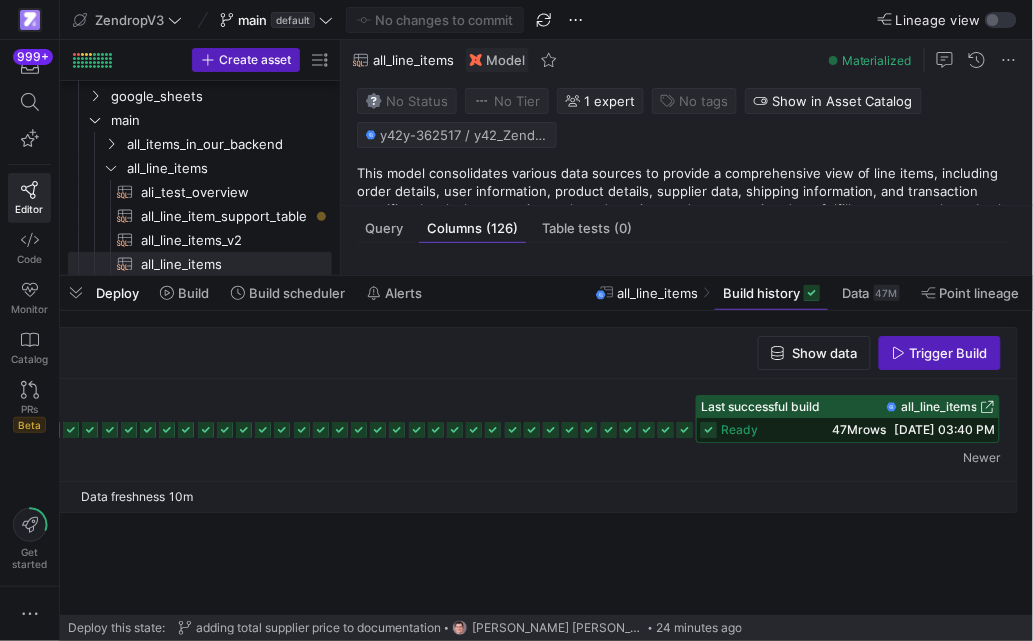 click on "ready   47M   rows  [DATE] 03:40 PM" 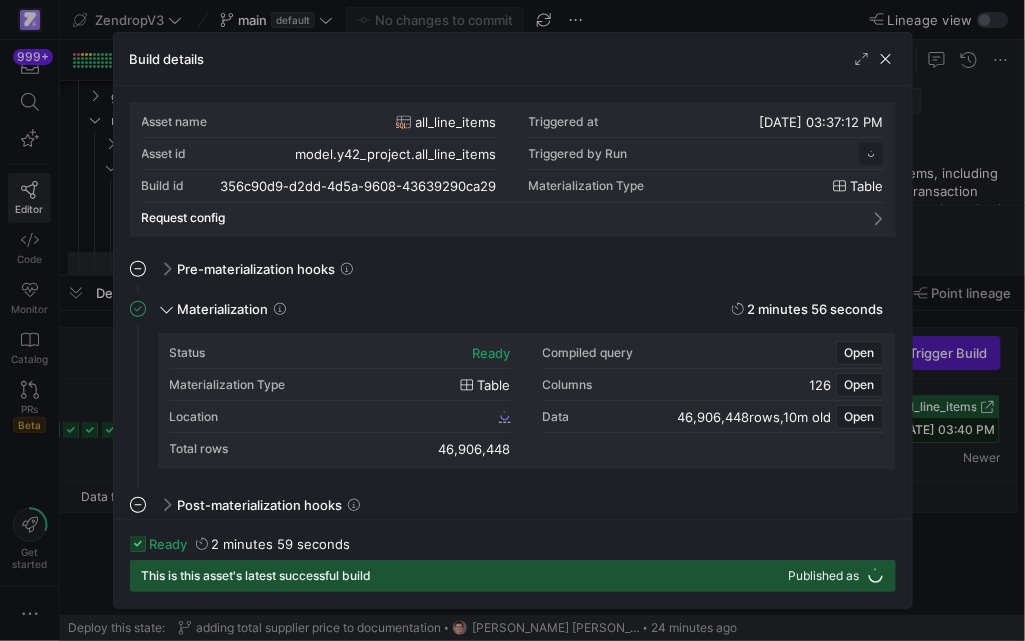 scroll, scrollTop: 180, scrollLeft: 0, axis: vertical 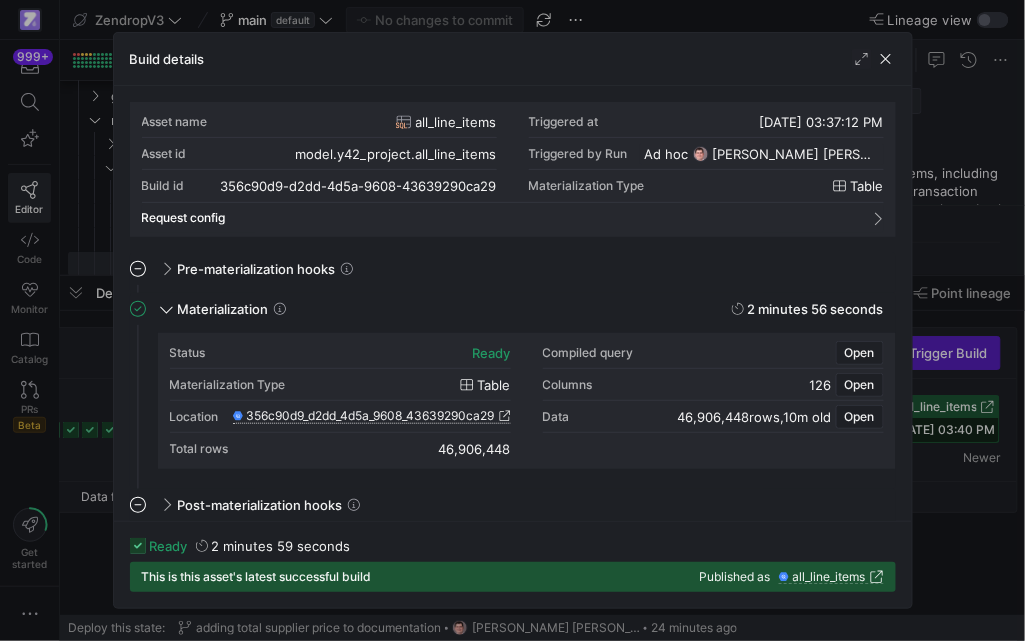 click on "356c90d9_d2dd_4d5a_9608_43639290ca29" at bounding box center (371, 416) 